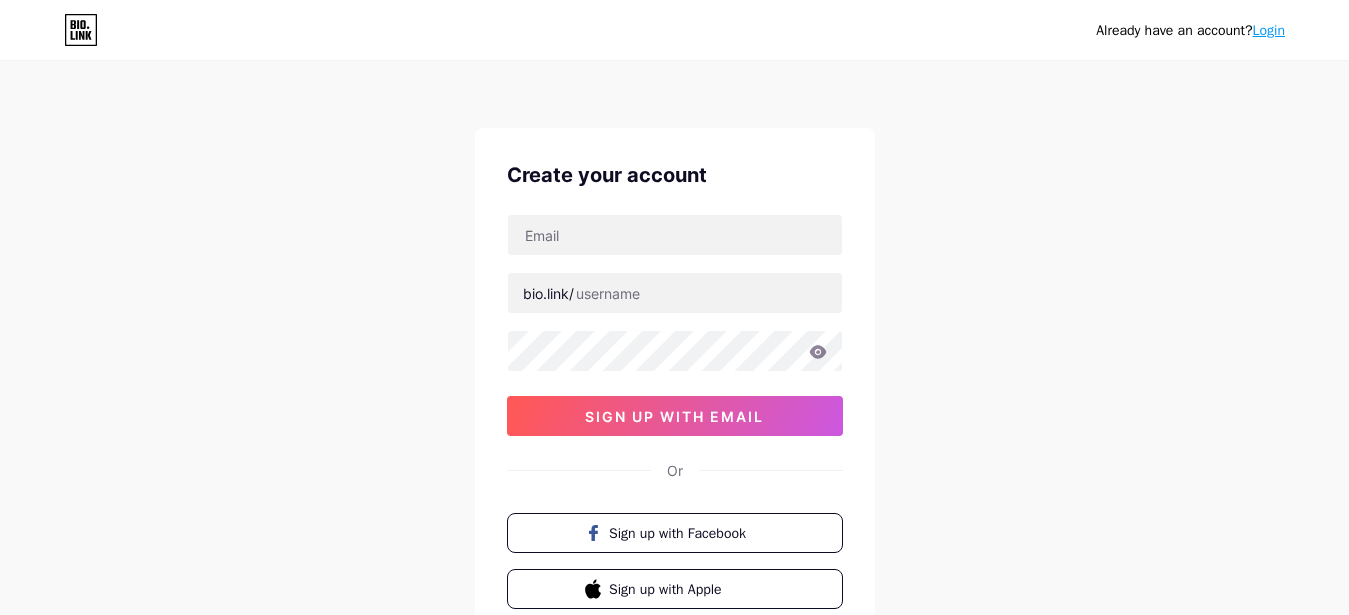 scroll, scrollTop: 0, scrollLeft: 0, axis: both 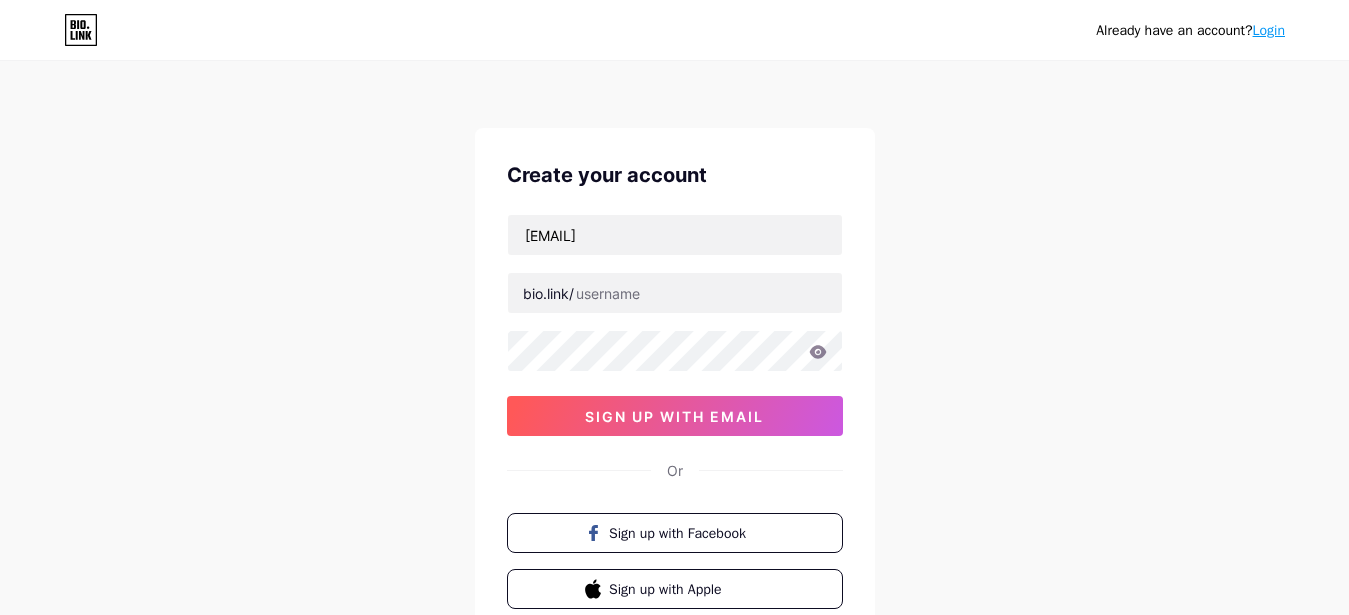type on "[EMAIL]" 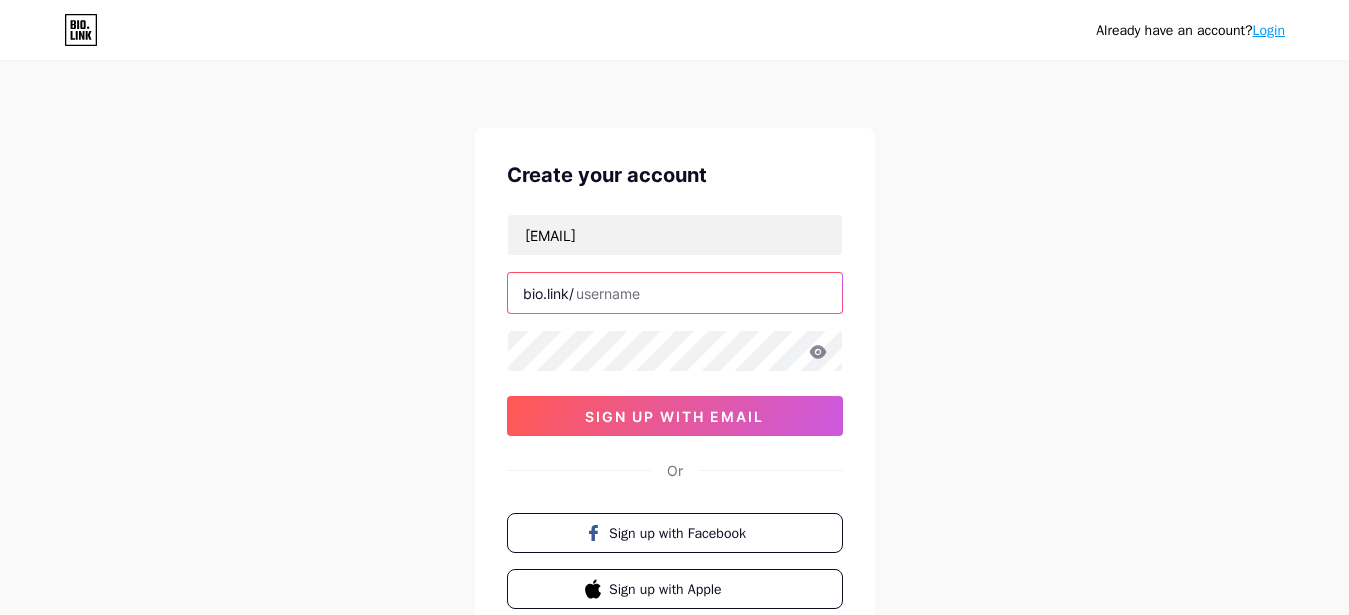 click at bounding box center (675, 293) 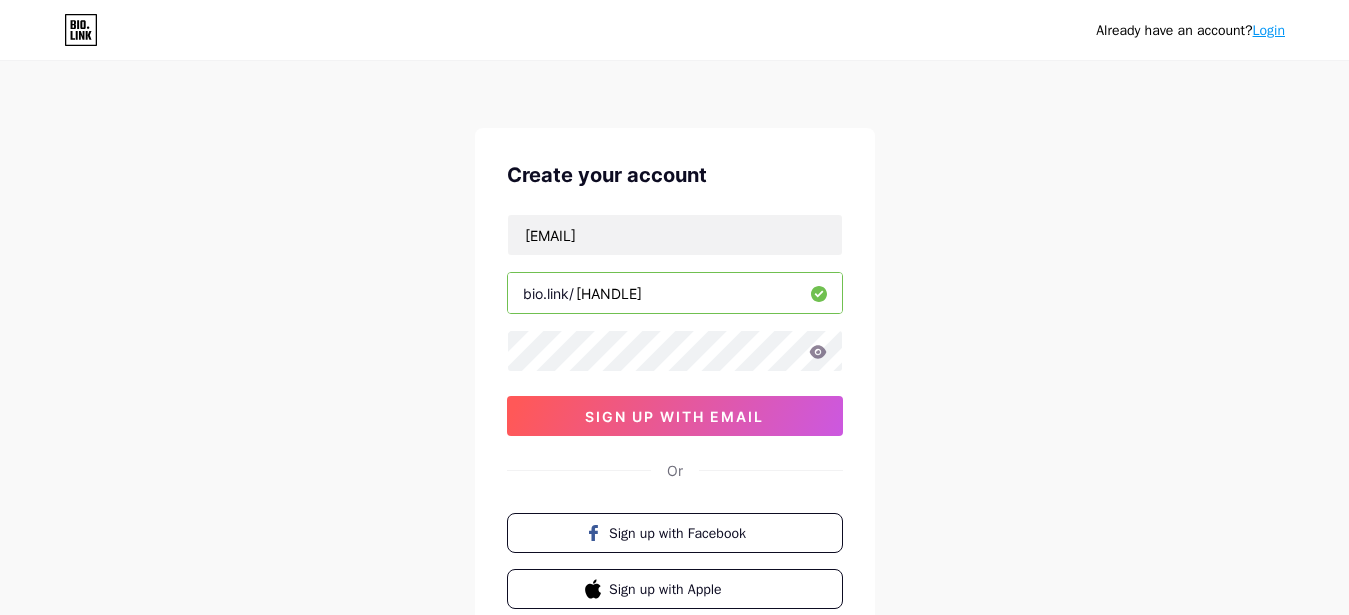 type on "[HANDLE]" 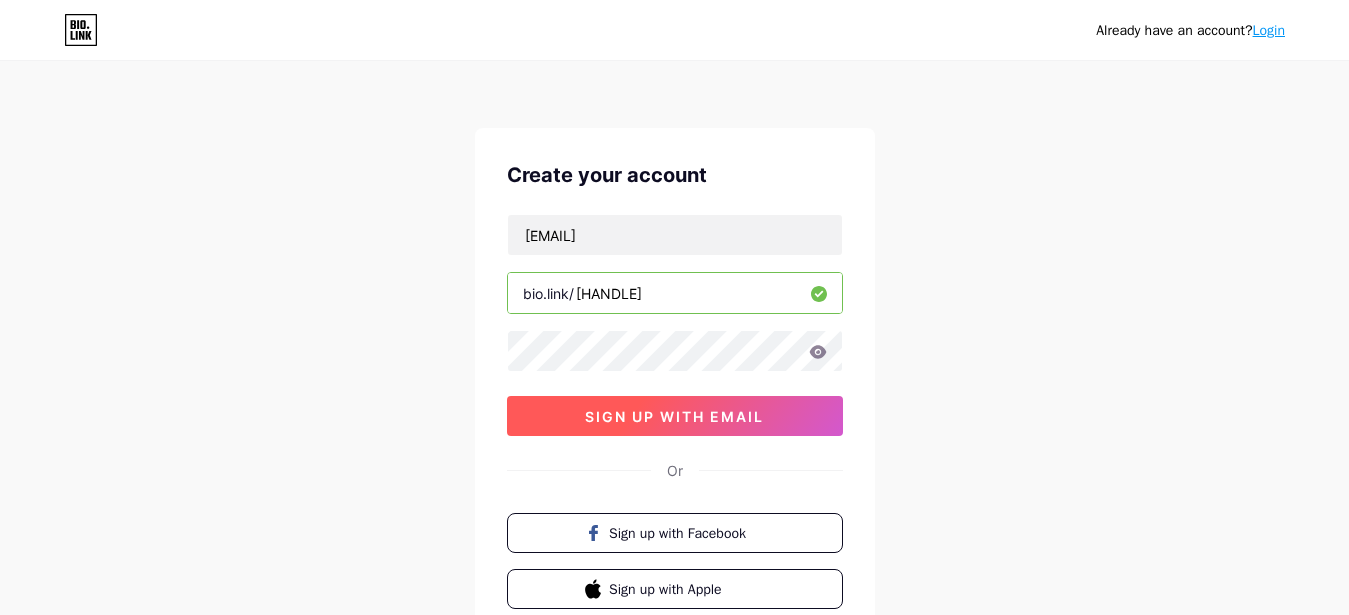 click on "sign up with email" at bounding box center [675, 416] 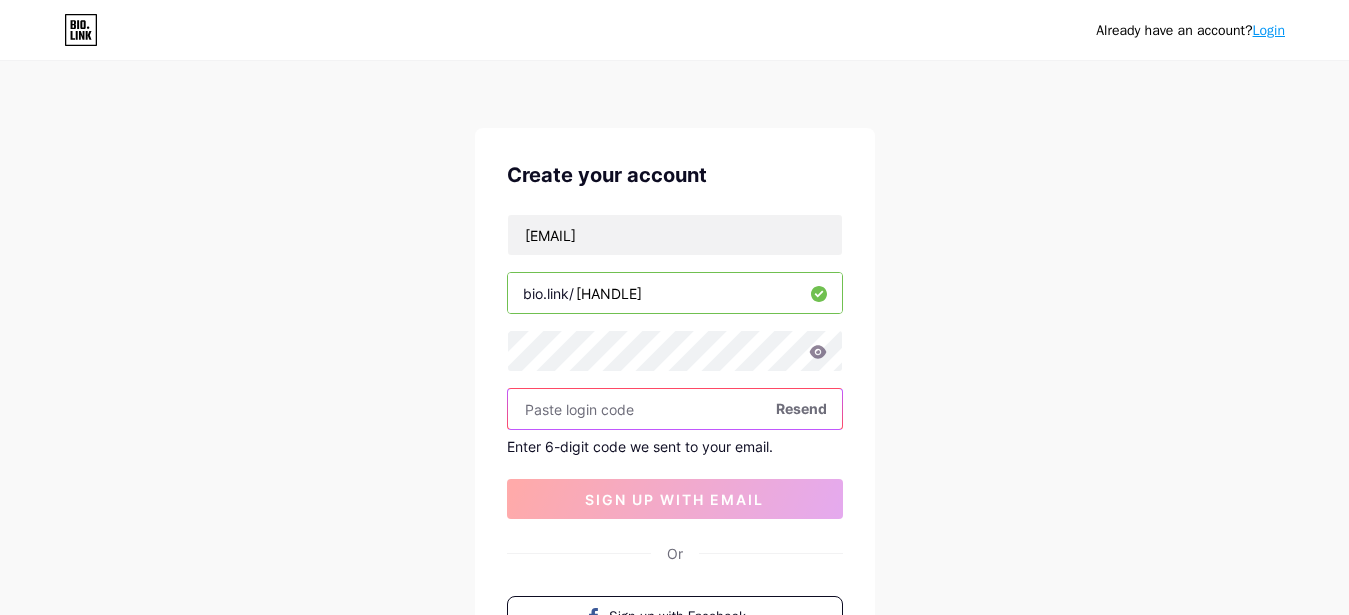 click at bounding box center [675, 409] 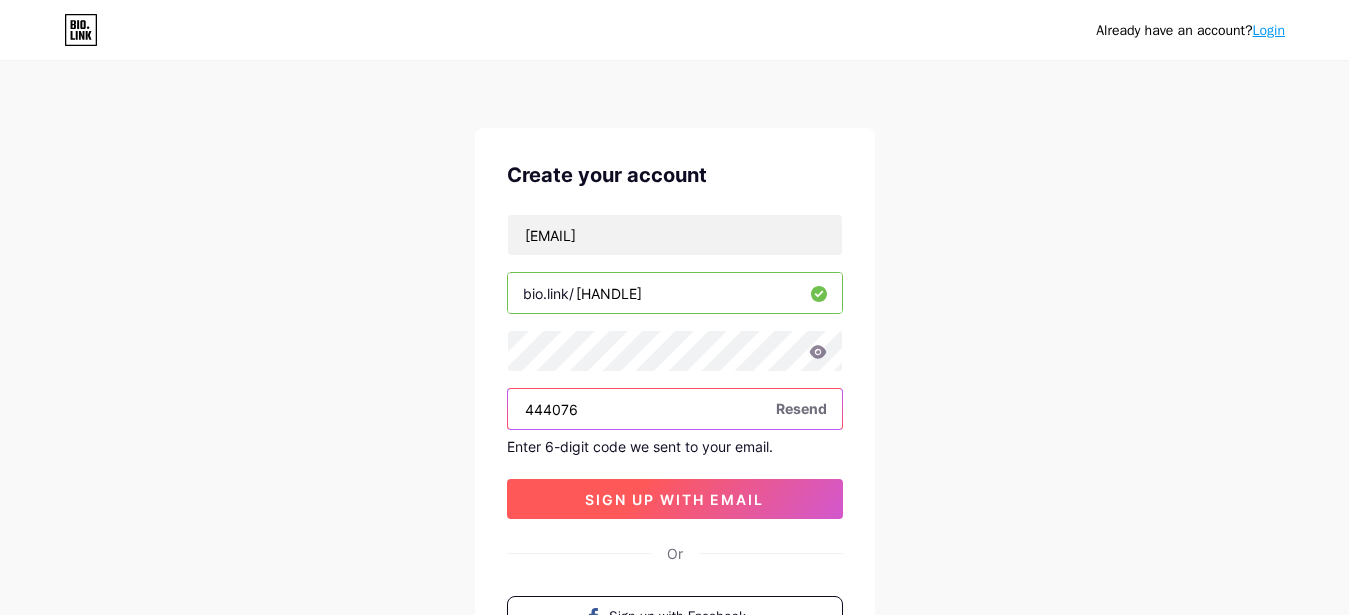 type on "444076" 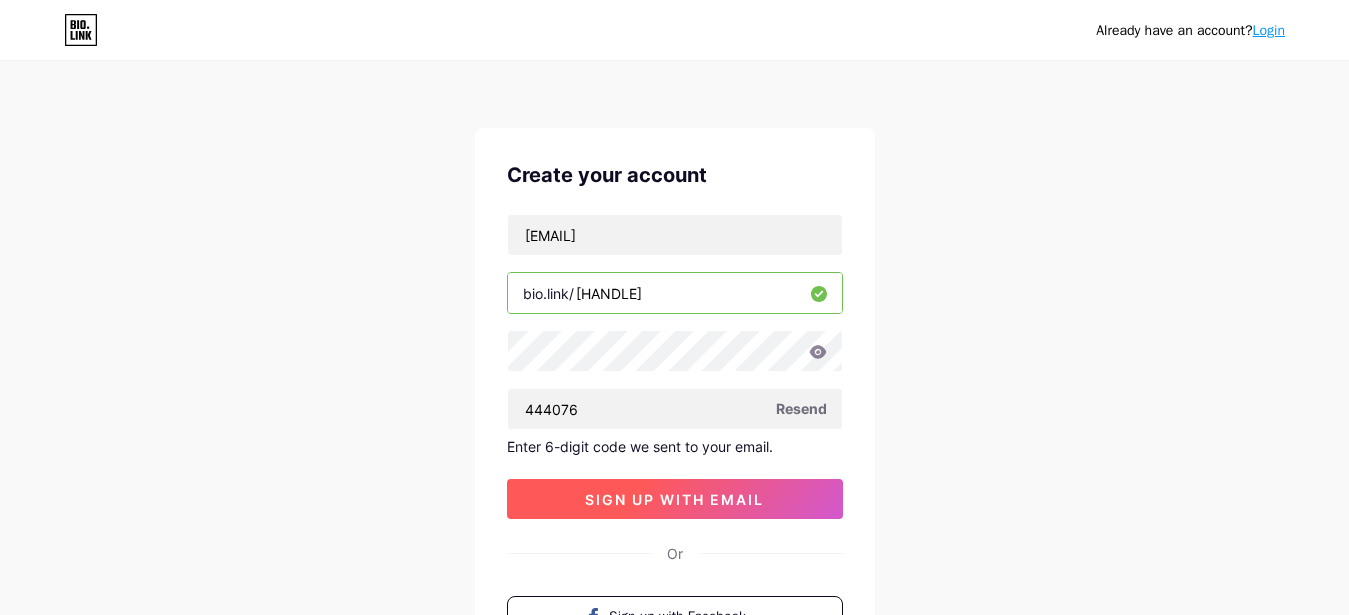 click on "sign up with email" at bounding box center (674, 499) 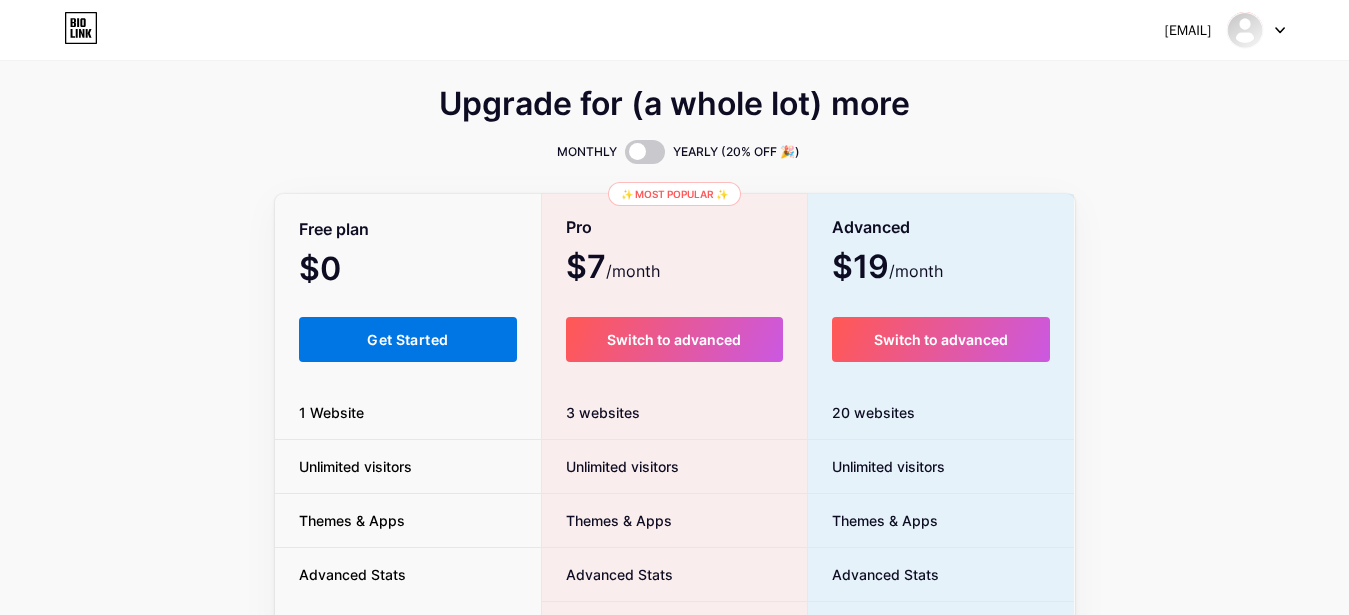 click on "Get Started" at bounding box center (407, 339) 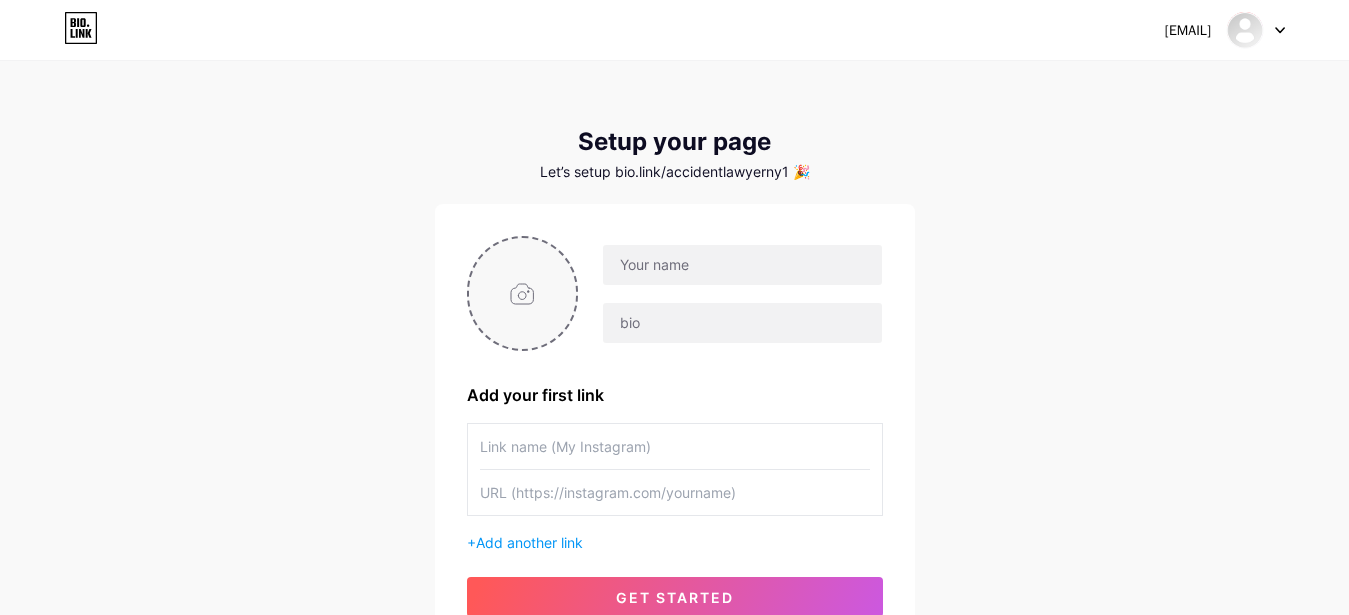 click at bounding box center [523, 293] 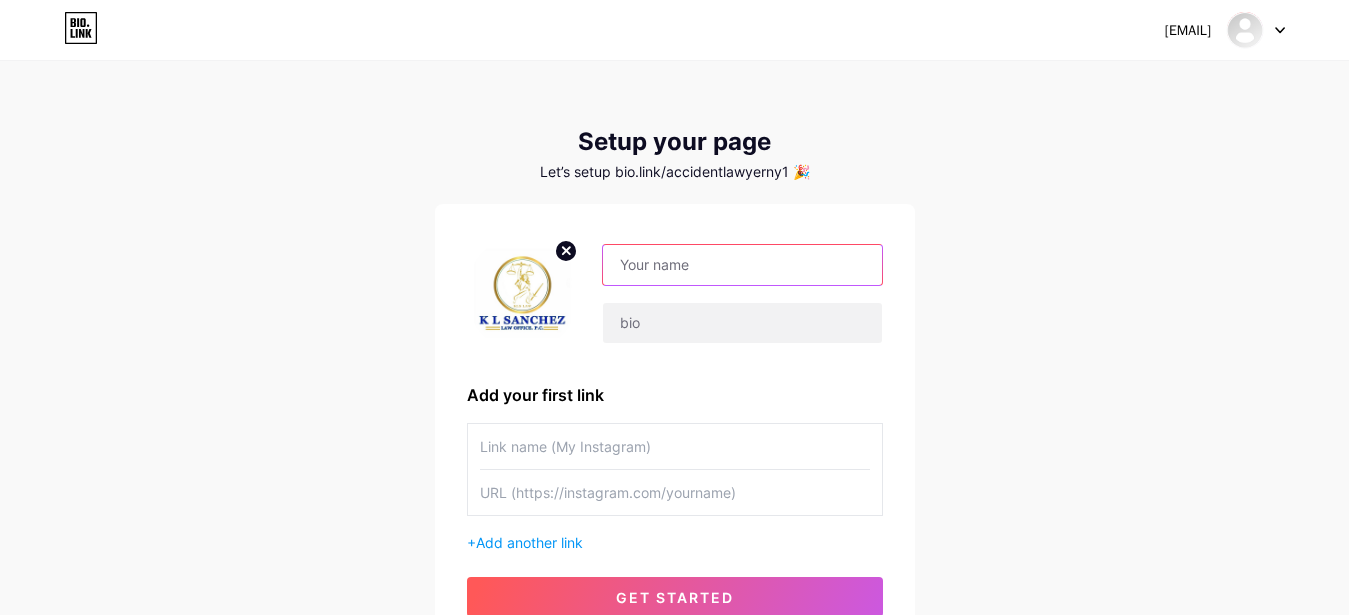 click at bounding box center [742, 265] 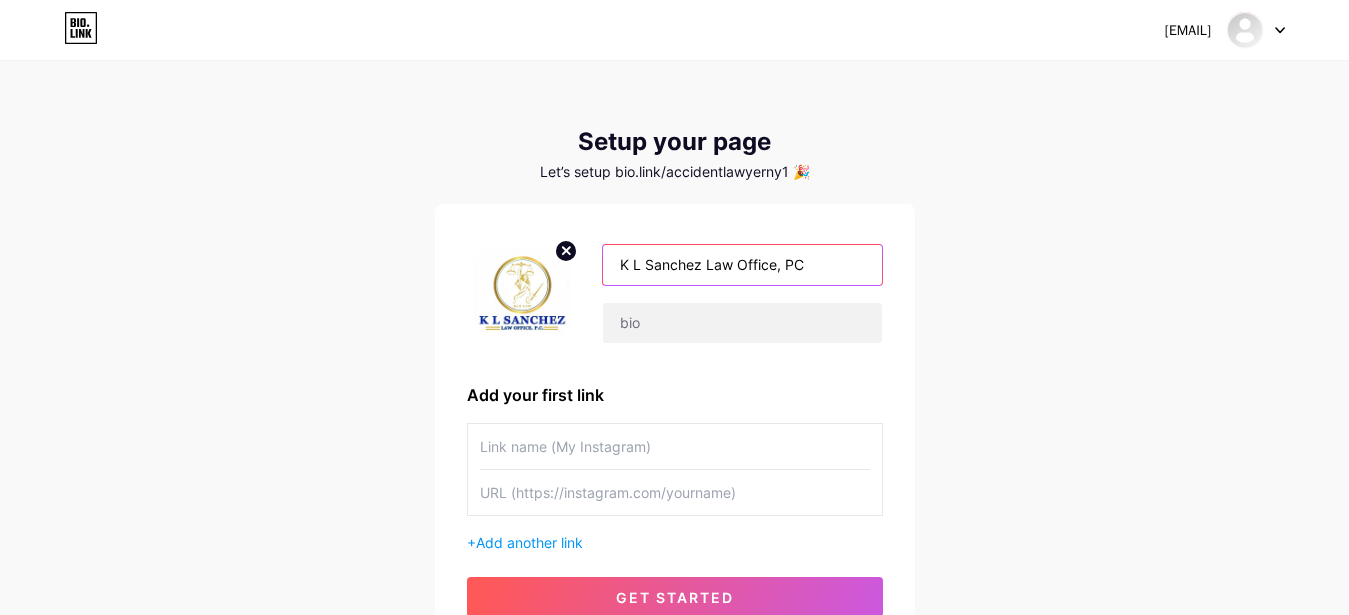 type on "K L Sanchez Law Office, PC" 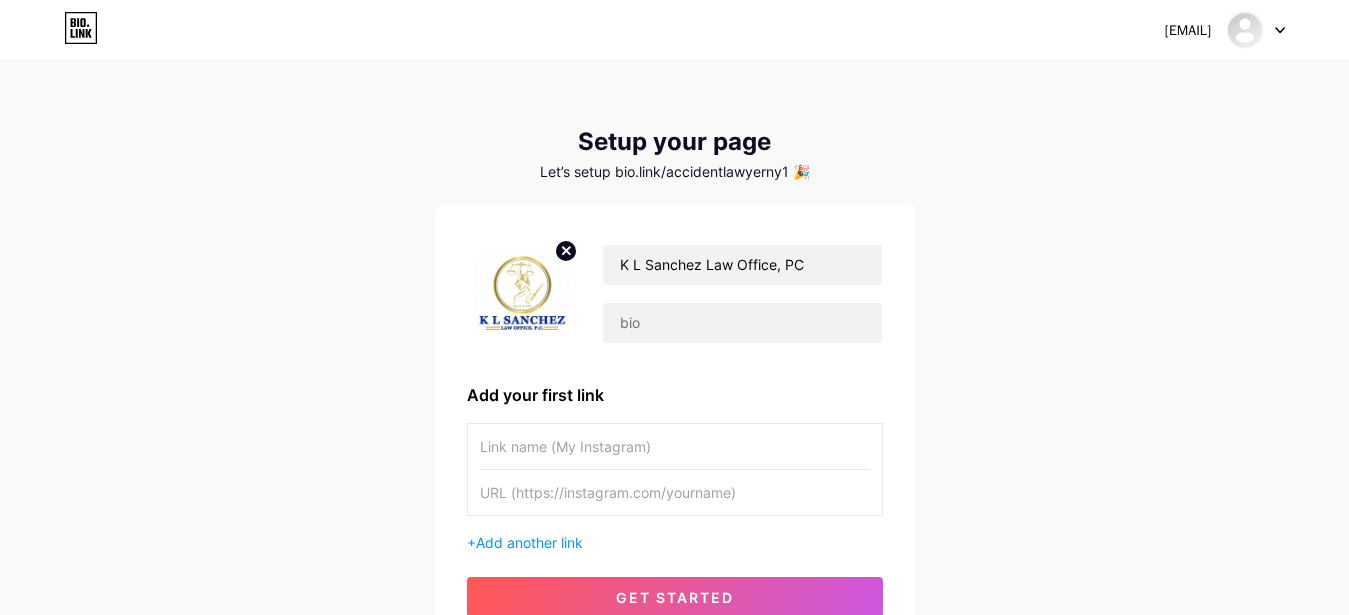 click on "K L Sanchez Law Office, PC         Add your first link
+  Add another link     get started" at bounding box center (675, 426) 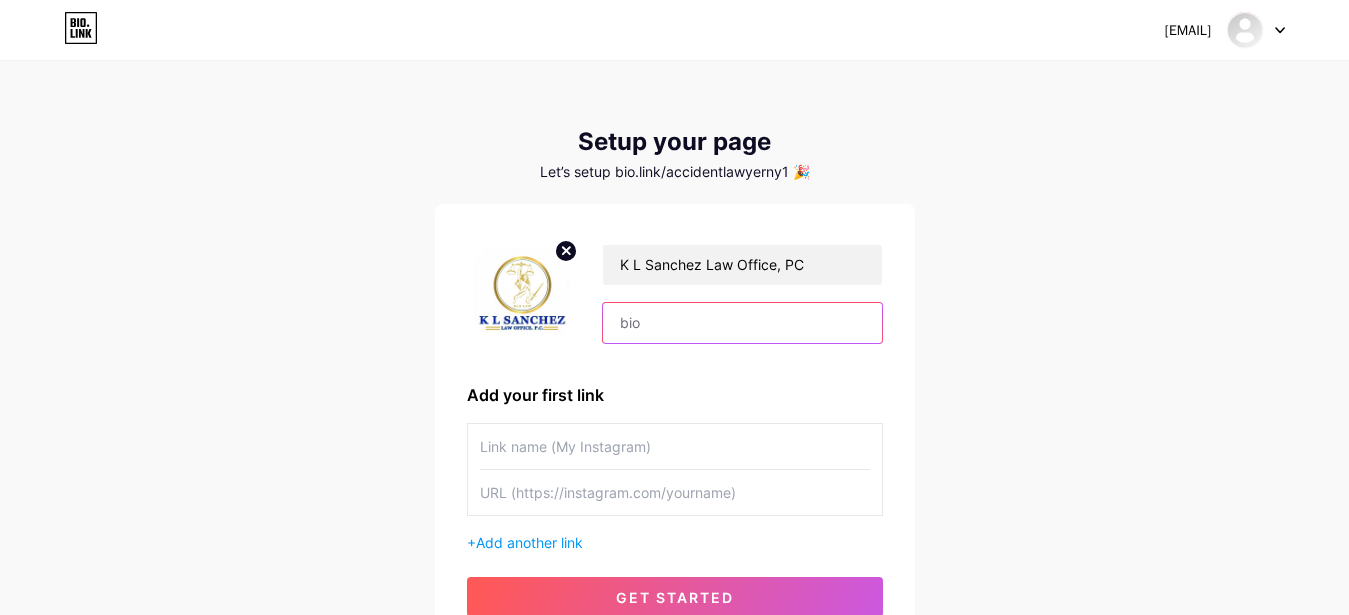 click at bounding box center [742, 323] 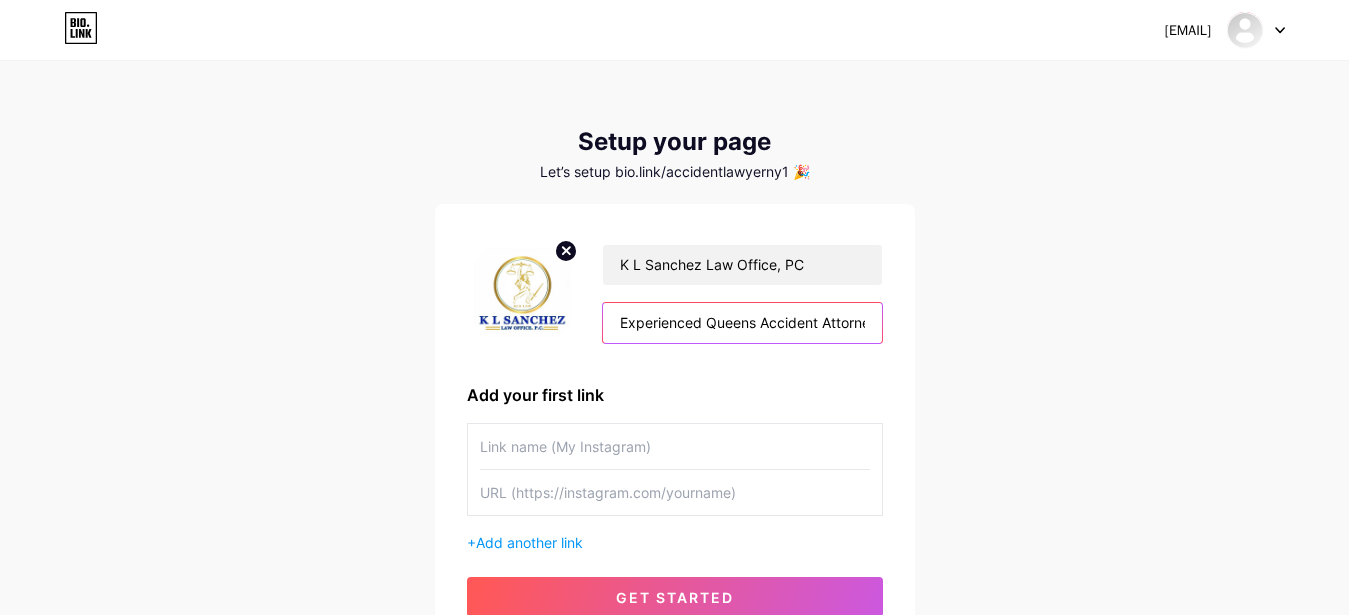 scroll, scrollTop: 0, scrollLeft: 785, axis: horizontal 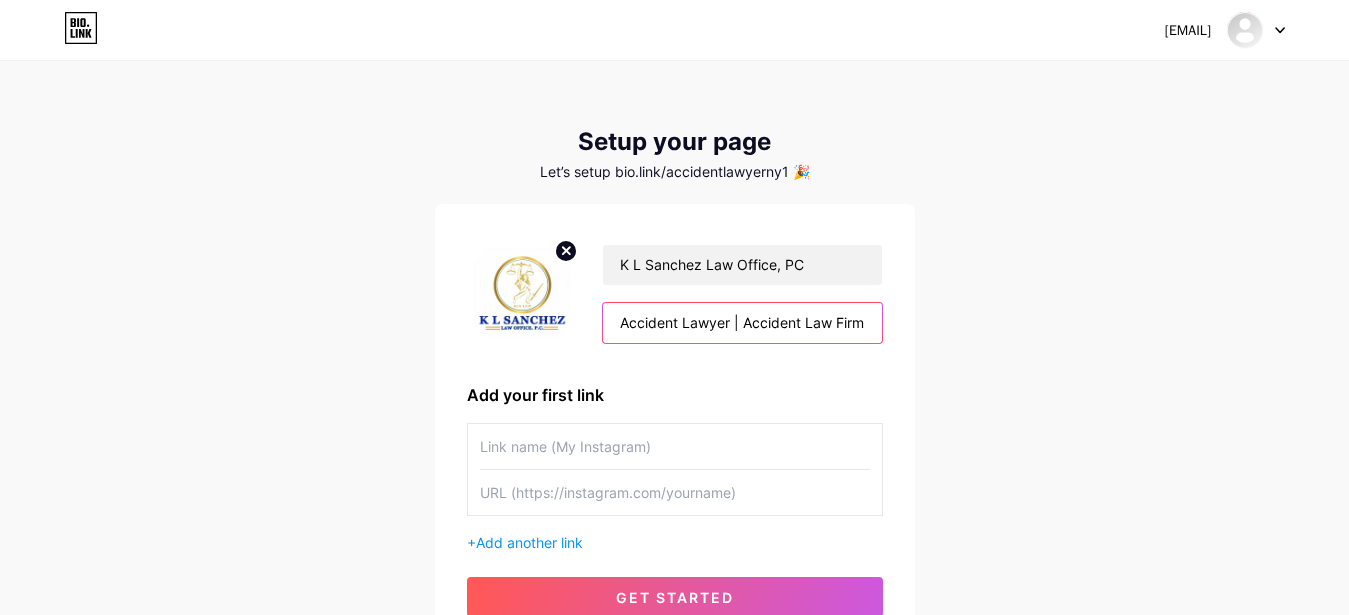 type on "Experienced Queens Accident Attorney | ⭐ 5-Star Rating | Queens Car Accident Lawyer Keetick L. Sanchez | Queens Accident Lawyer | Accident Law Firm" 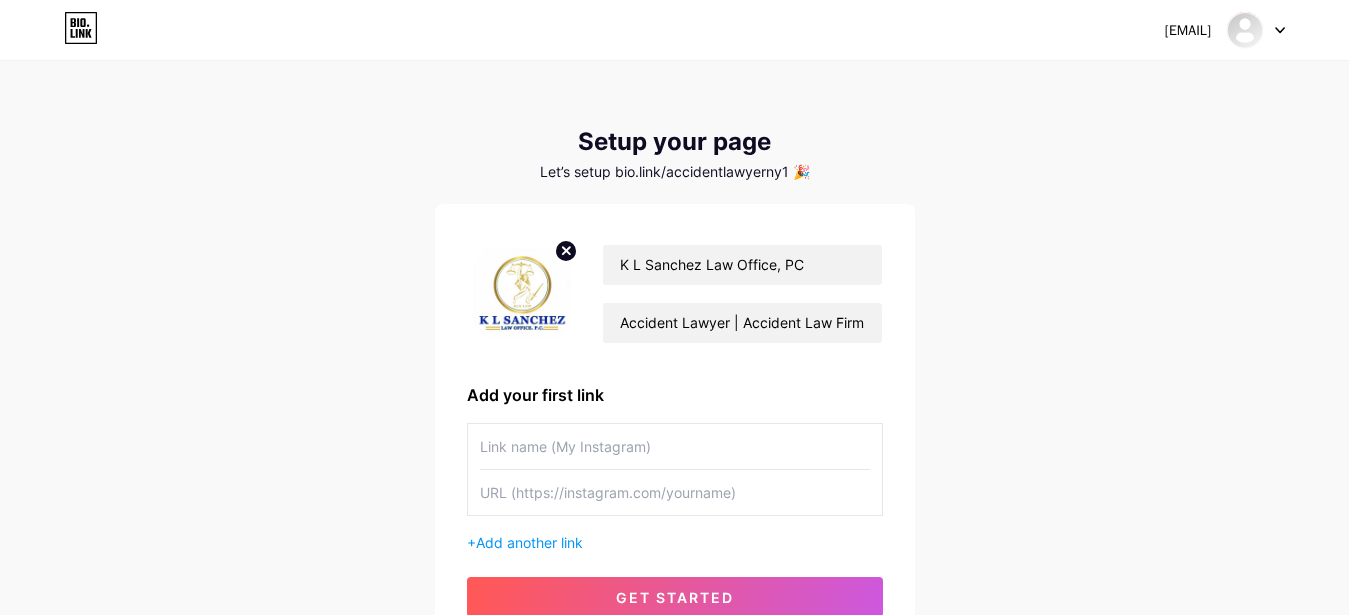 click on "Add your first link" at bounding box center (675, 395) 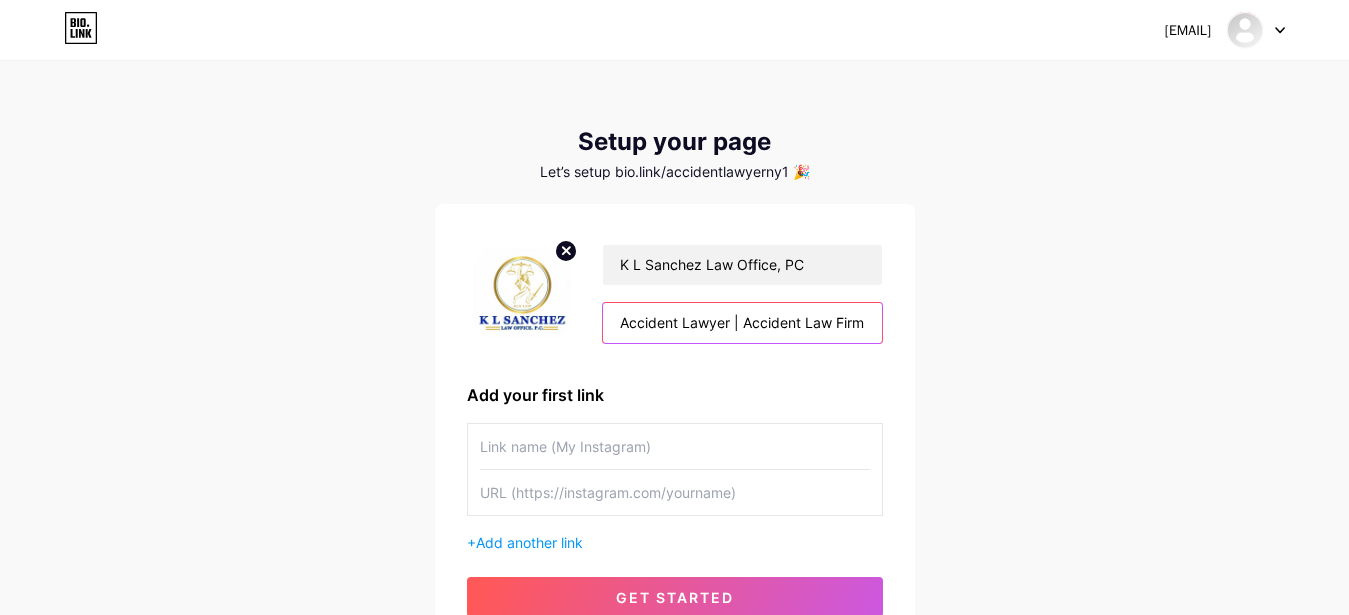 scroll, scrollTop: 0, scrollLeft: 0, axis: both 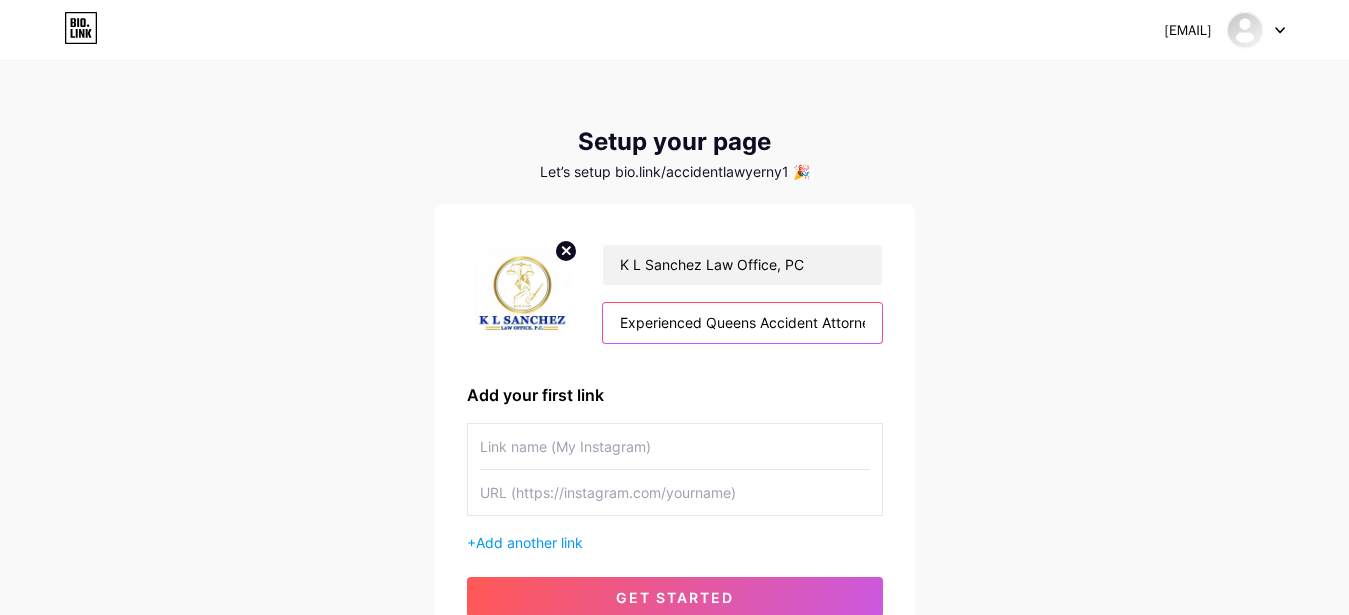 drag, startPoint x: 792, startPoint y: 328, endPoint x: 288, endPoint y: 226, distance: 514.21783 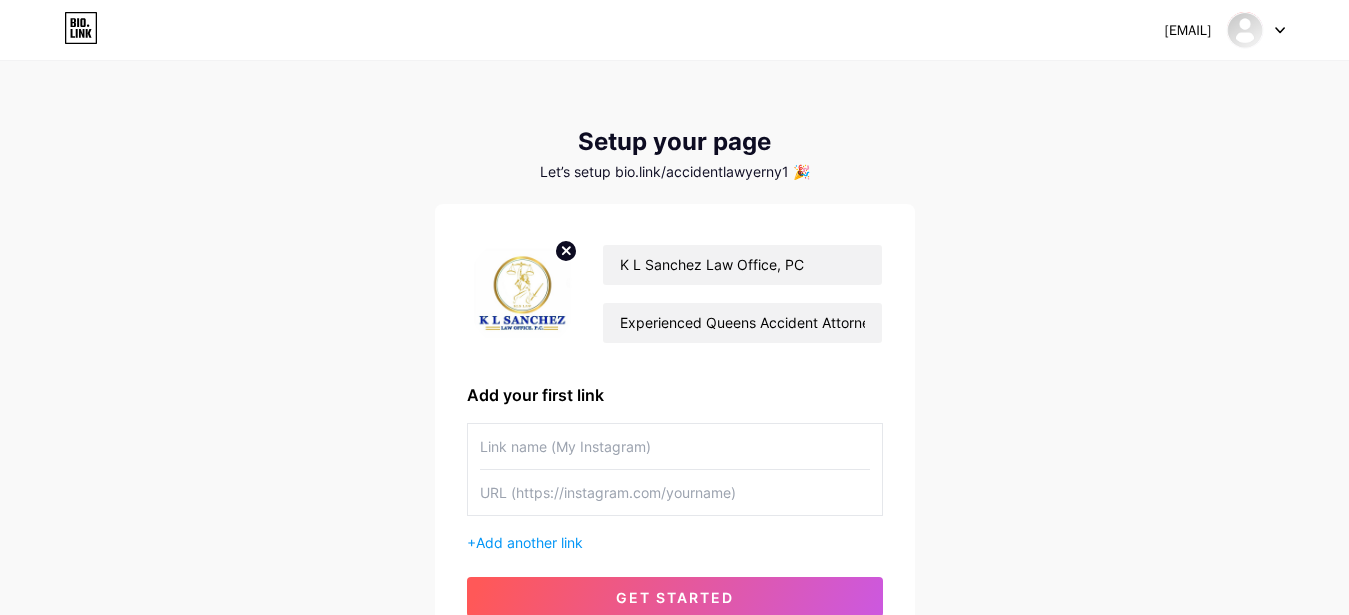 click on "K L Sanchez Law Office, PC     Experienced Queens Accident Attorney | ⭐ 5-Star Rating | Queens Car Accident Lawyer Keetick L. Sanchez | Queens Accident Lawyer | Accident Law Firm     Add your first link
+  Add another link     get started" at bounding box center [675, 426] 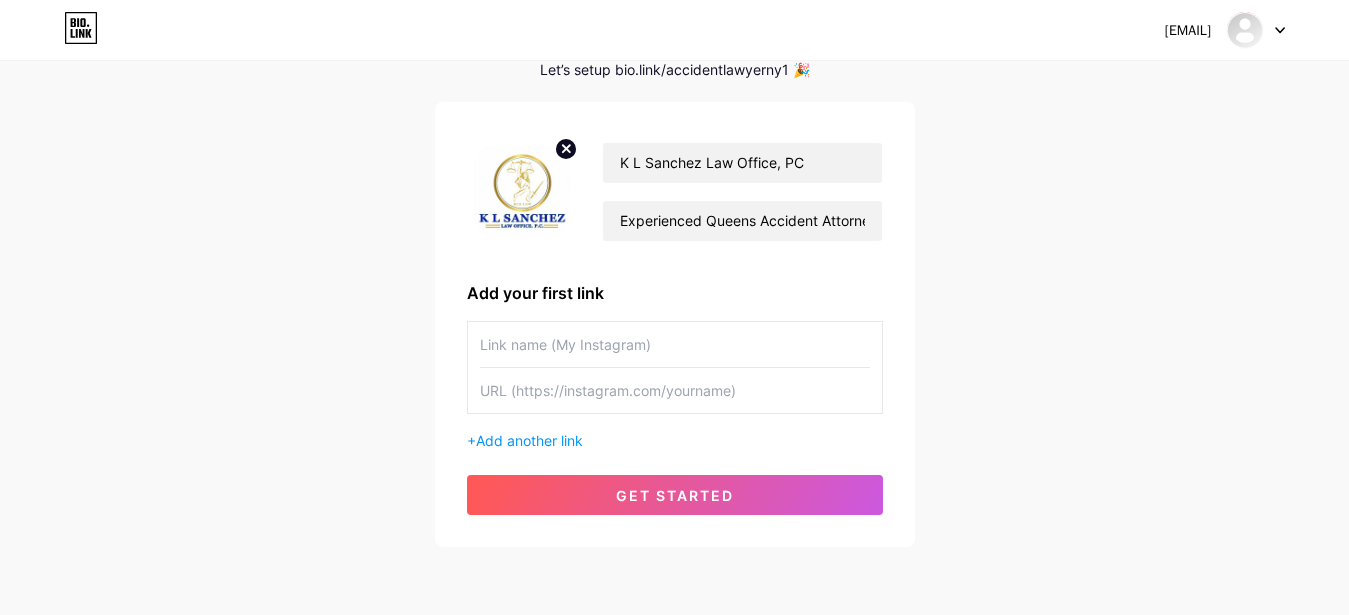 click at bounding box center [675, 390] 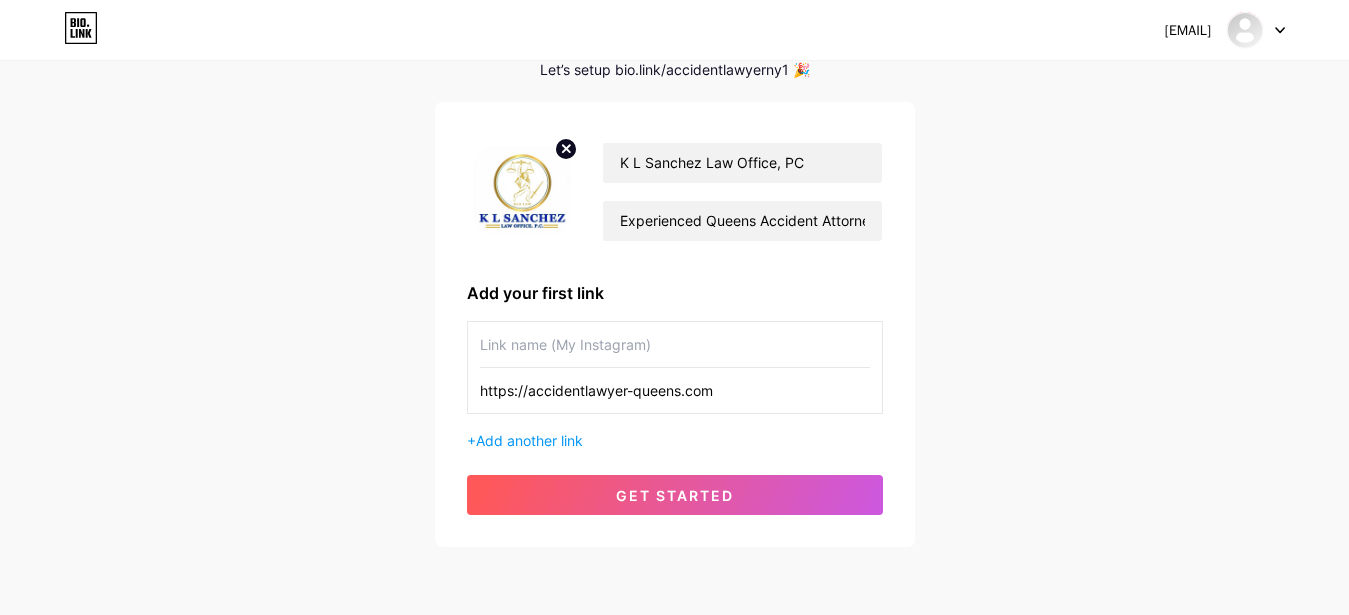 type on "https://accidentlawyer-queens.com" 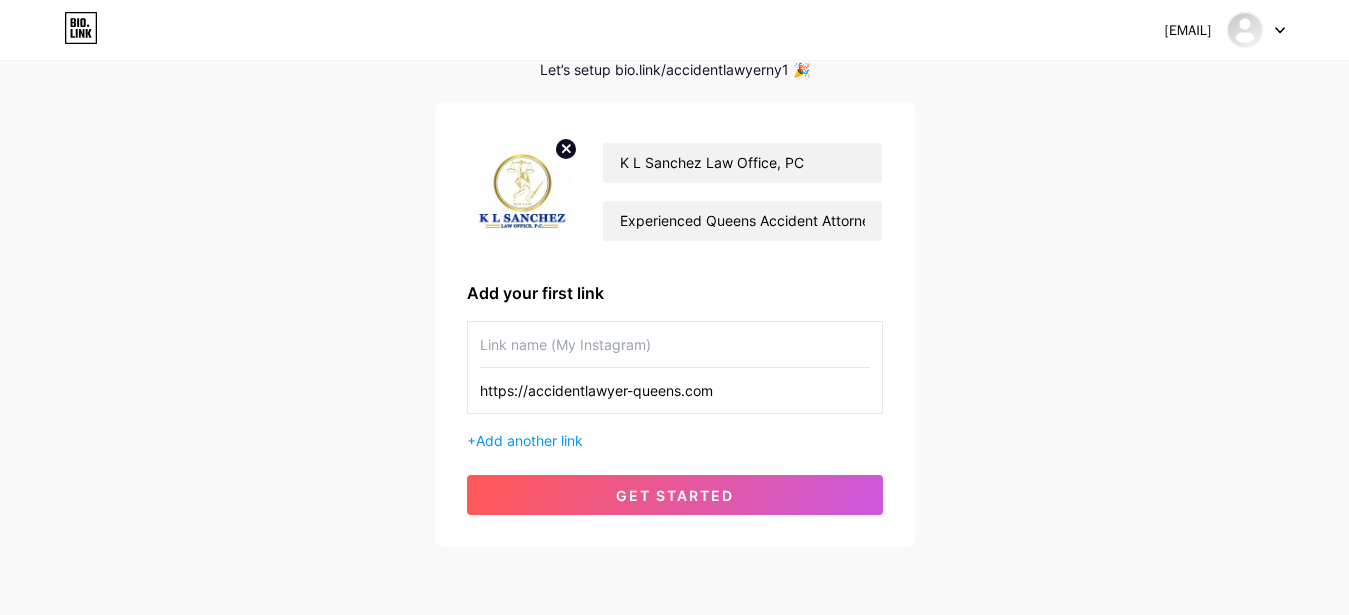 click at bounding box center [675, 344] 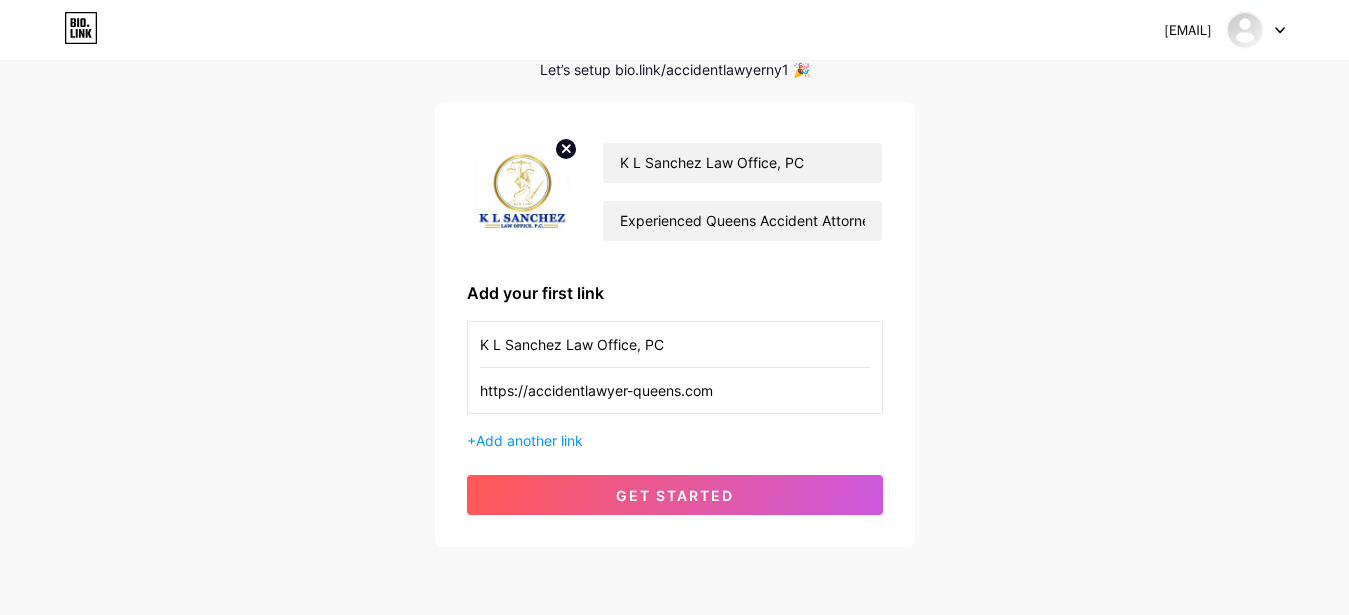 type on "K L Sanchez Law Office, PC" 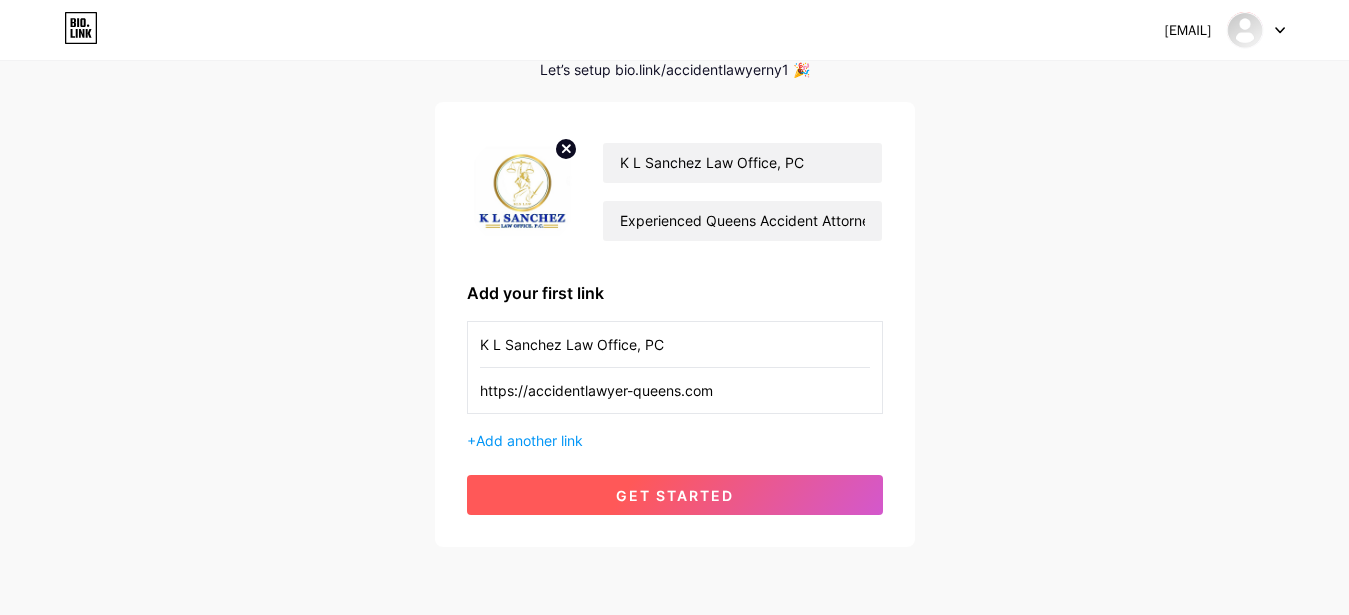 click on "get started" at bounding box center [675, 495] 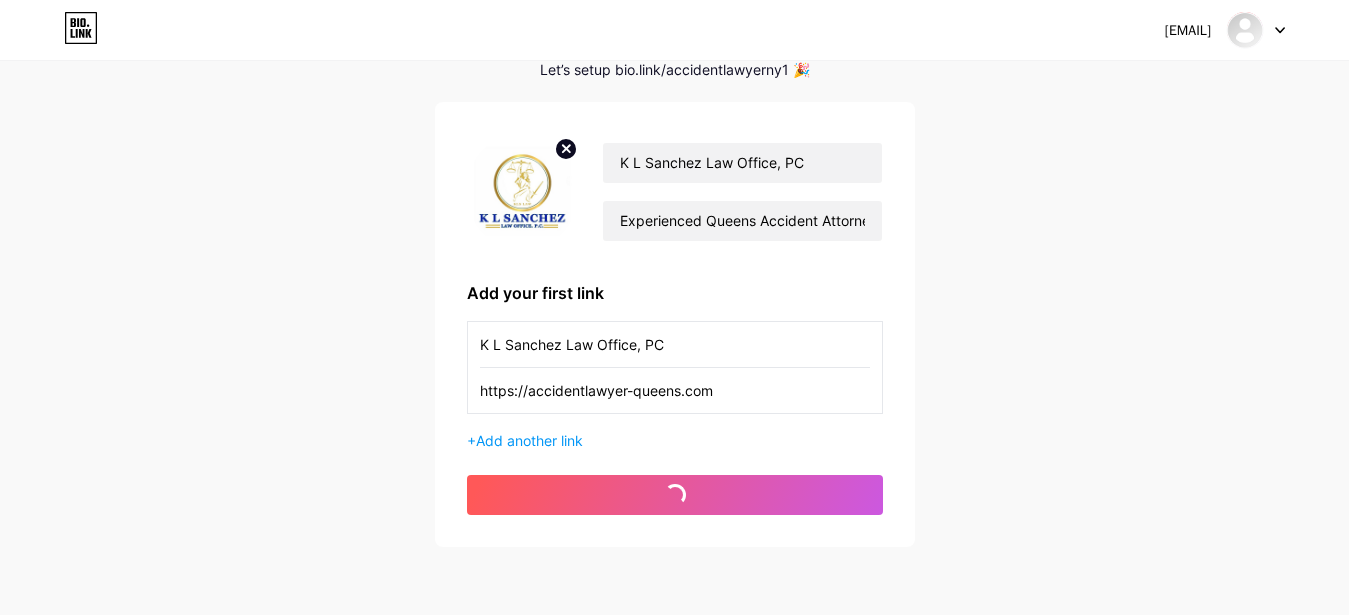 scroll, scrollTop: 0, scrollLeft: 0, axis: both 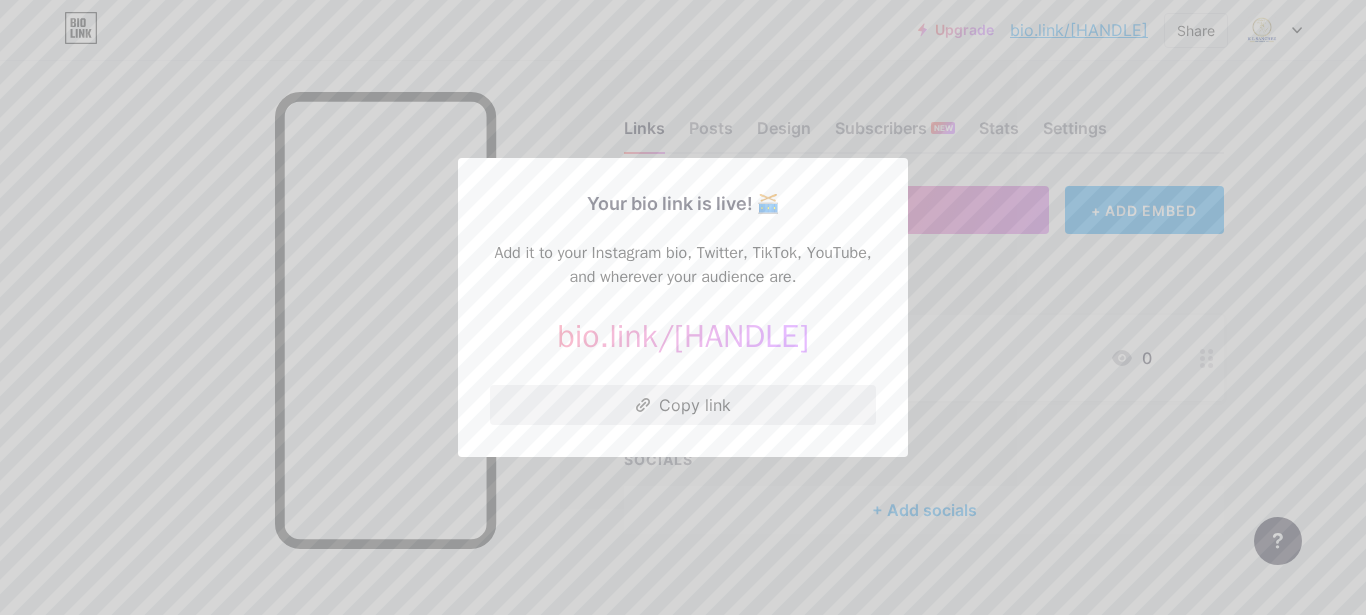 click on "Copy link" at bounding box center [683, 405] 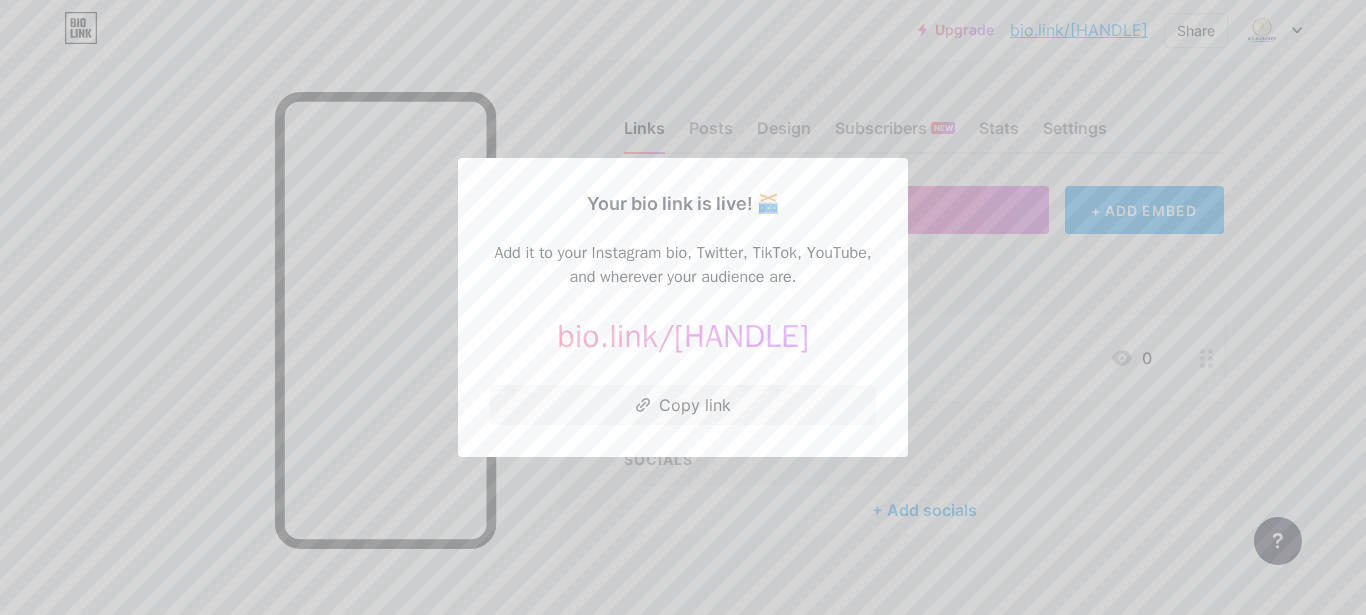 click at bounding box center (683, 307) 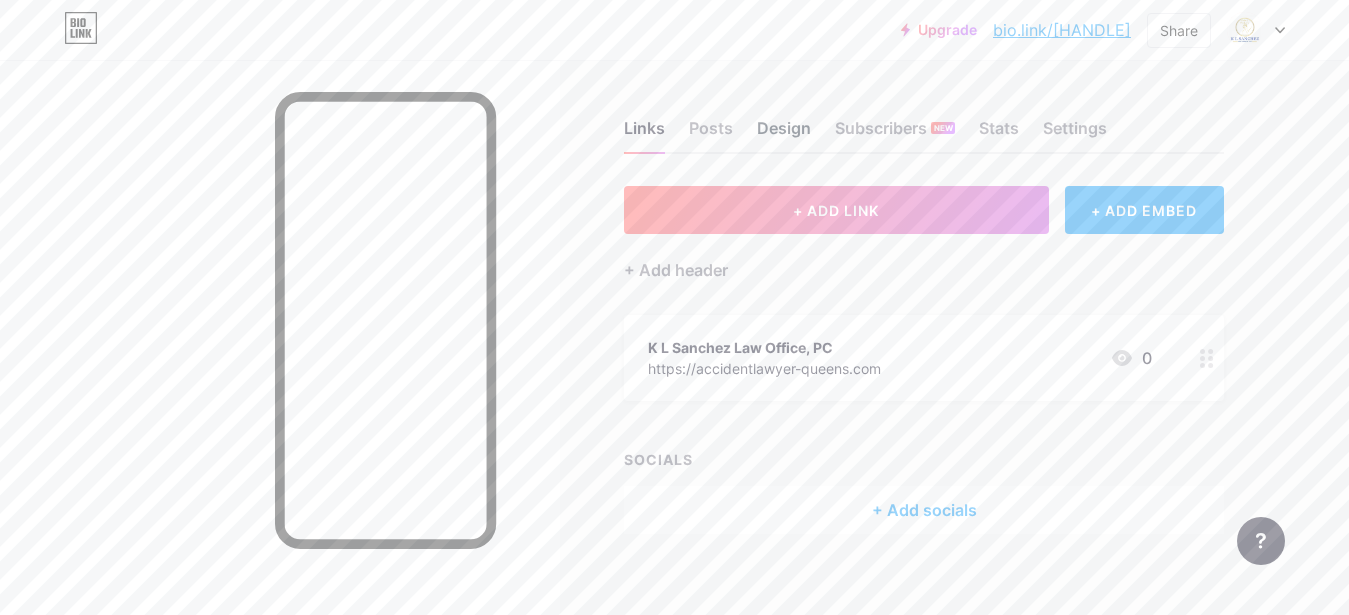click on "Design" at bounding box center [784, 134] 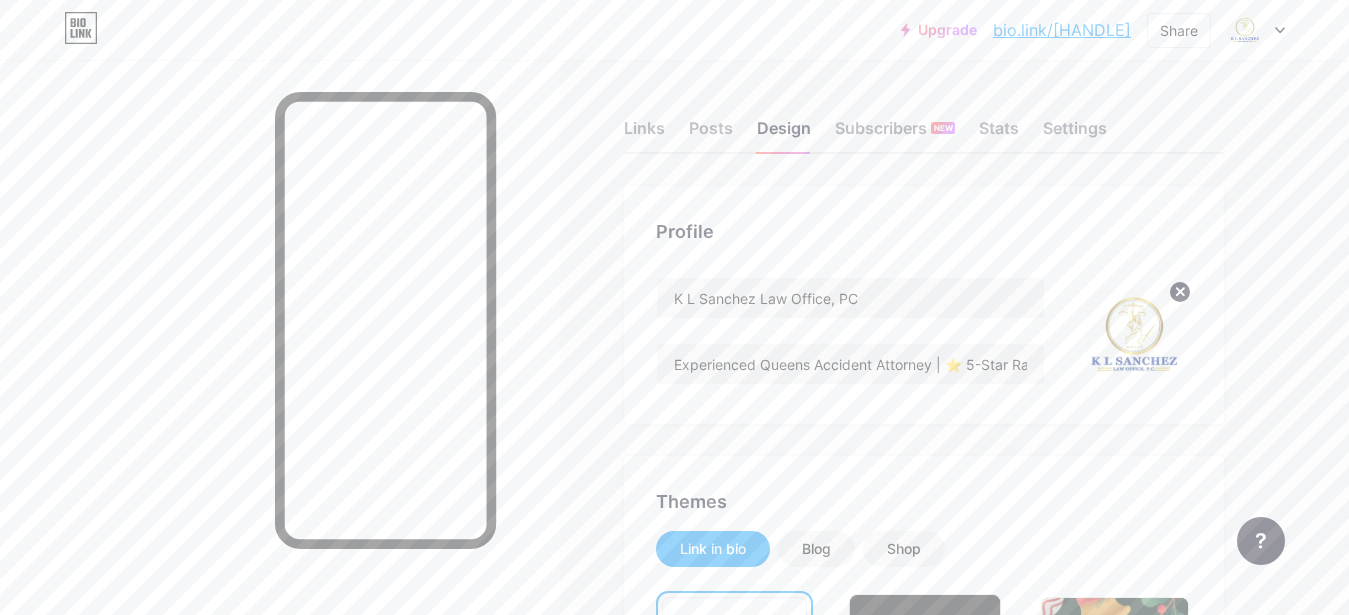 scroll, scrollTop: 306, scrollLeft: 0, axis: vertical 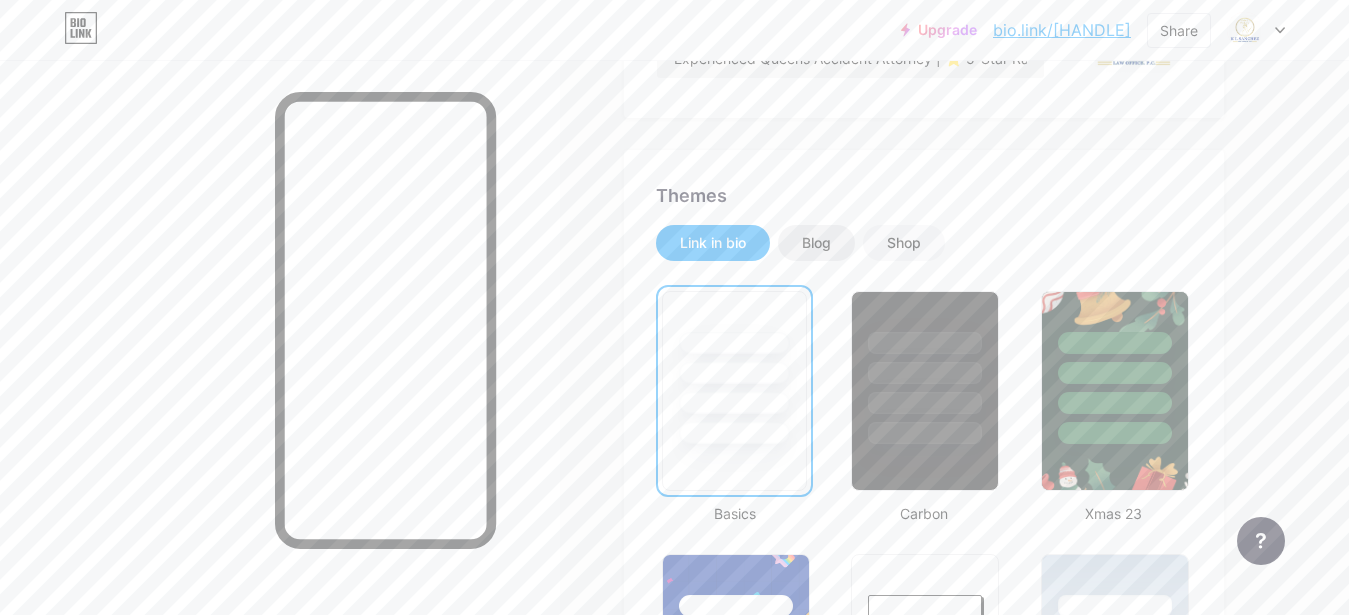 click on "Blog" at bounding box center [816, 243] 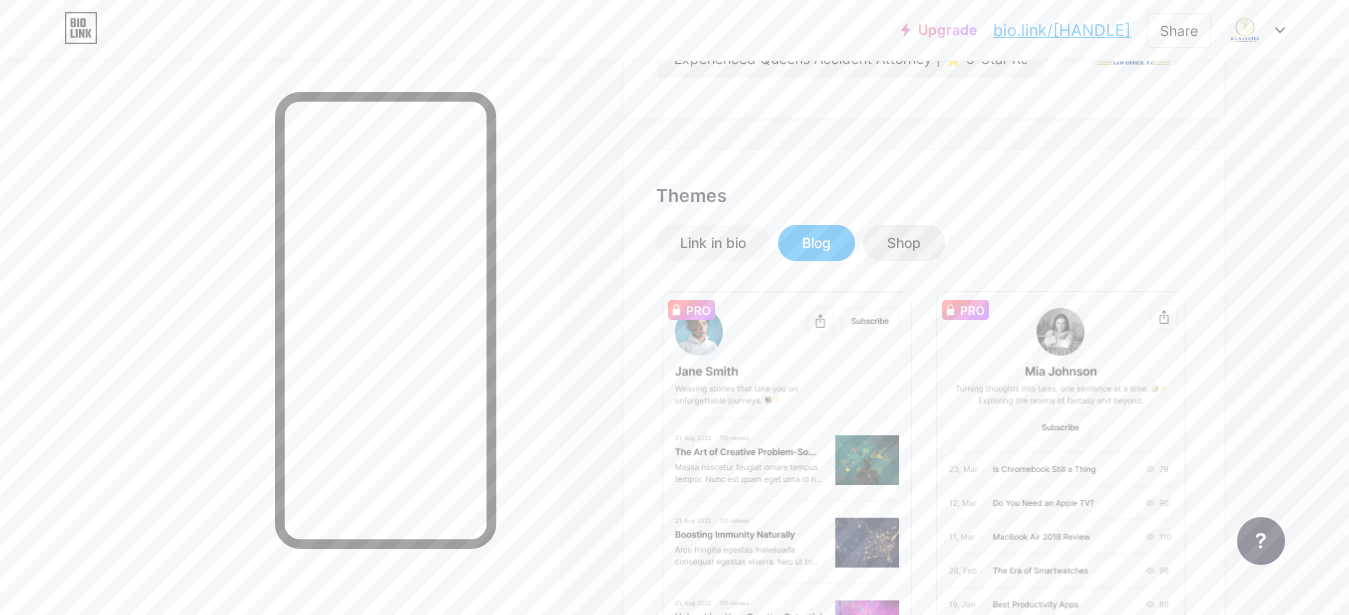 click on "Shop" at bounding box center [904, 243] 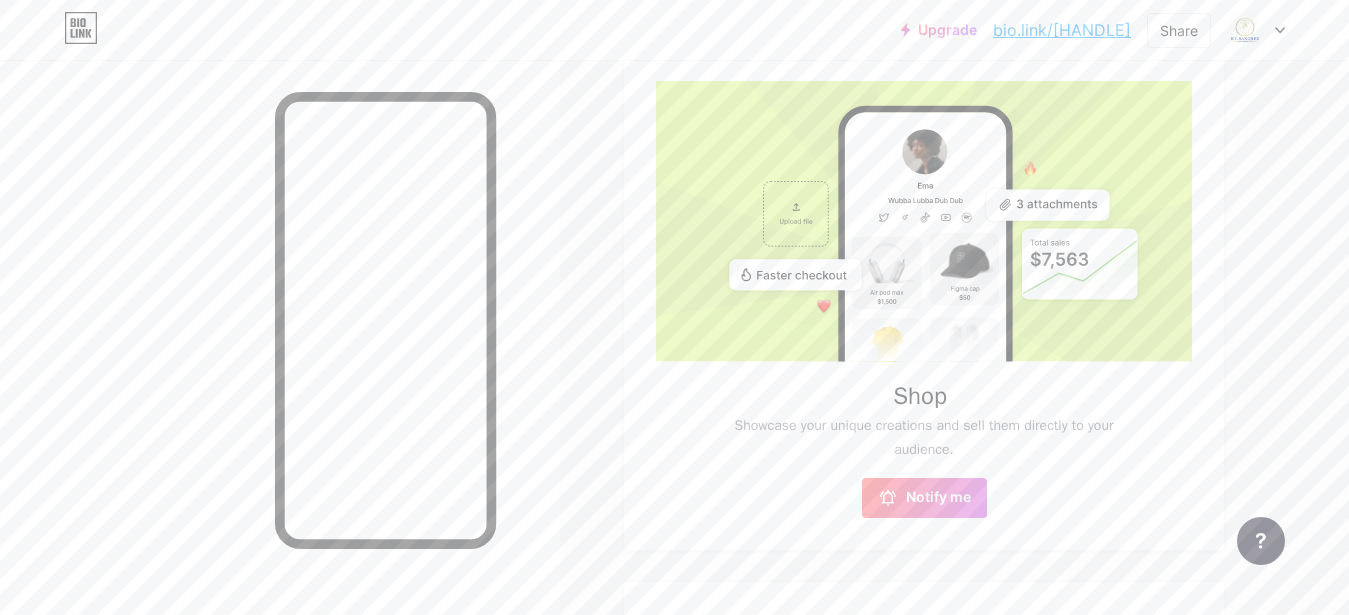 scroll, scrollTop: 306, scrollLeft: 0, axis: vertical 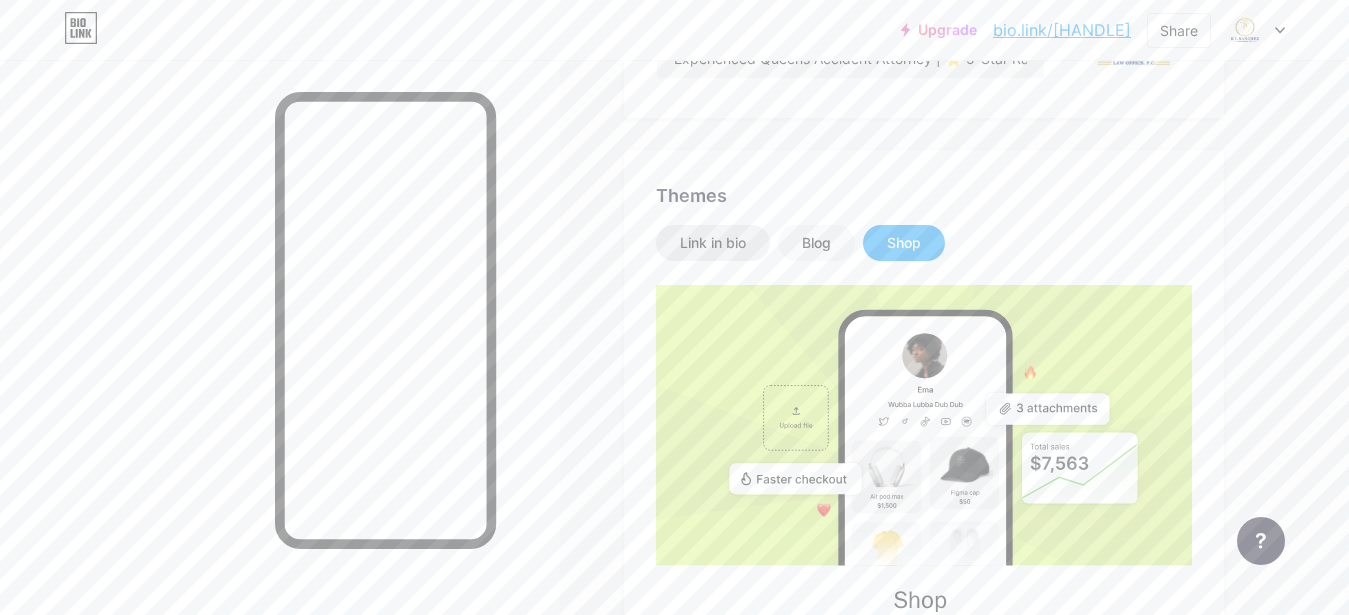 click on "Link in bio" at bounding box center (713, 243) 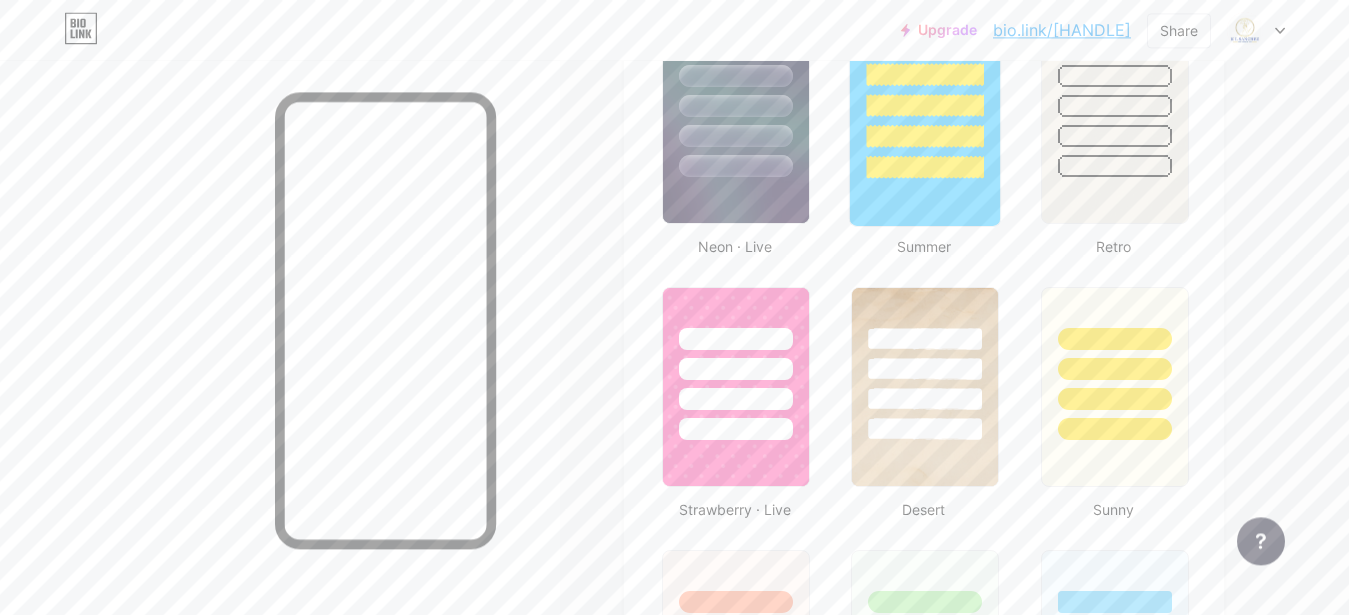 scroll, scrollTop: 1428, scrollLeft: 0, axis: vertical 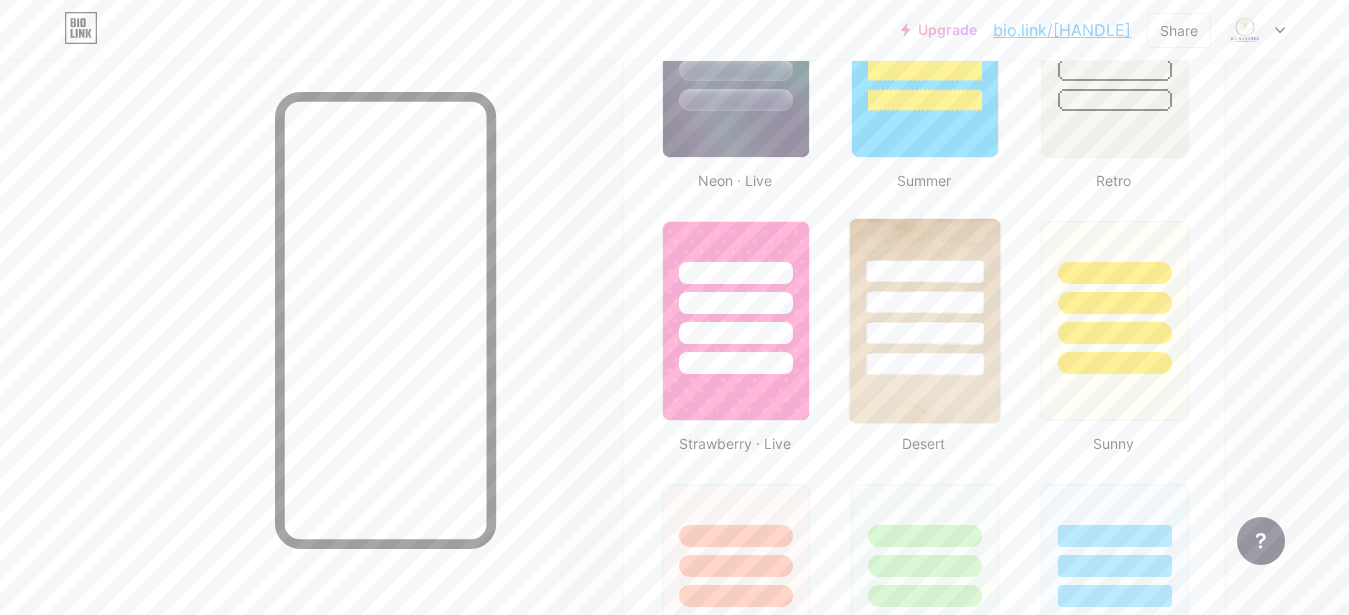 click at bounding box center [925, 321] 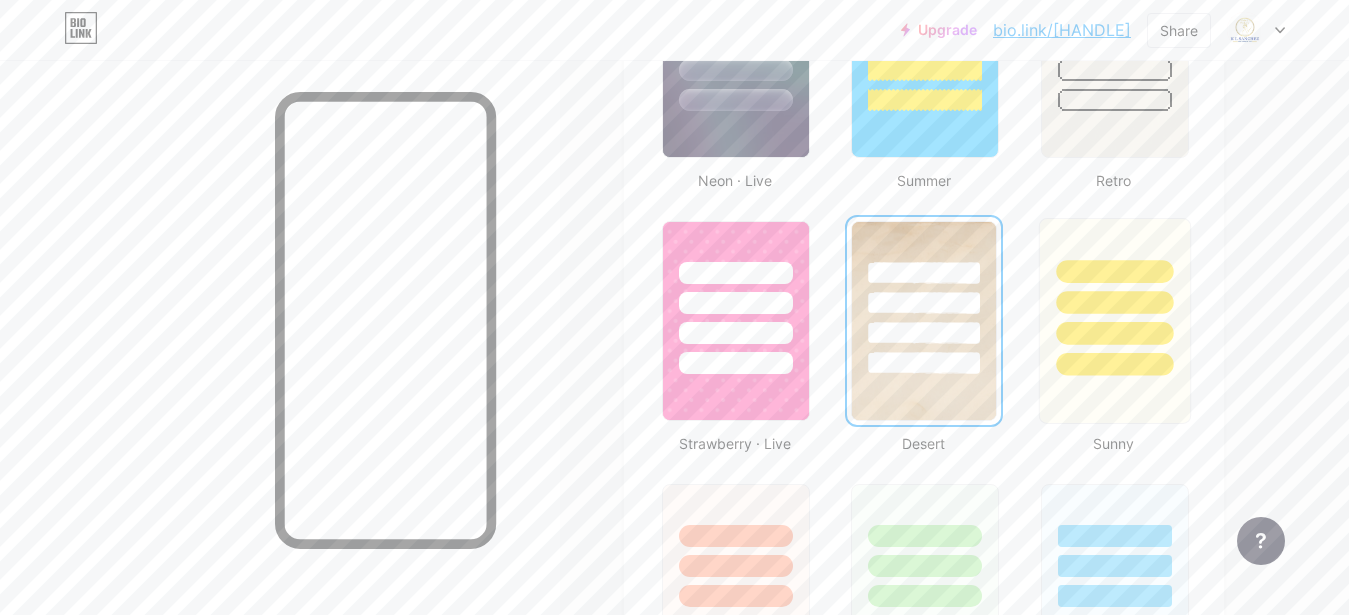 click at bounding box center [1114, 321] 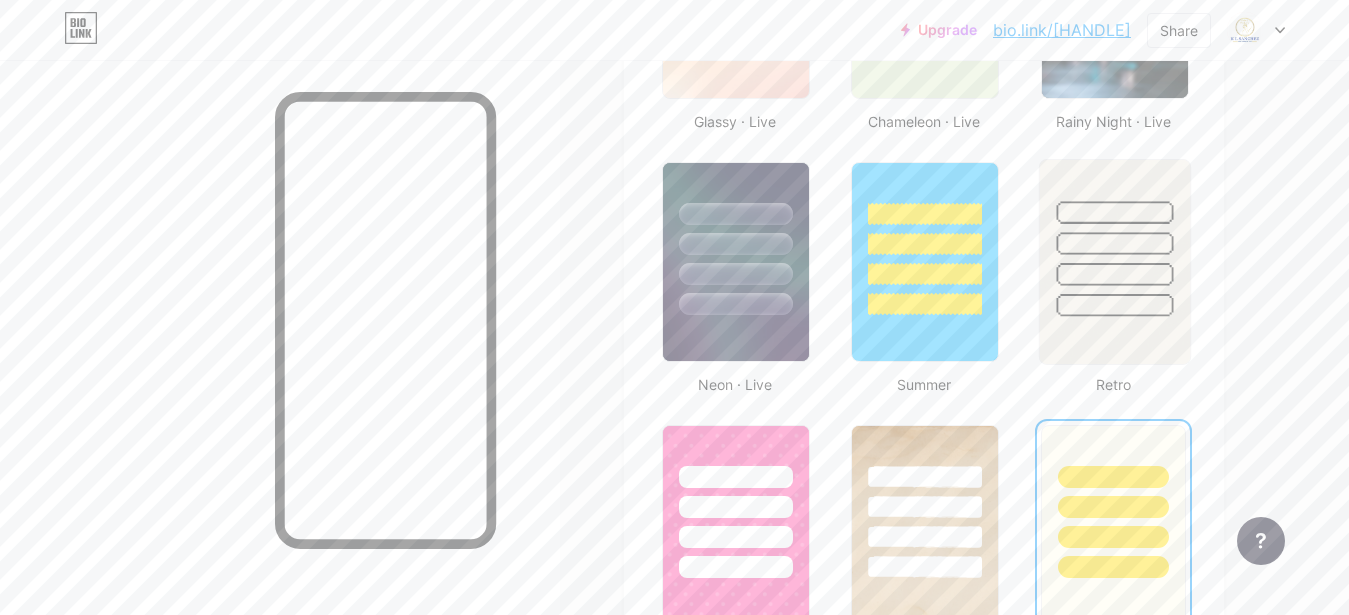 scroll, scrollTop: 1122, scrollLeft: 0, axis: vertical 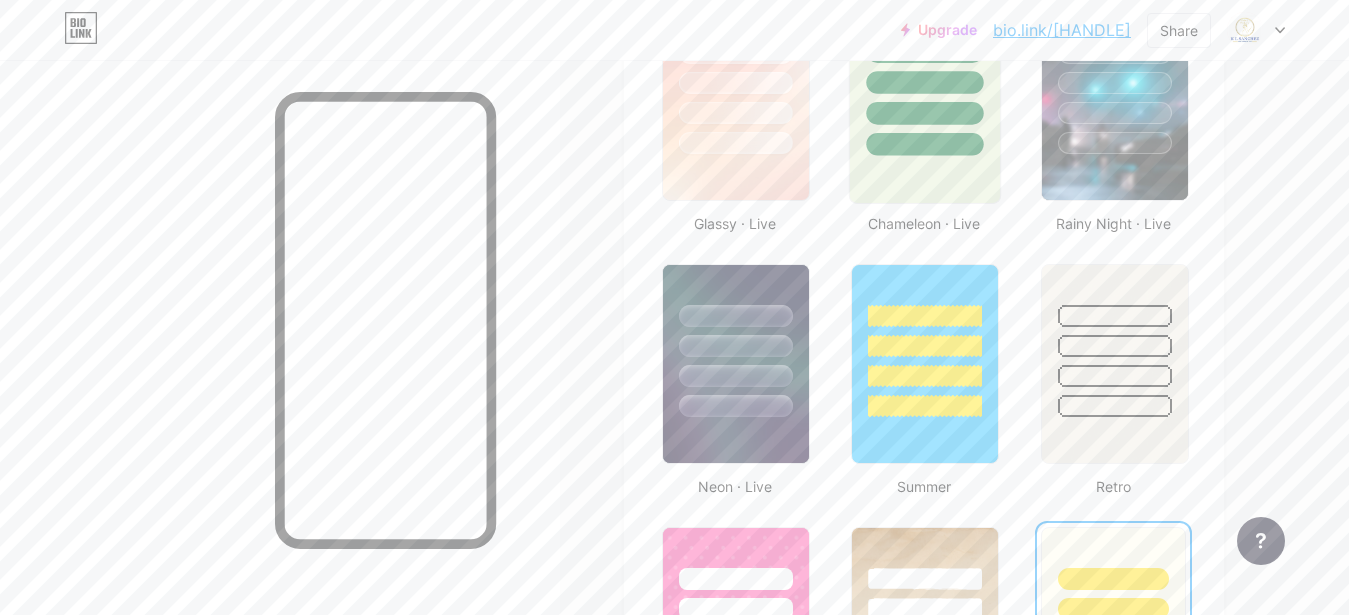 click at bounding box center (925, 101) 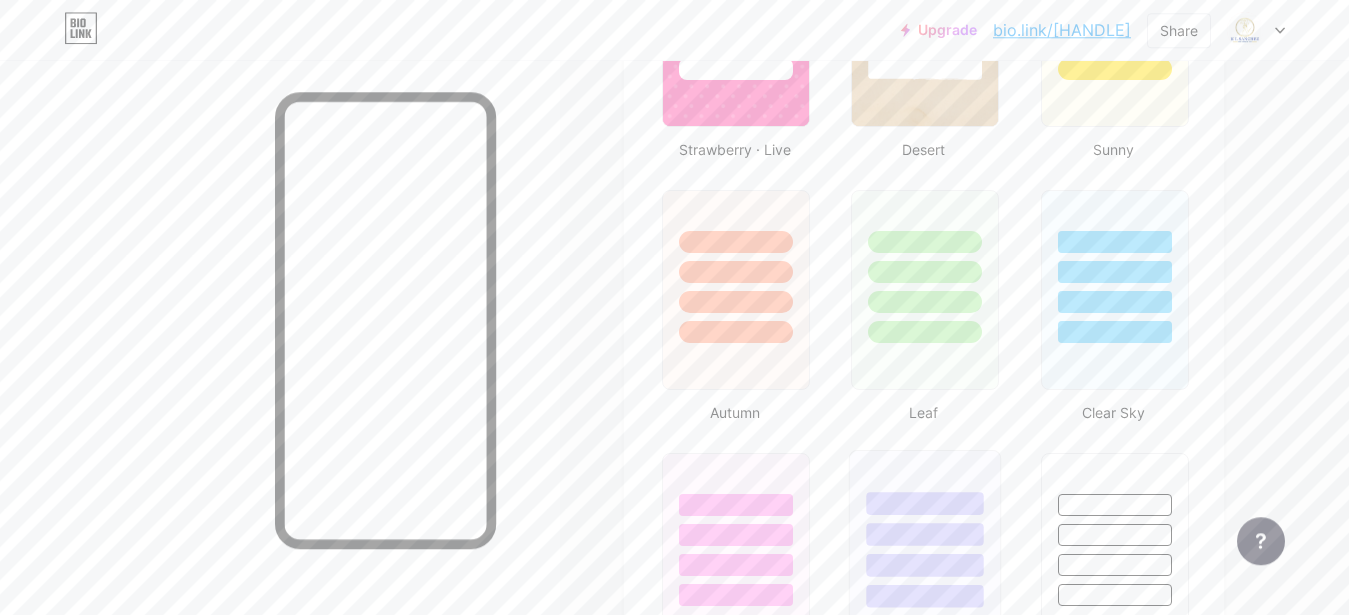 scroll, scrollTop: 1836, scrollLeft: 0, axis: vertical 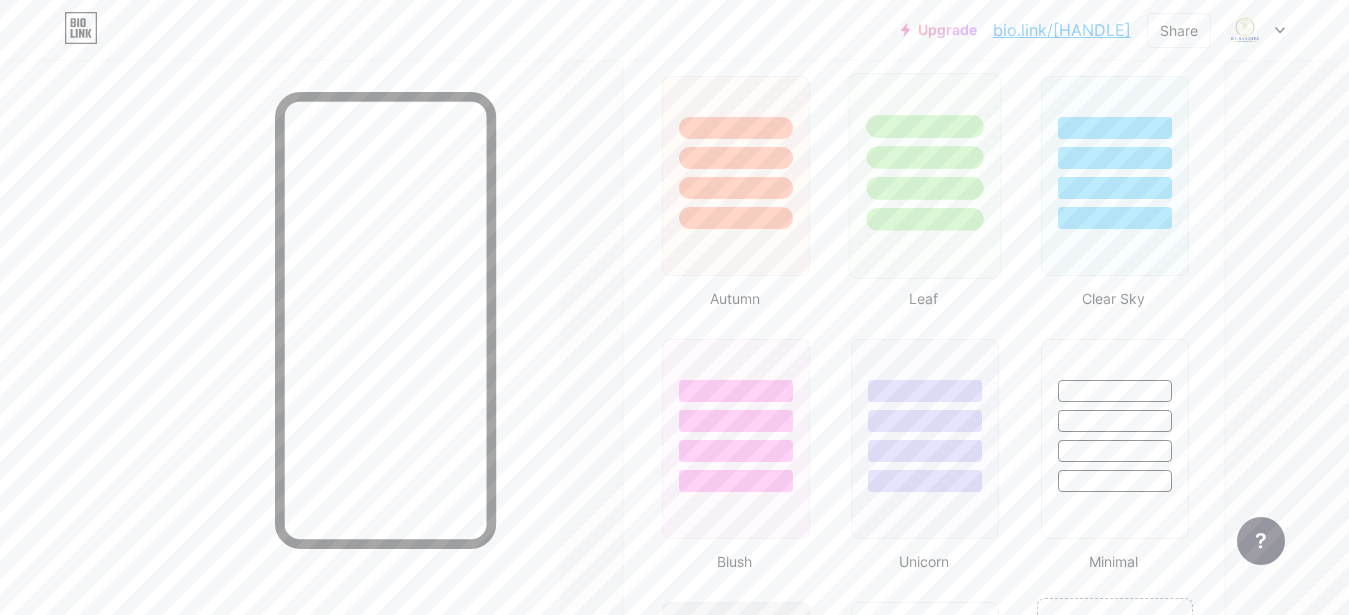 click at bounding box center [925, 176] 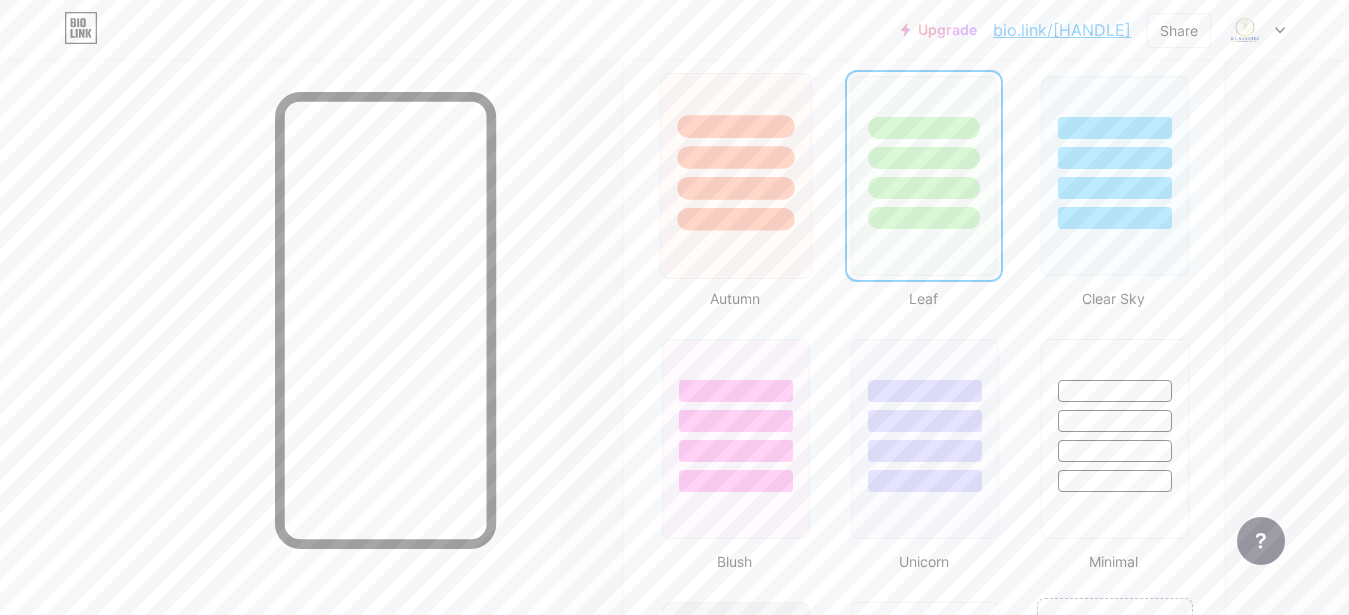 click at bounding box center [736, 176] 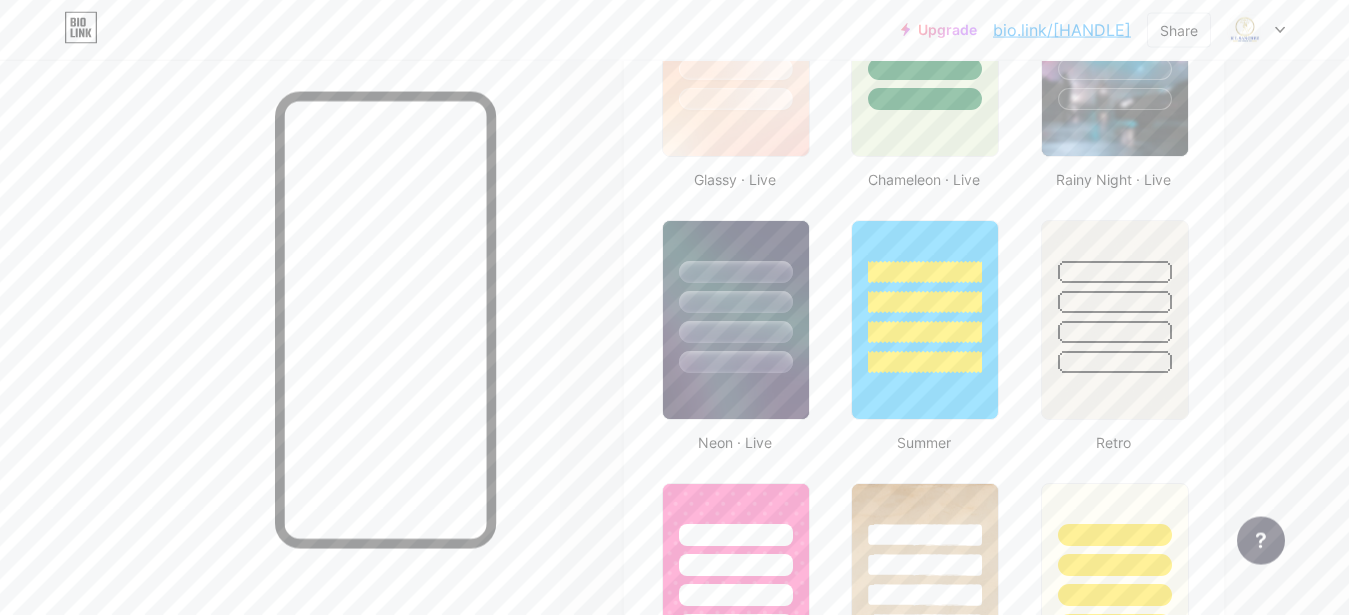 scroll, scrollTop: 1122, scrollLeft: 0, axis: vertical 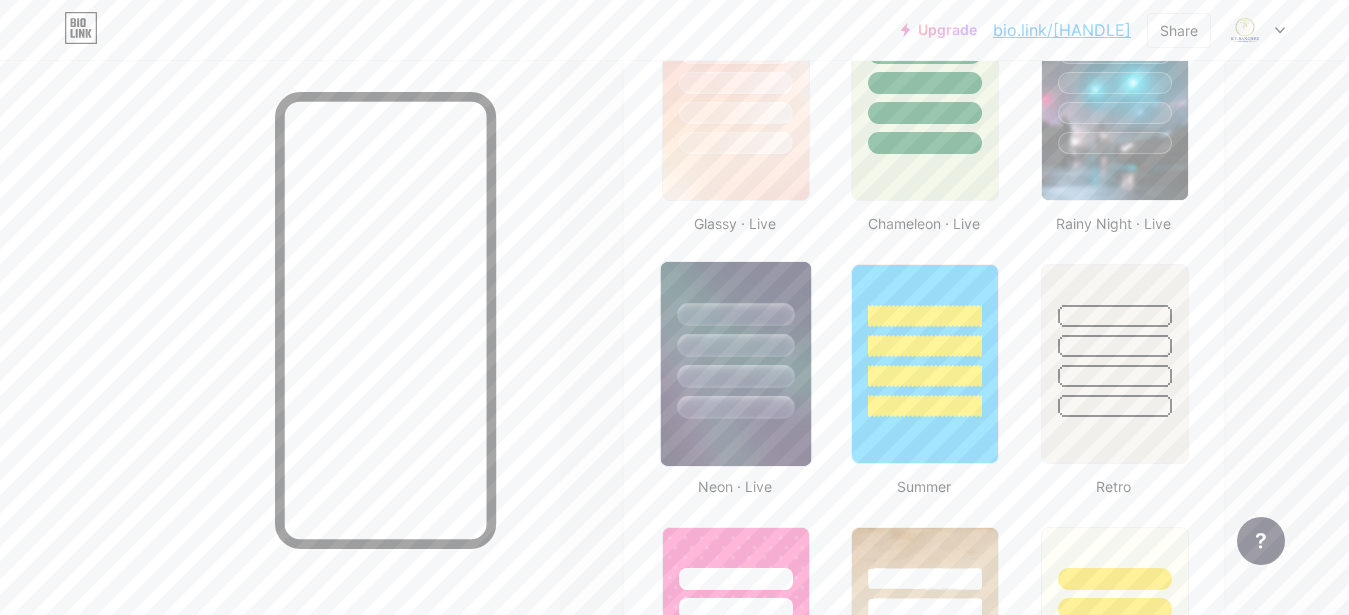 click at bounding box center (735, 376) 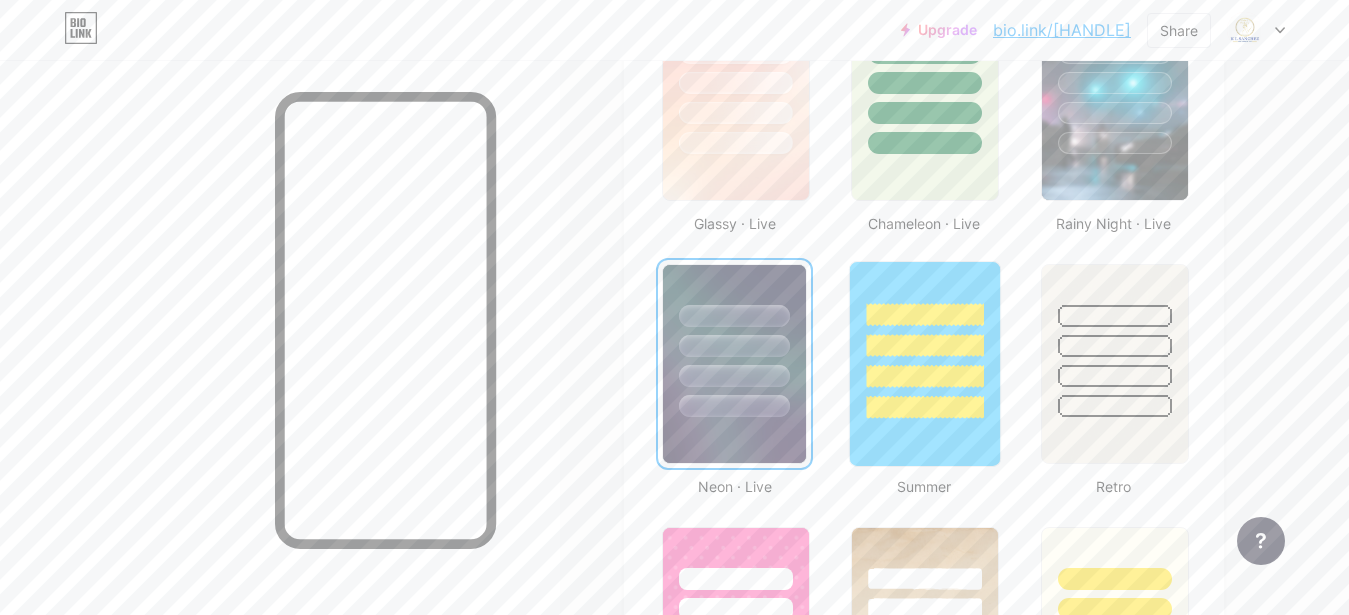 click at bounding box center [925, 340] 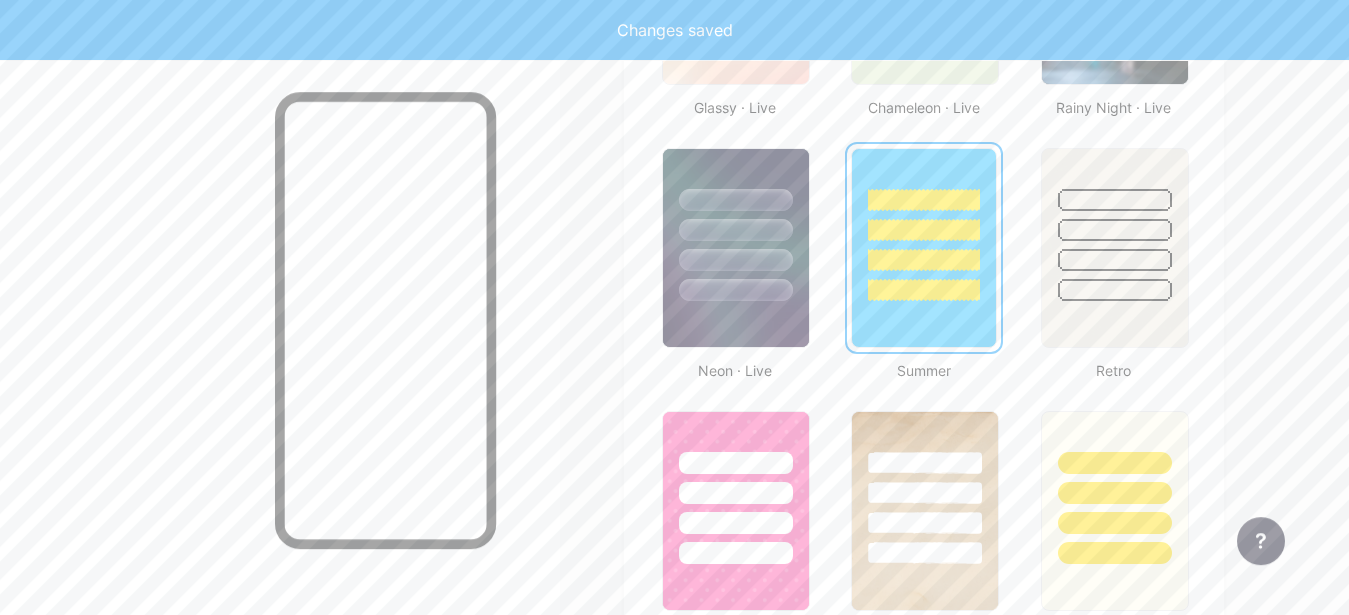 scroll, scrollTop: 1326, scrollLeft: 0, axis: vertical 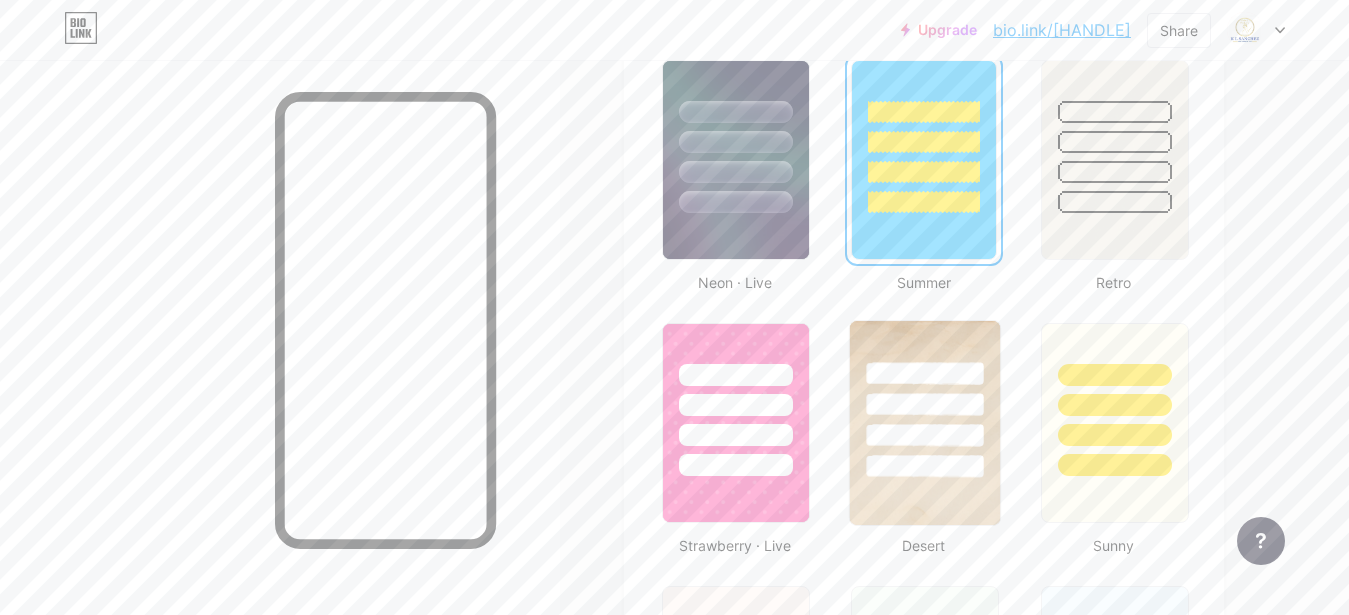 click at bounding box center (925, 404) 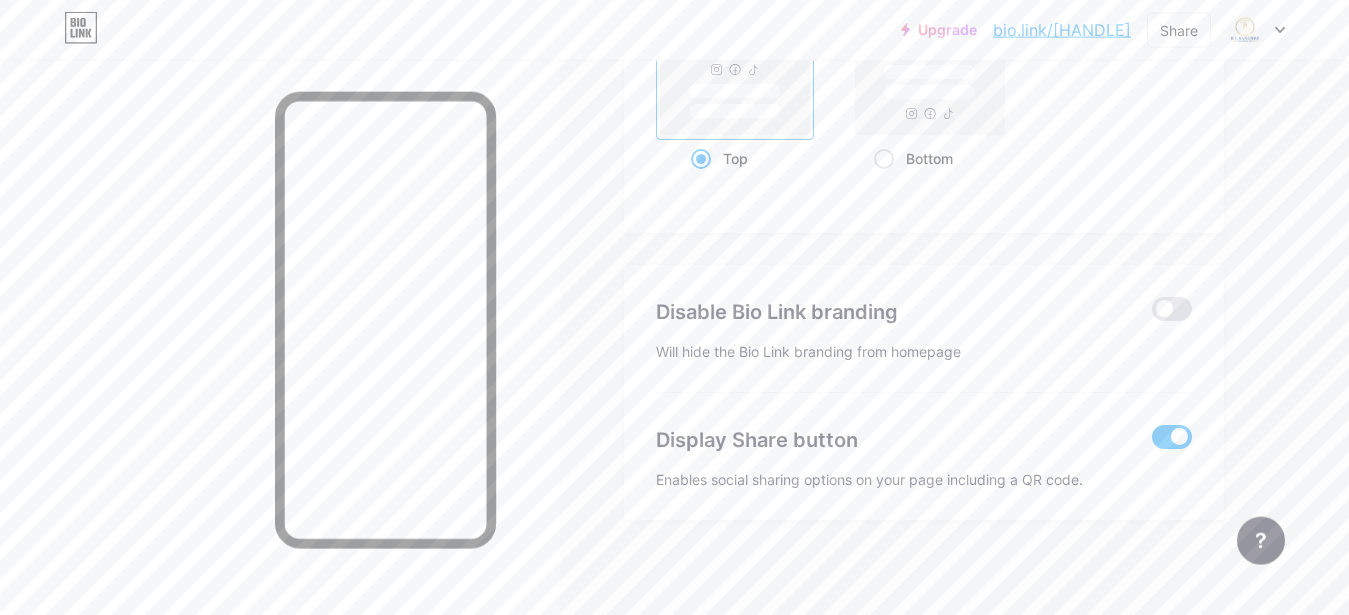 scroll, scrollTop: 2782, scrollLeft: 0, axis: vertical 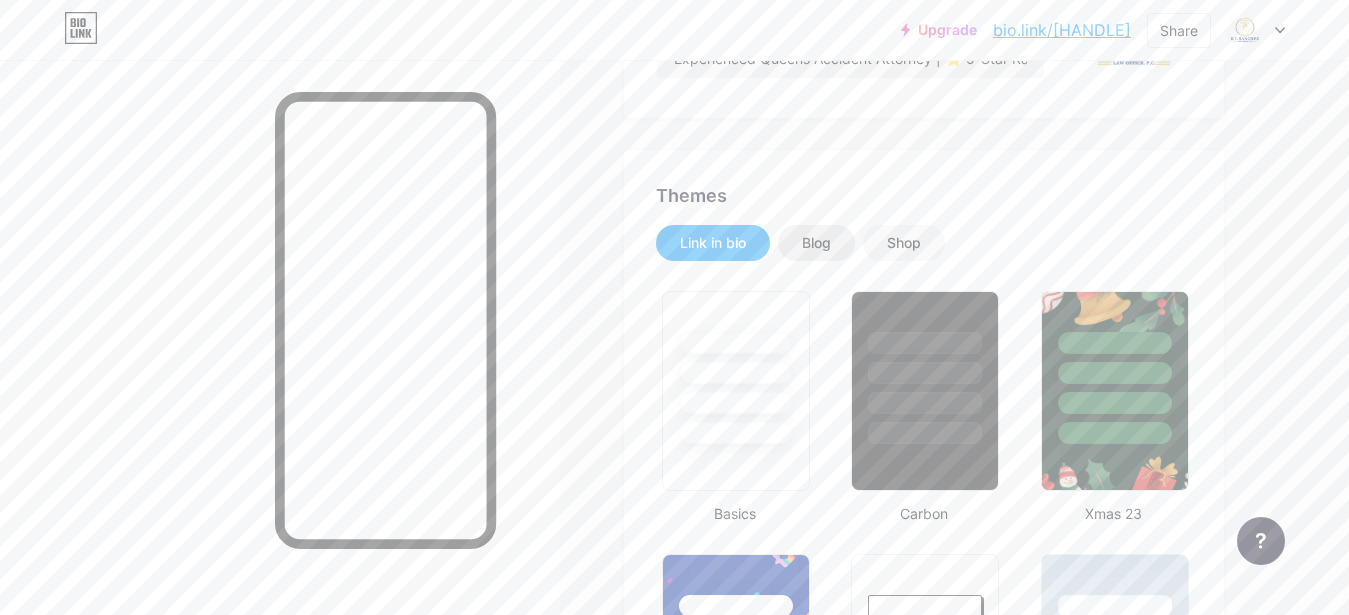 click on "Blog" at bounding box center [816, 243] 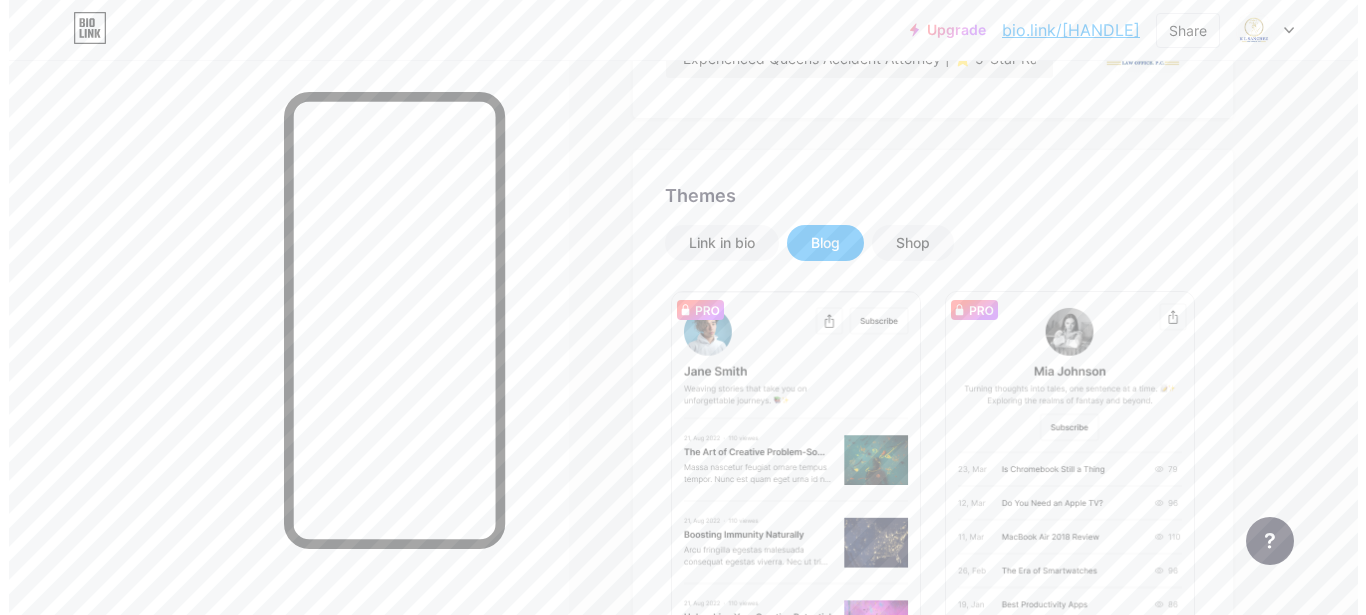 scroll, scrollTop: 0, scrollLeft: 0, axis: both 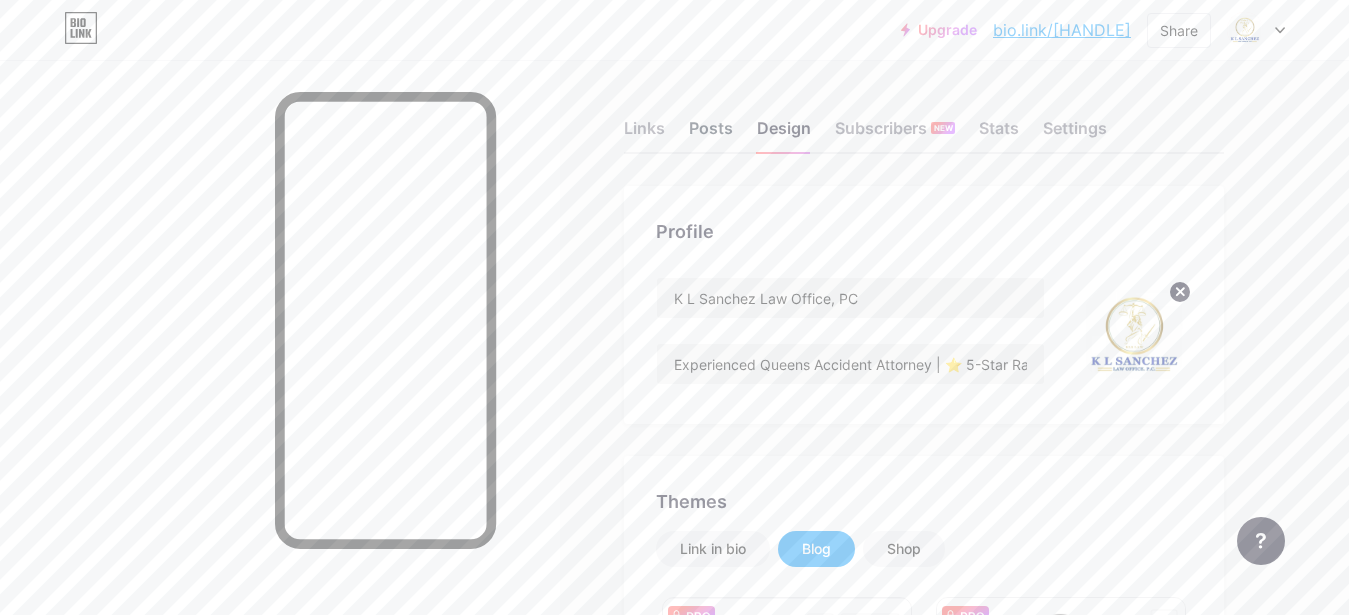 click on "Posts" at bounding box center (711, 134) 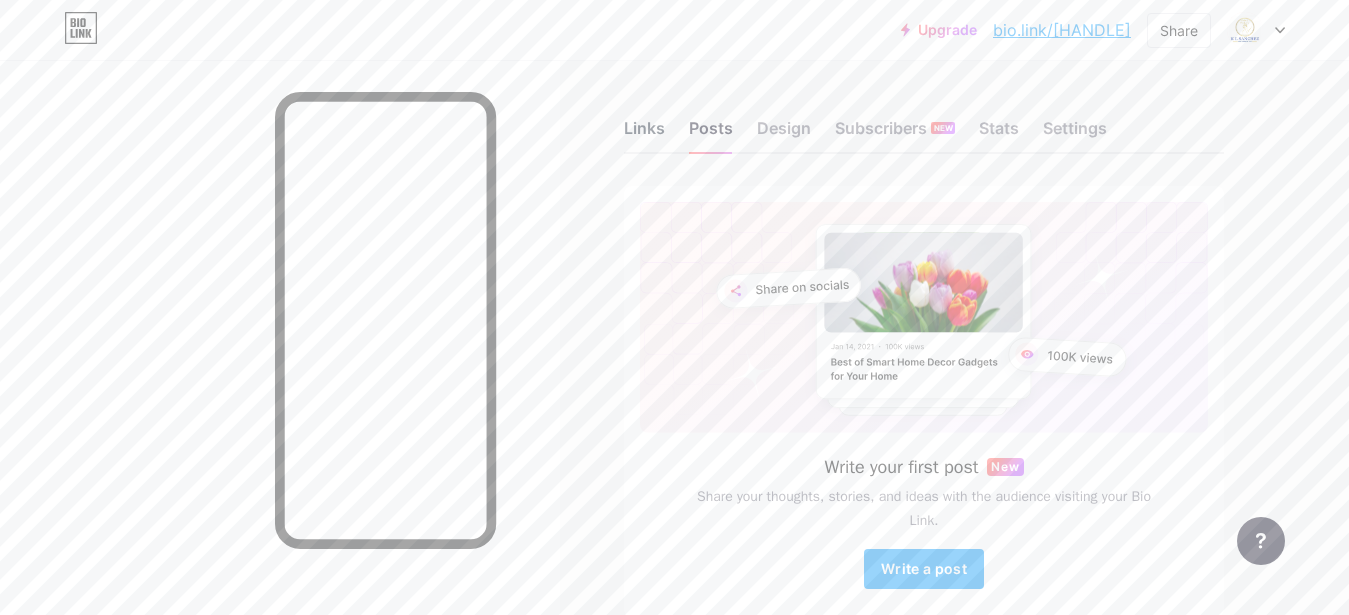 click on "Links" at bounding box center (644, 134) 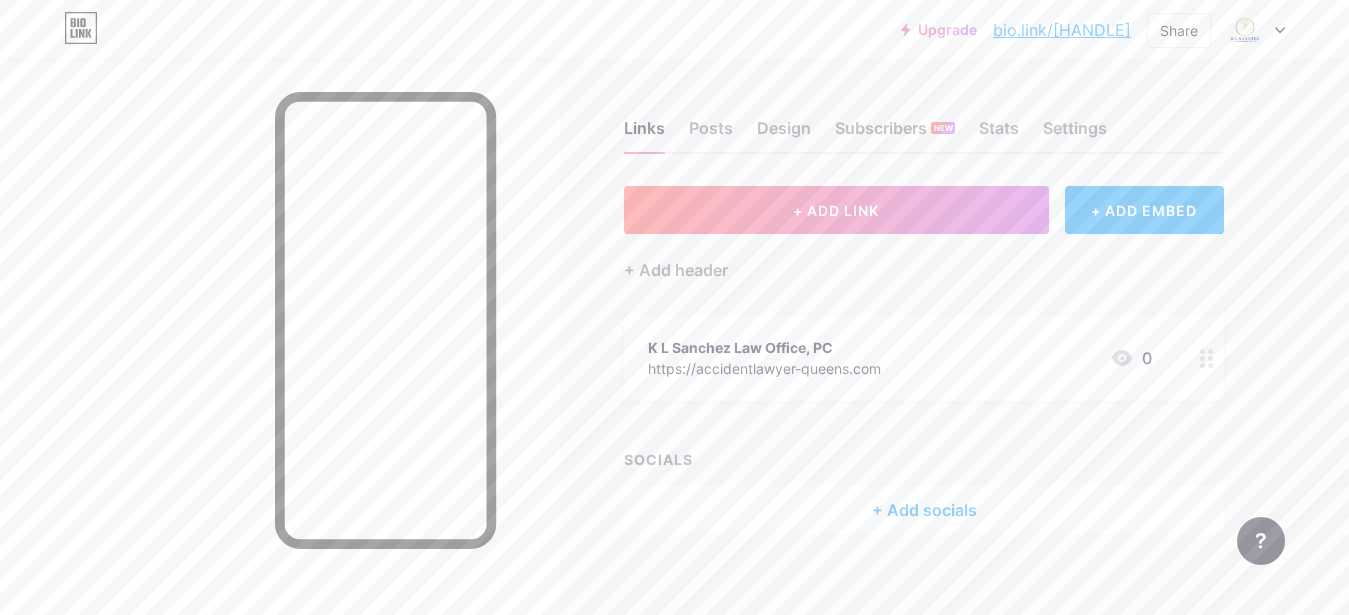 click on "bio.link/[HANDLE]" at bounding box center (1062, 30) 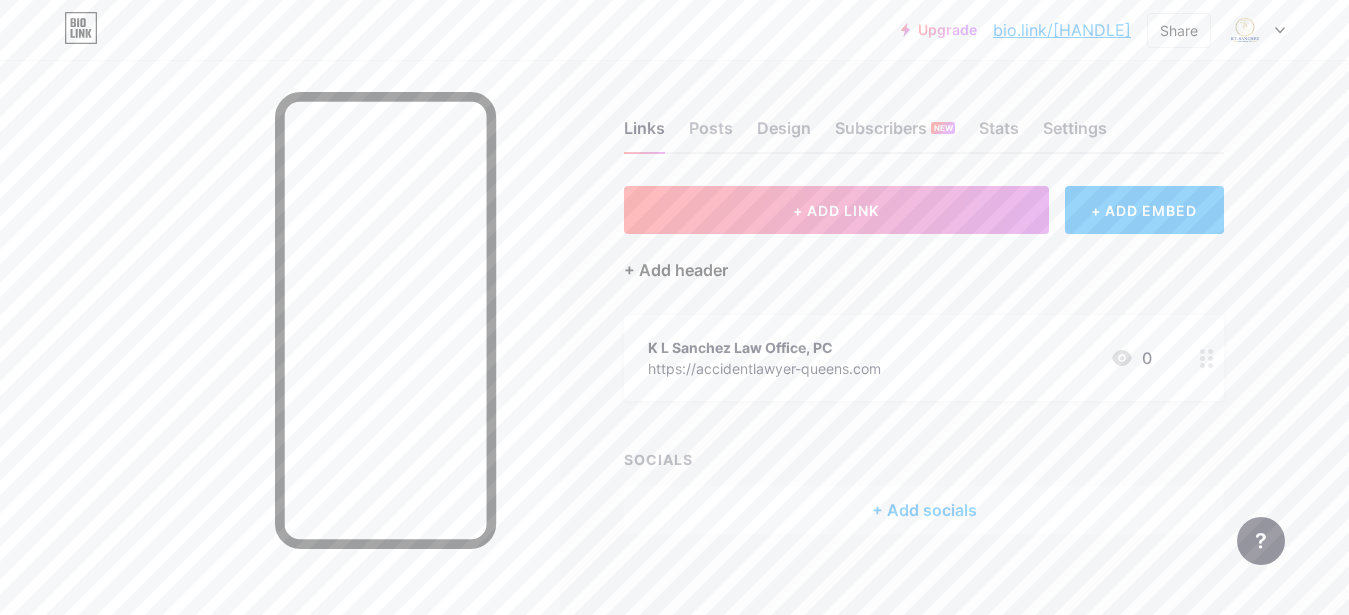 click on "+ Add header" at bounding box center (676, 270) 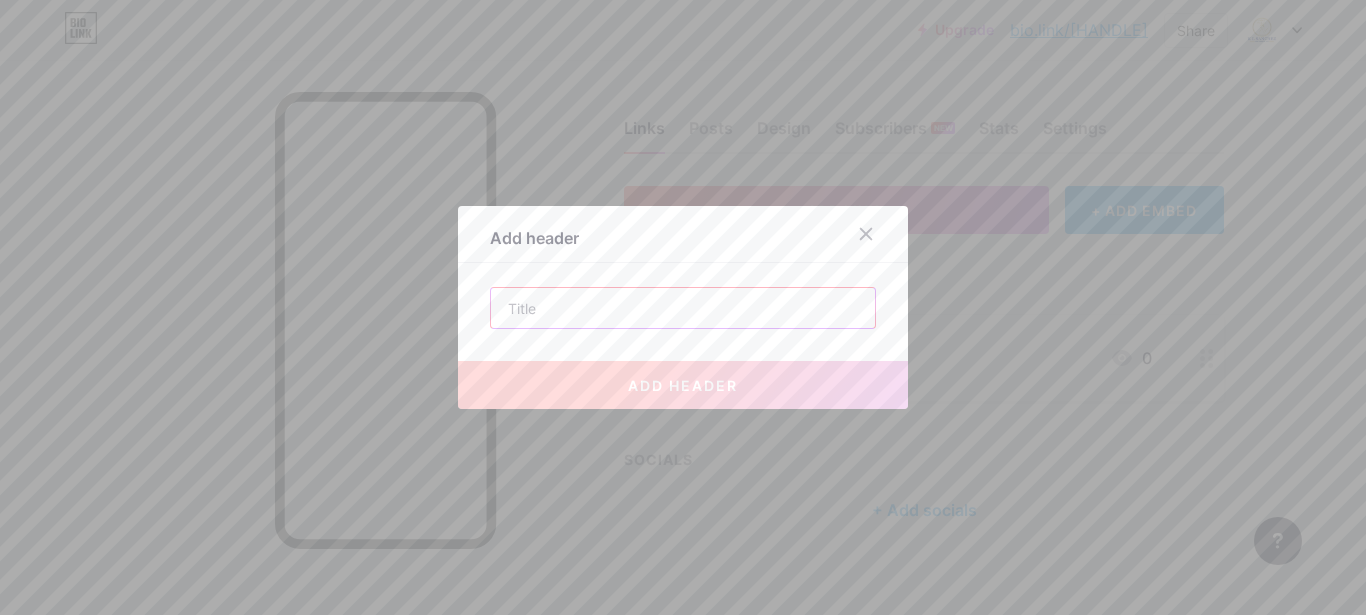 click at bounding box center (683, 308) 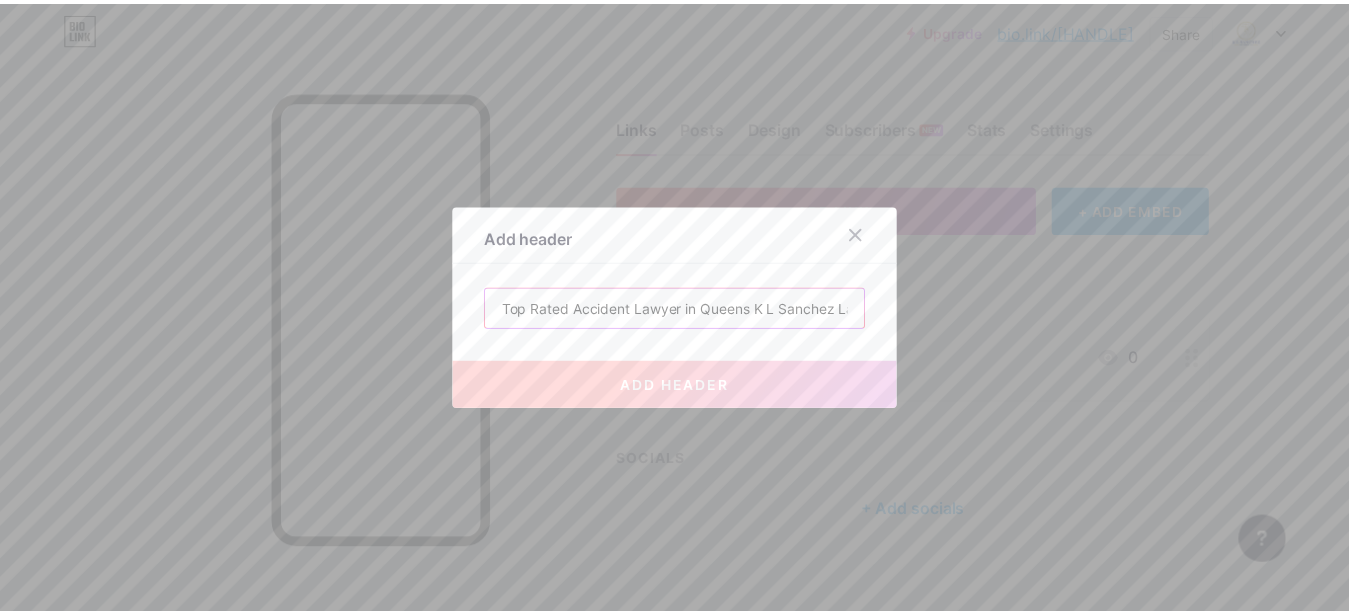 scroll, scrollTop: 0, scrollLeft: 96, axis: horizontal 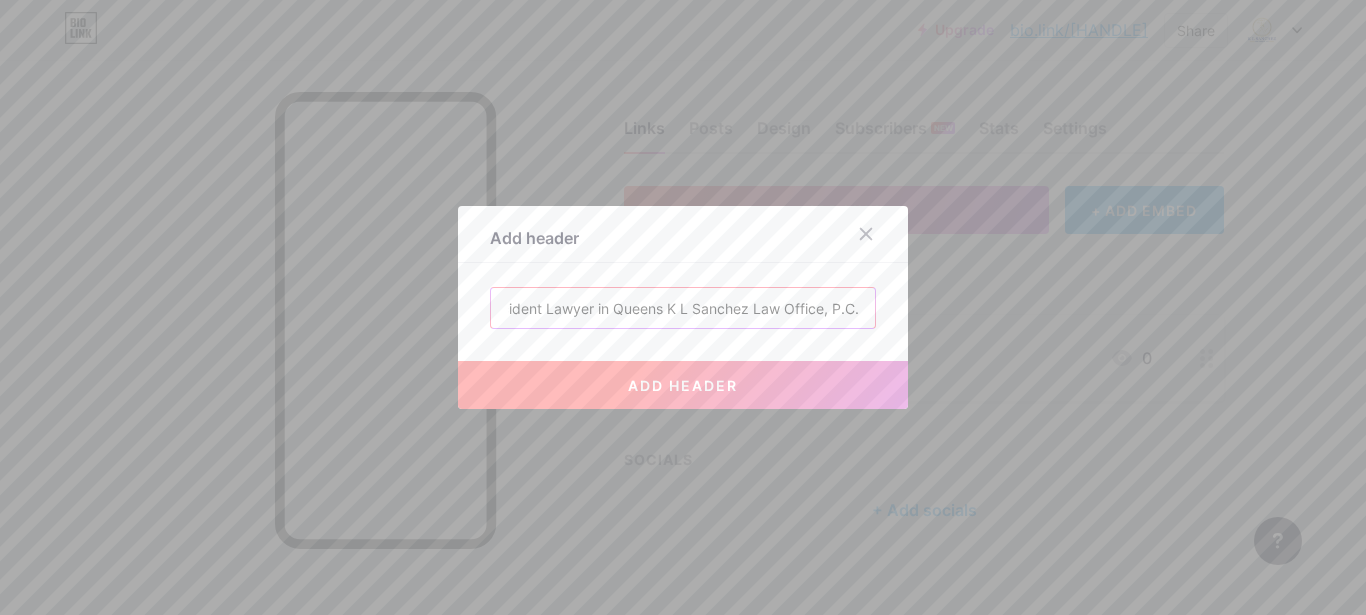 type on "Top Rated Accident Lawyer in Queens K L Sanchez Law Office, P.C." 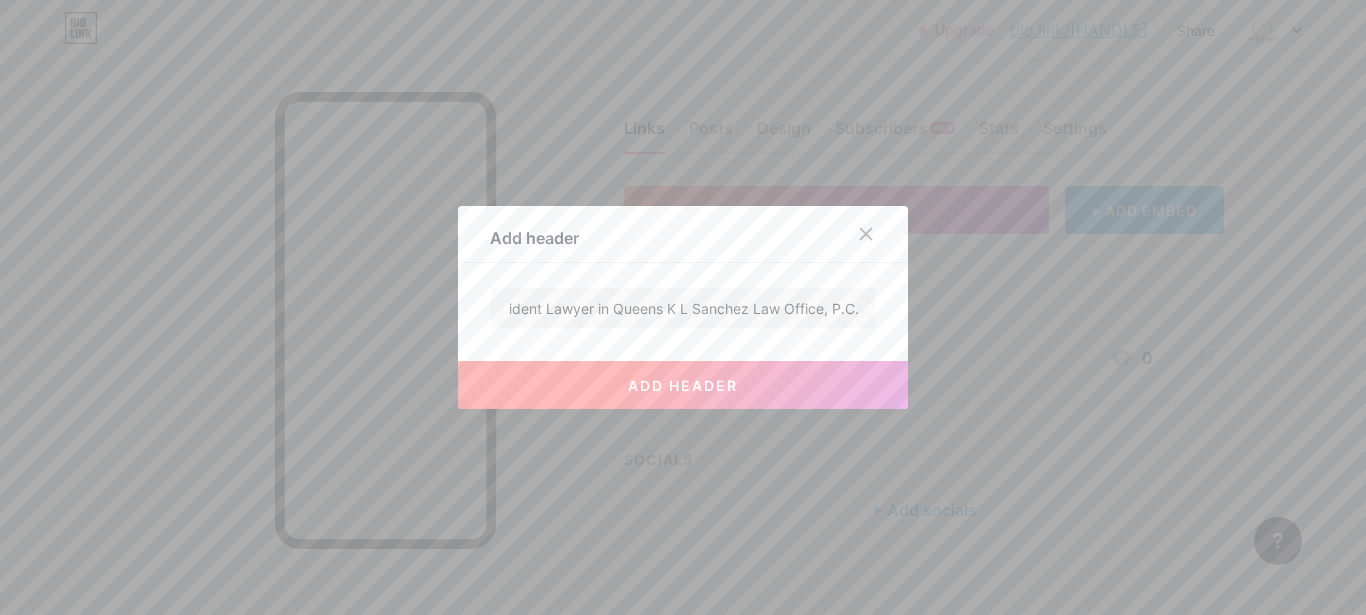 click on "add header" at bounding box center [683, 385] 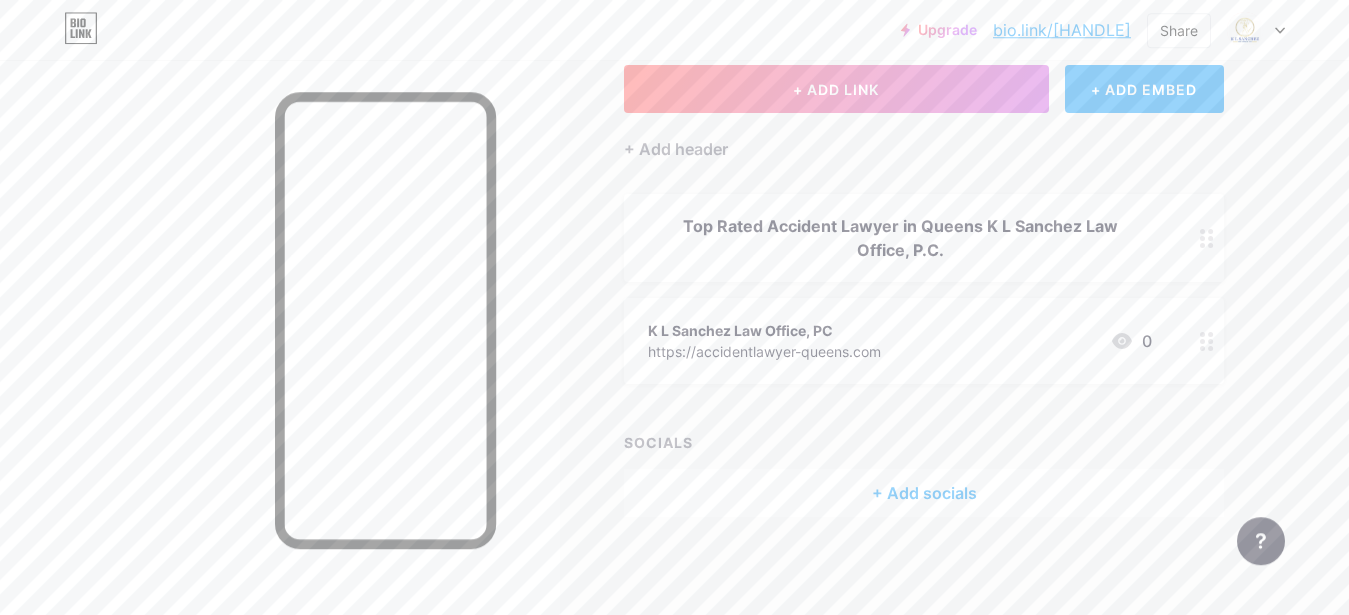 scroll, scrollTop: 122, scrollLeft: 0, axis: vertical 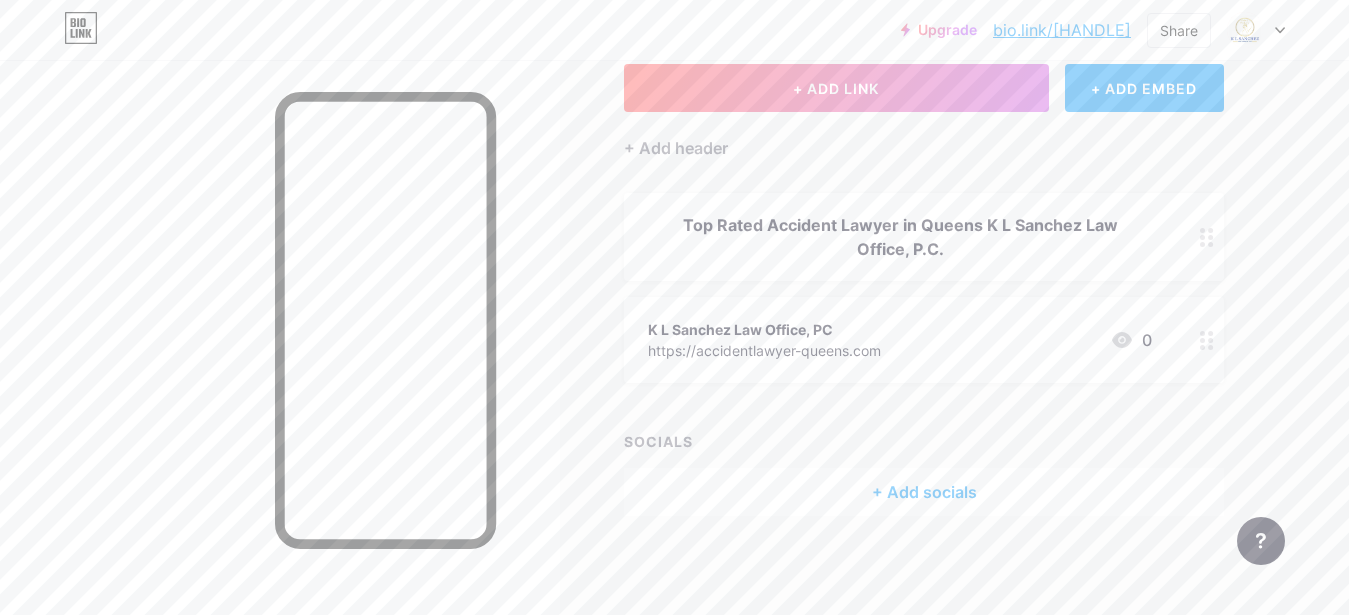 click on "+ Add socials" at bounding box center [924, 492] 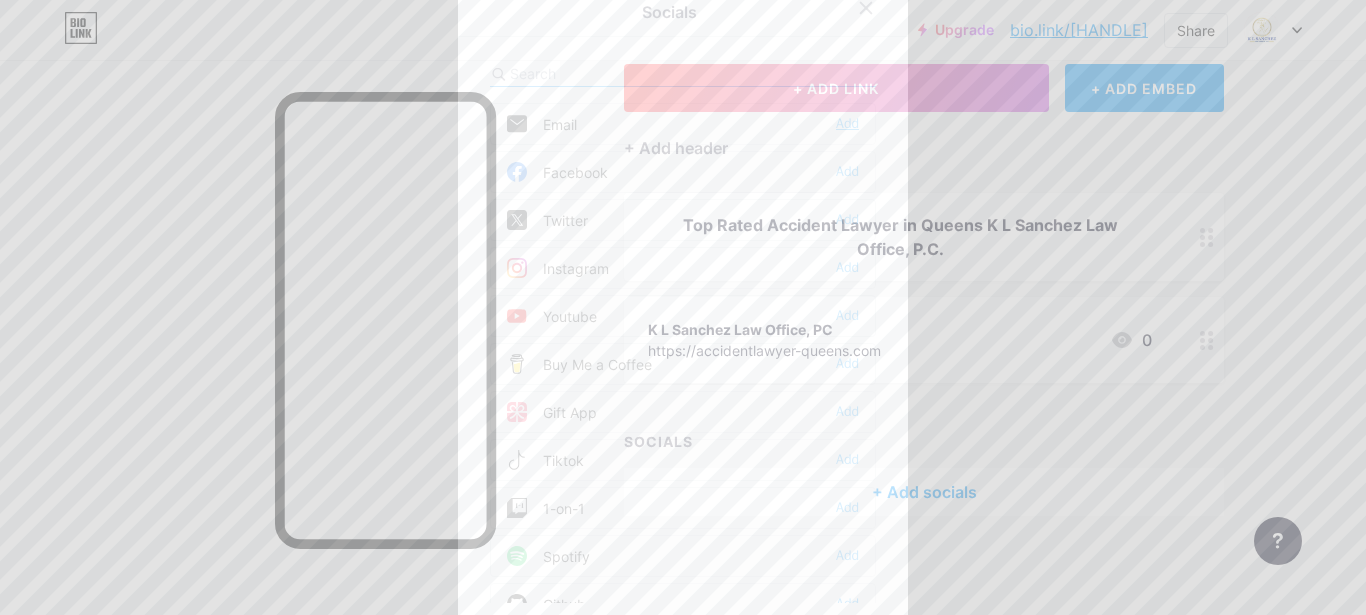 click on "Add" at bounding box center (847, 124) 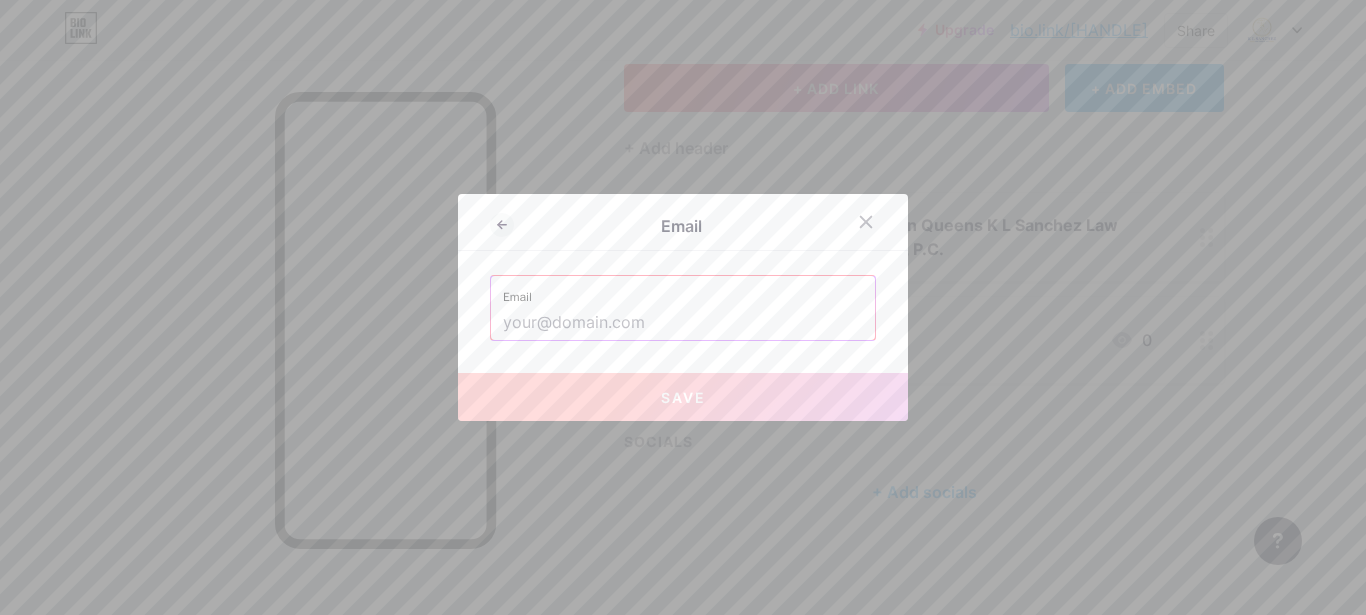 click at bounding box center (683, 323) 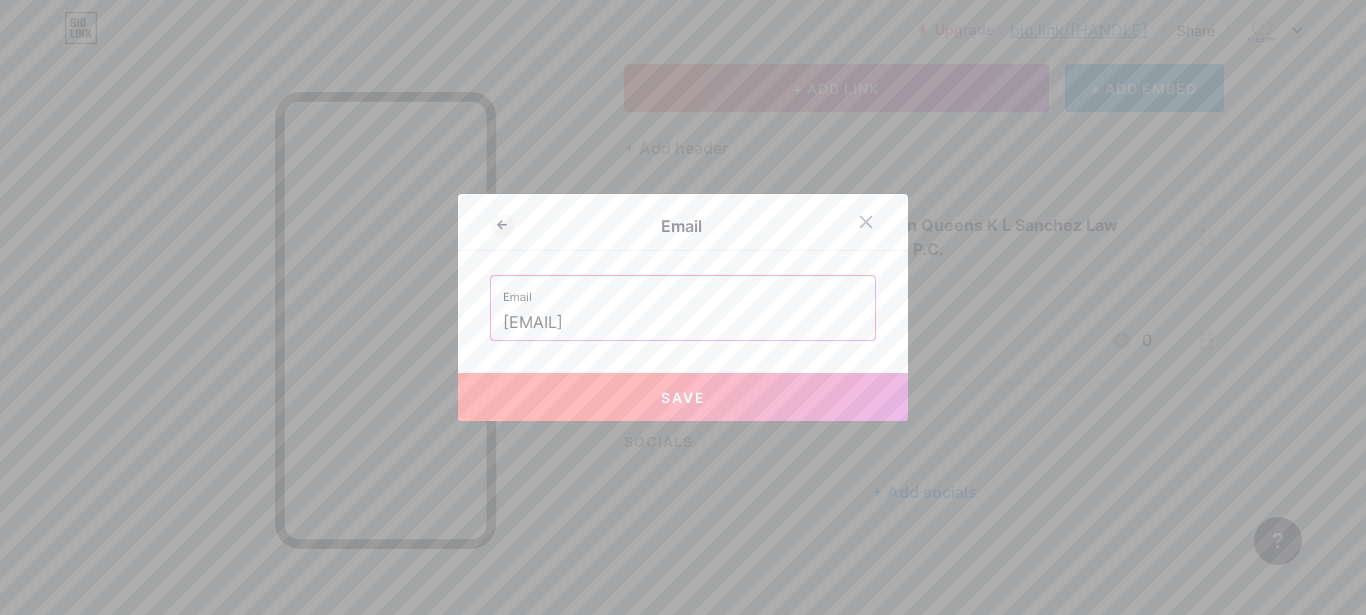 click on "Save" at bounding box center (683, 397) 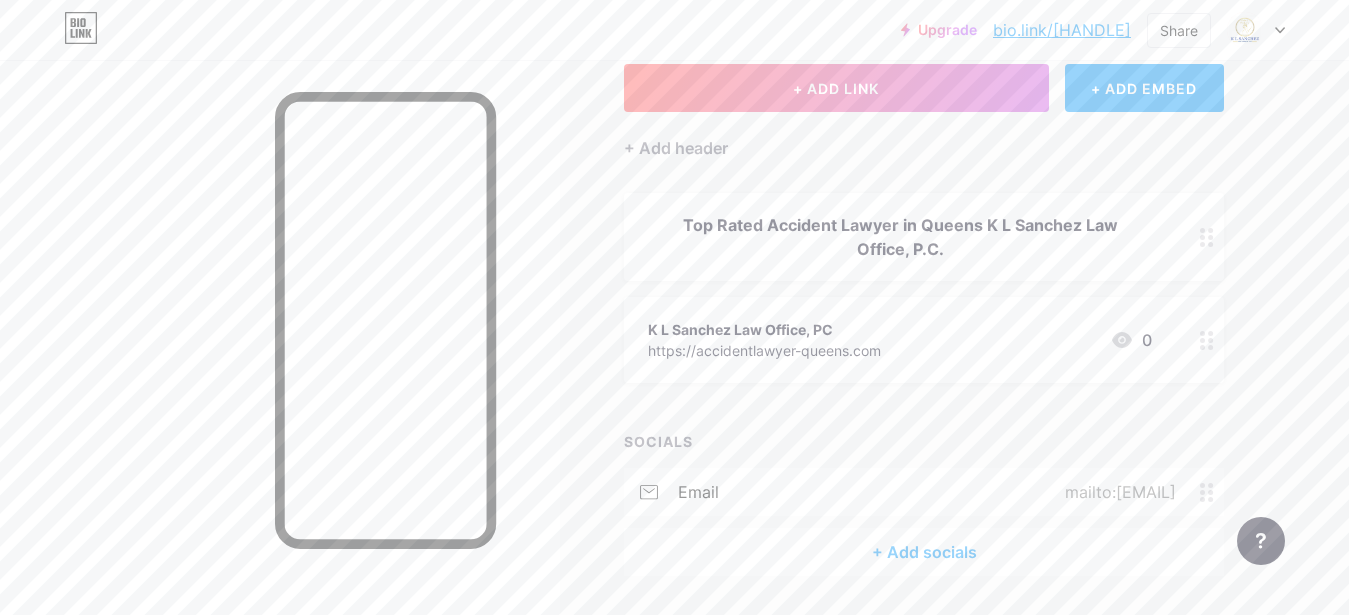 click on "+ Add socials" at bounding box center (924, 552) 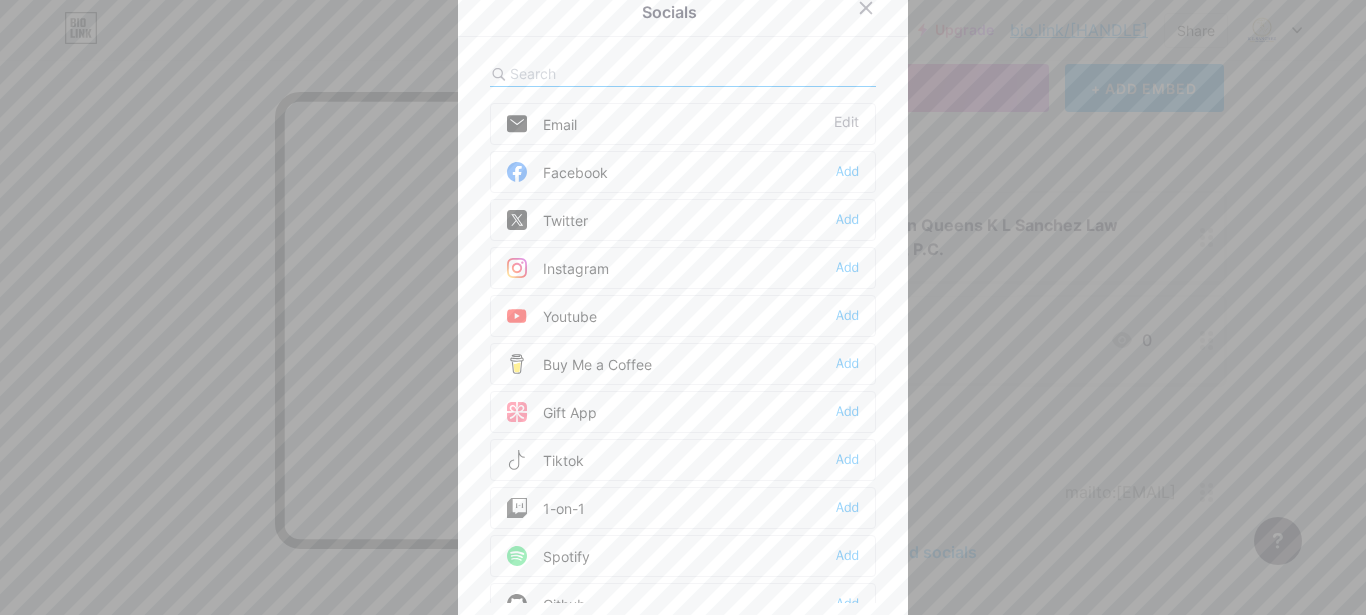click on "Facebook
Add" at bounding box center (683, 172) 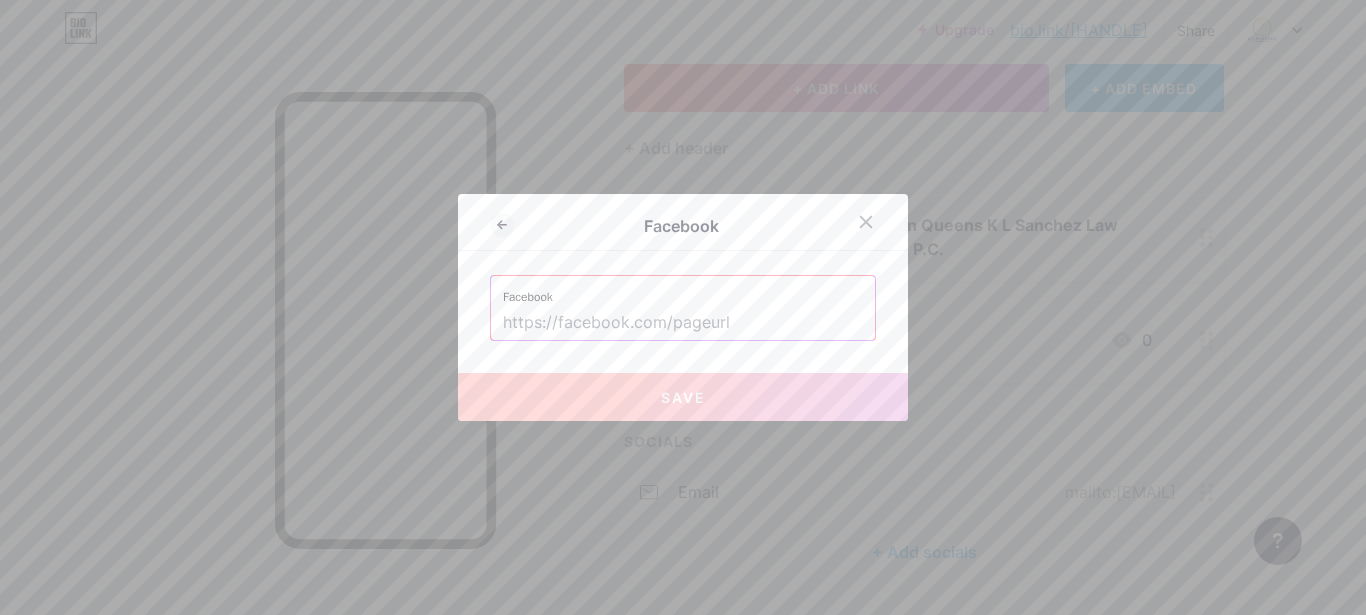 click at bounding box center (683, 323) 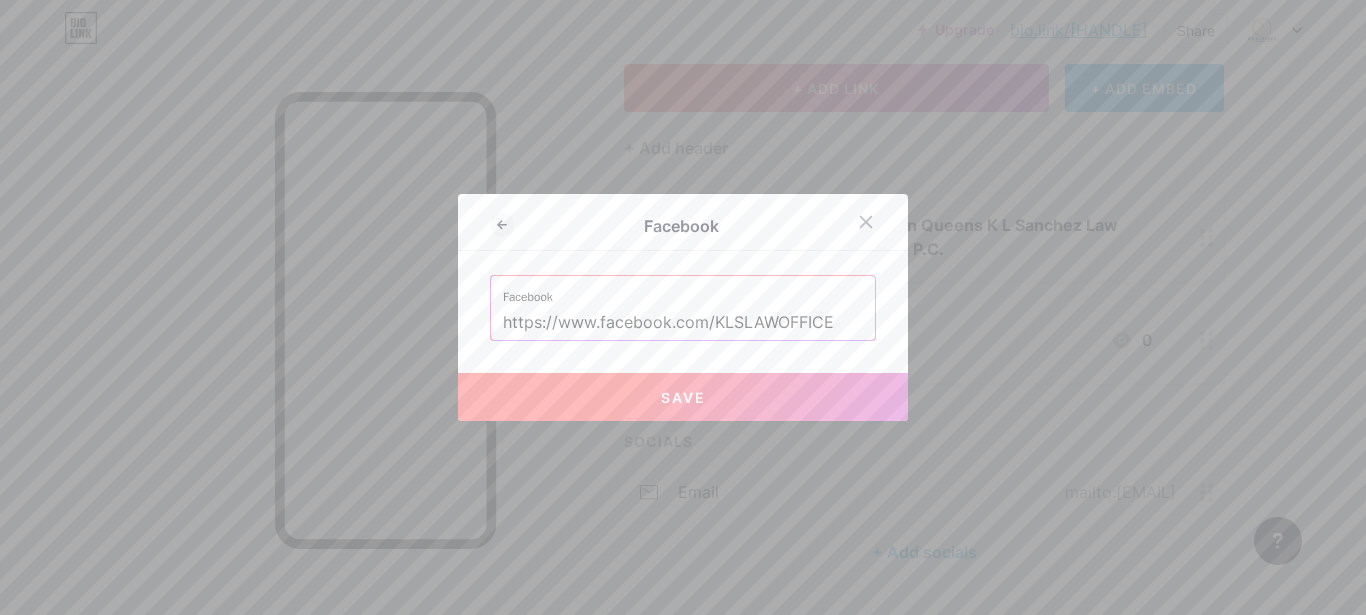 type on "https://www.facebook.com/KLSLAWOFFICE" 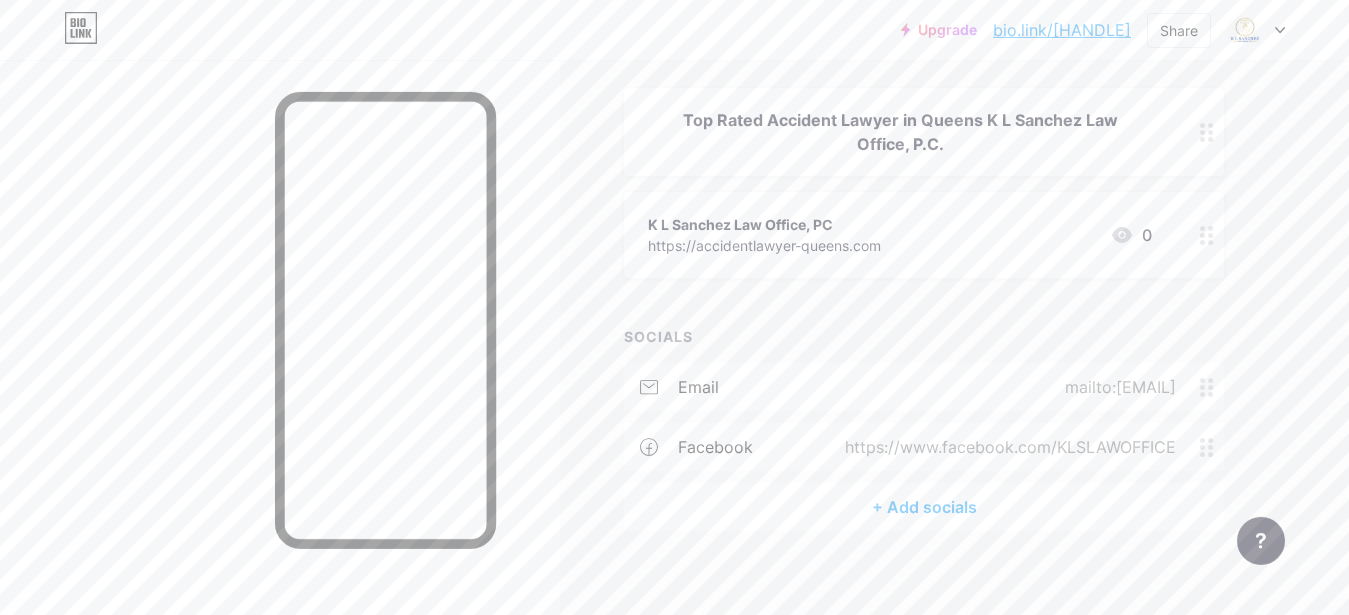 scroll, scrollTop: 242, scrollLeft: 0, axis: vertical 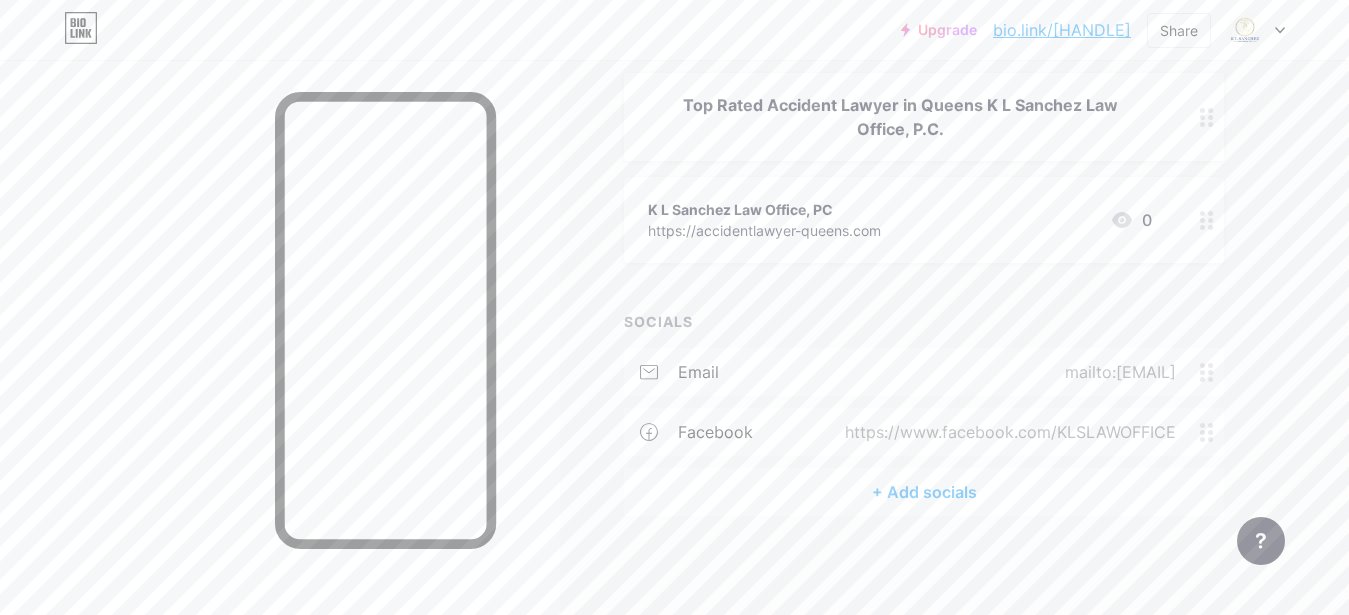click on "+ Add socials" at bounding box center [924, 492] 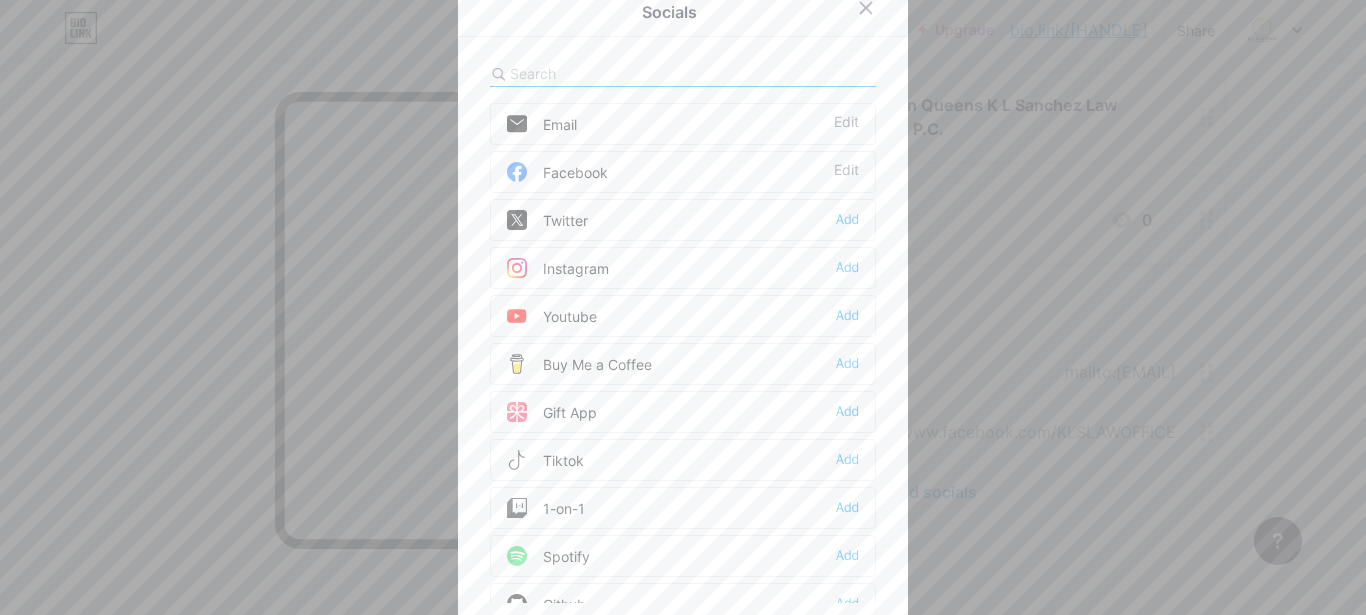 click on "Twitter
Add" at bounding box center (683, 220) 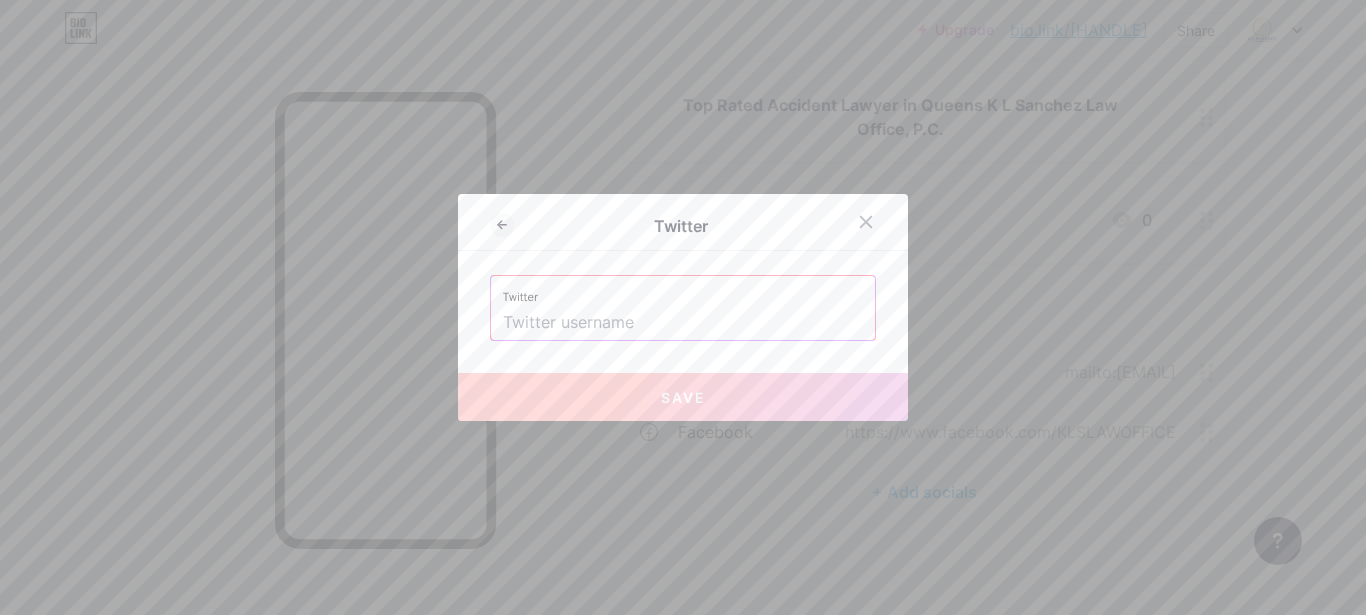 click at bounding box center (683, 323) 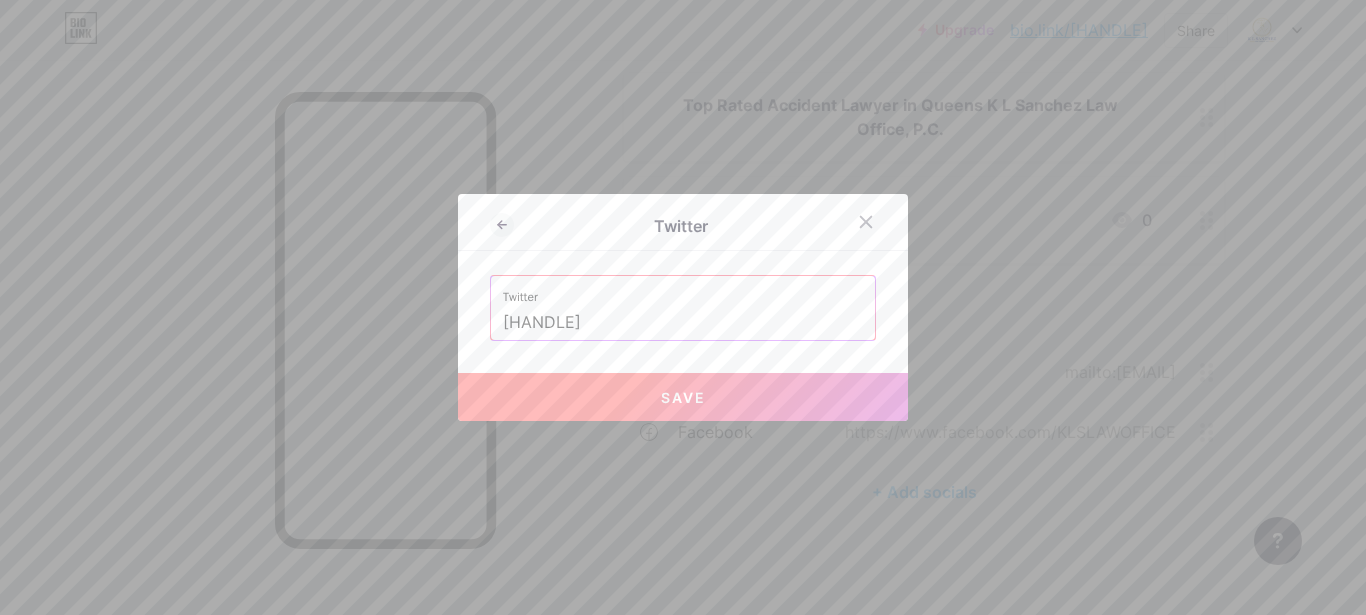 click on "Save" at bounding box center (683, 397) 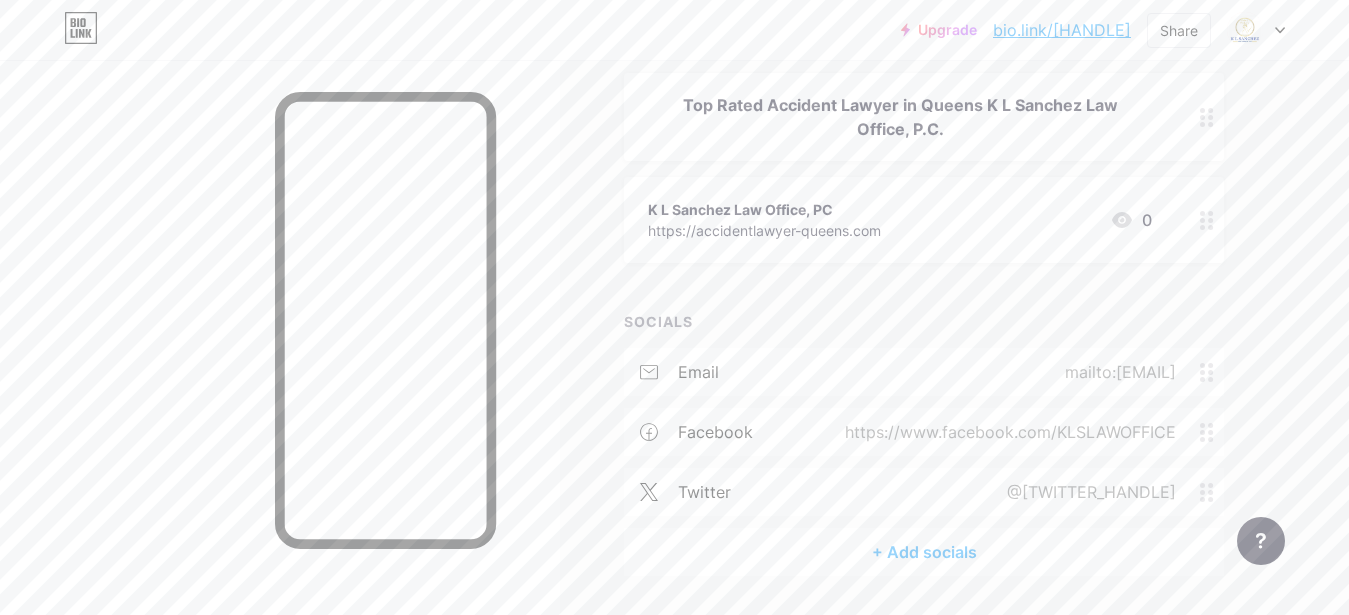click on "+ Add socials" at bounding box center (924, 552) 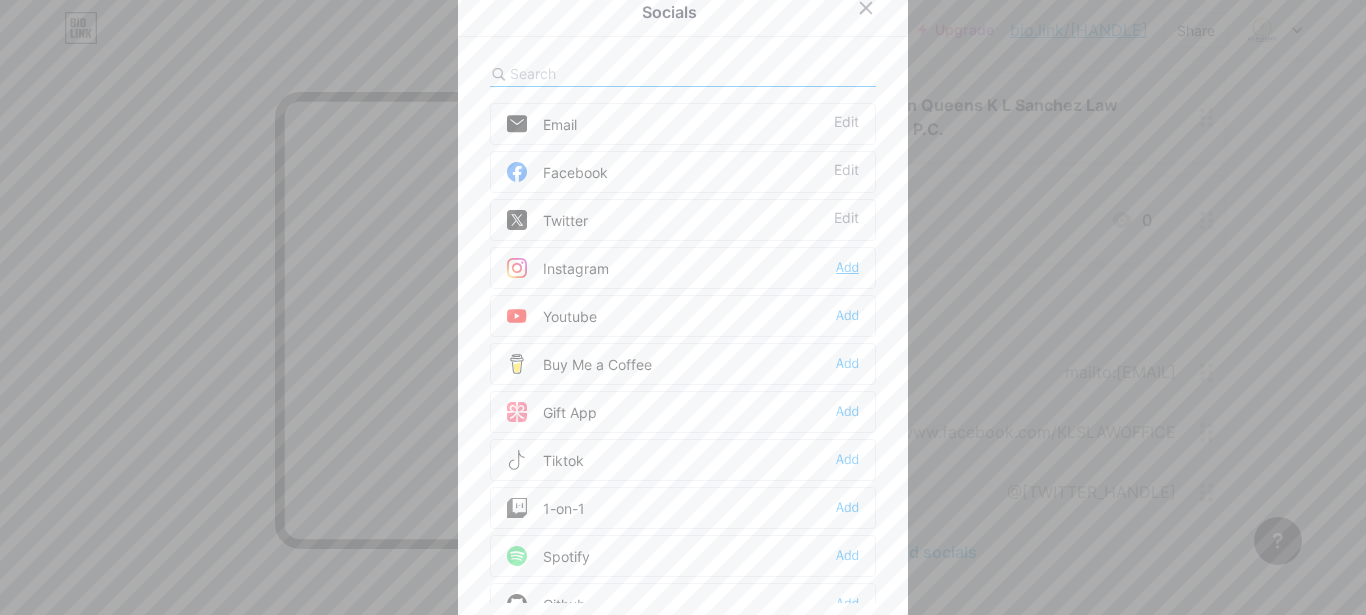 click on "Add" at bounding box center [847, 268] 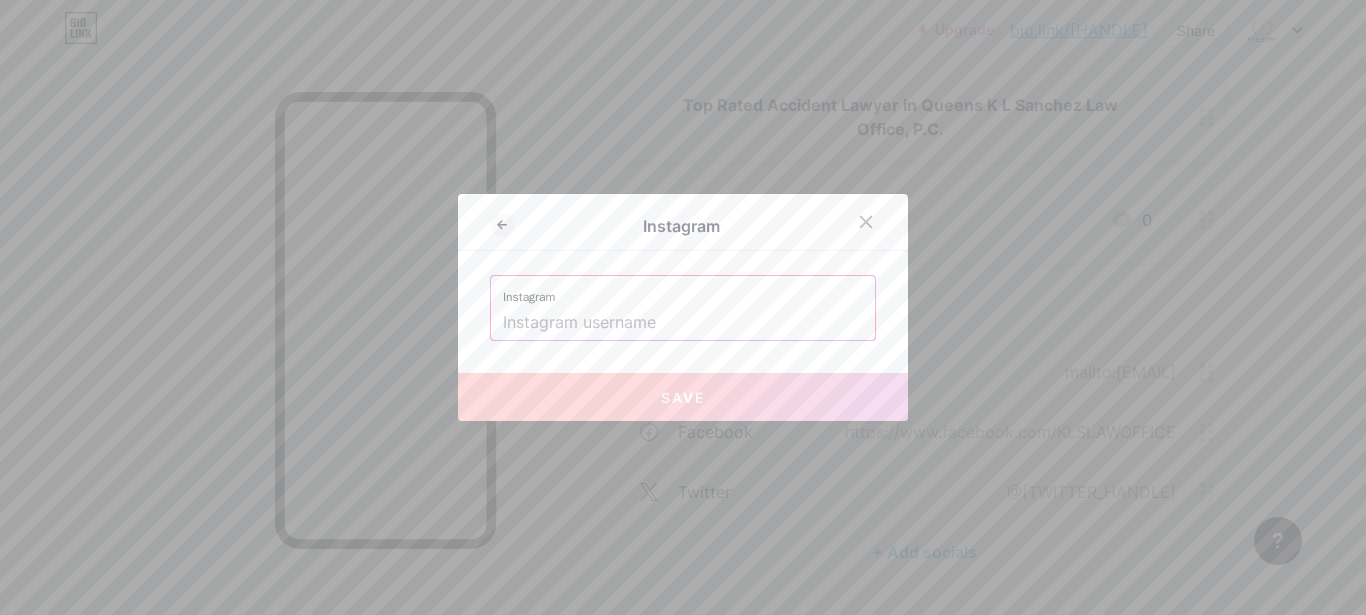 click at bounding box center [683, 323] 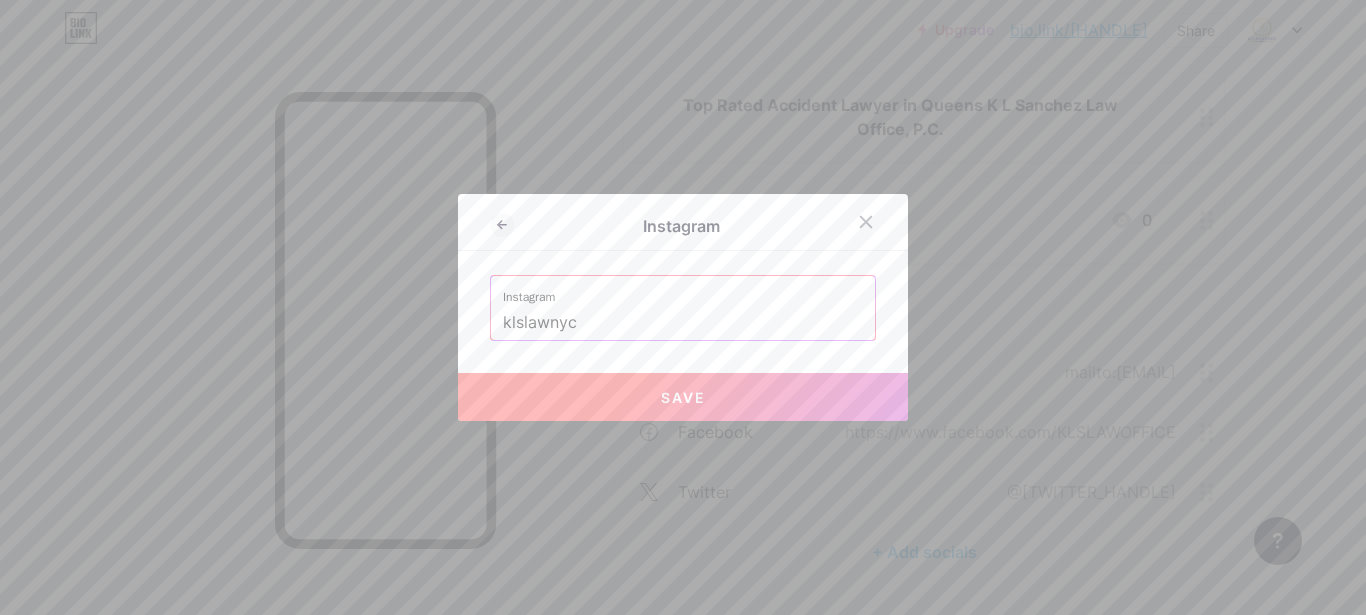 click on "Save" at bounding box center [683, 397] 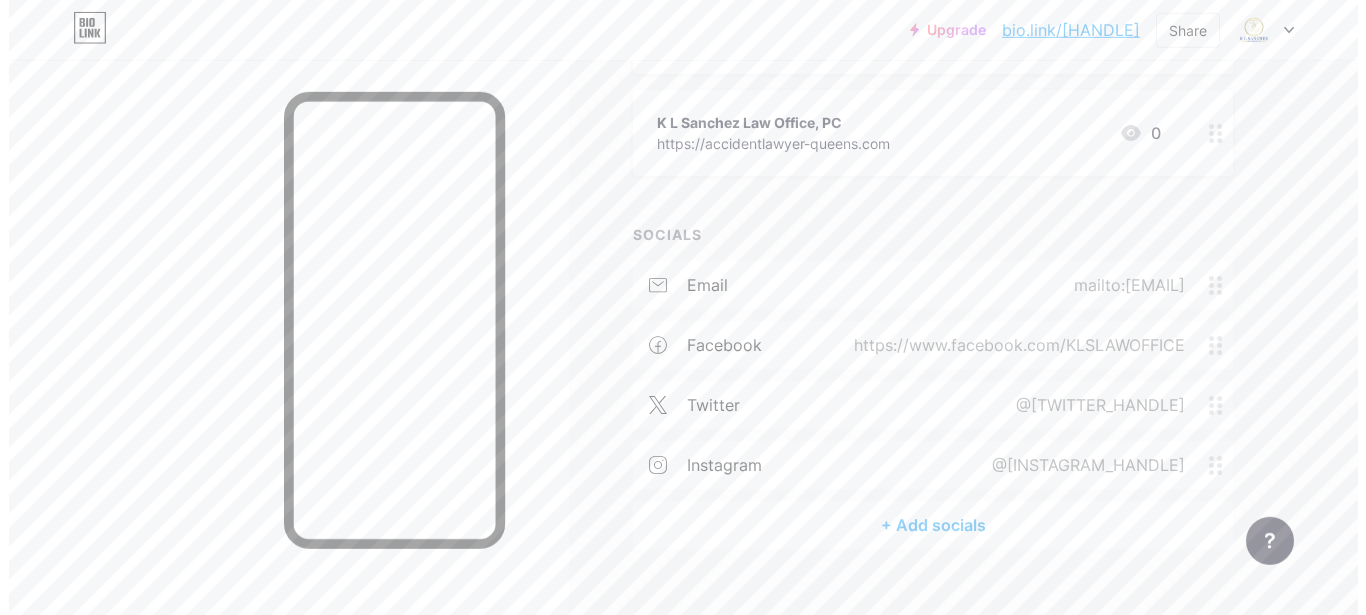 scroll, scrollTop: 362, scrollLeft: 0, axis: vertical 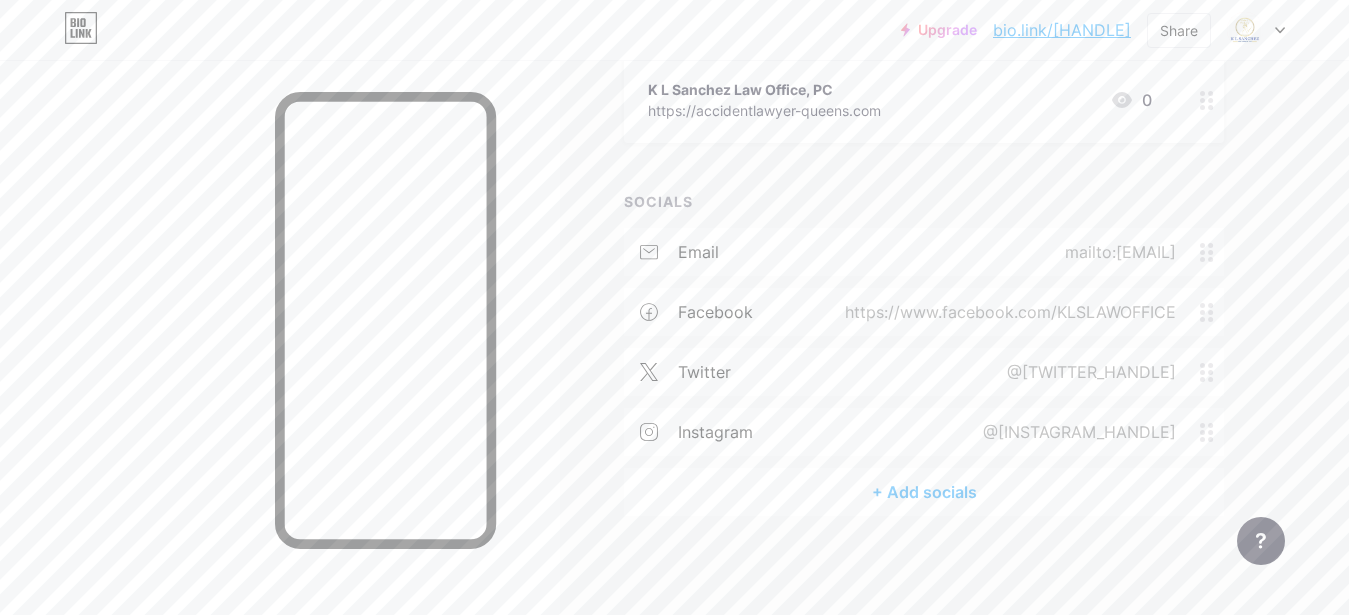 click on "+ Add socials" at bounding box center [924, 492] 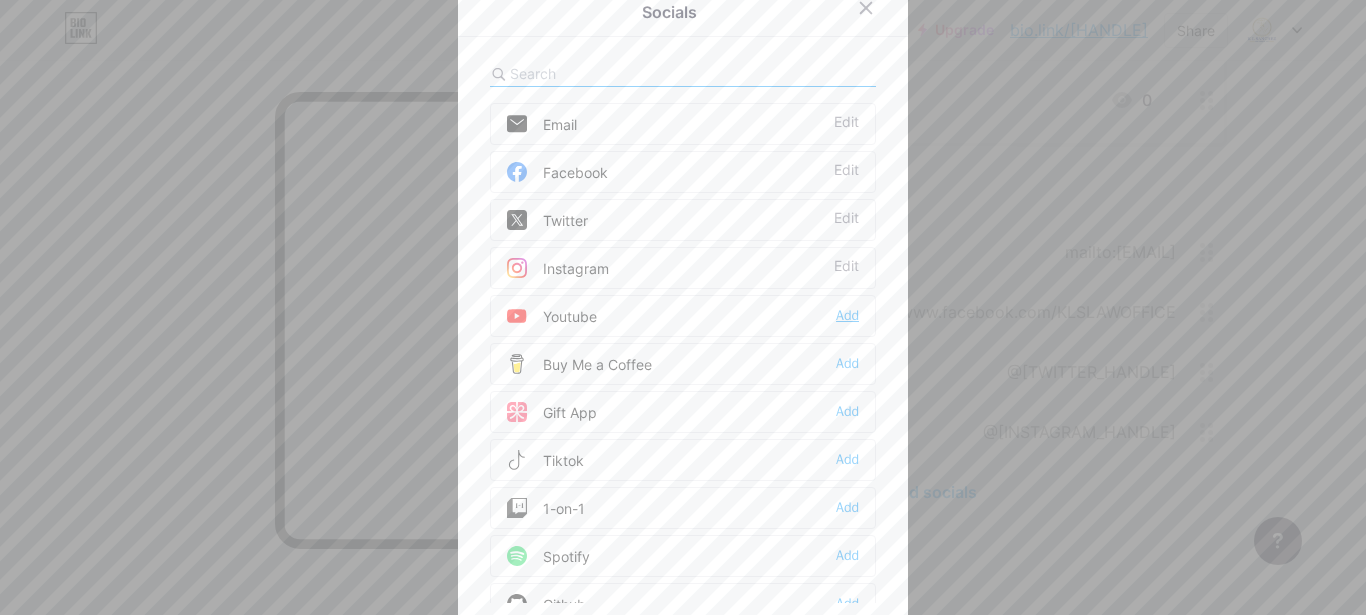 click on "Add" at bounding box center [847, 316] 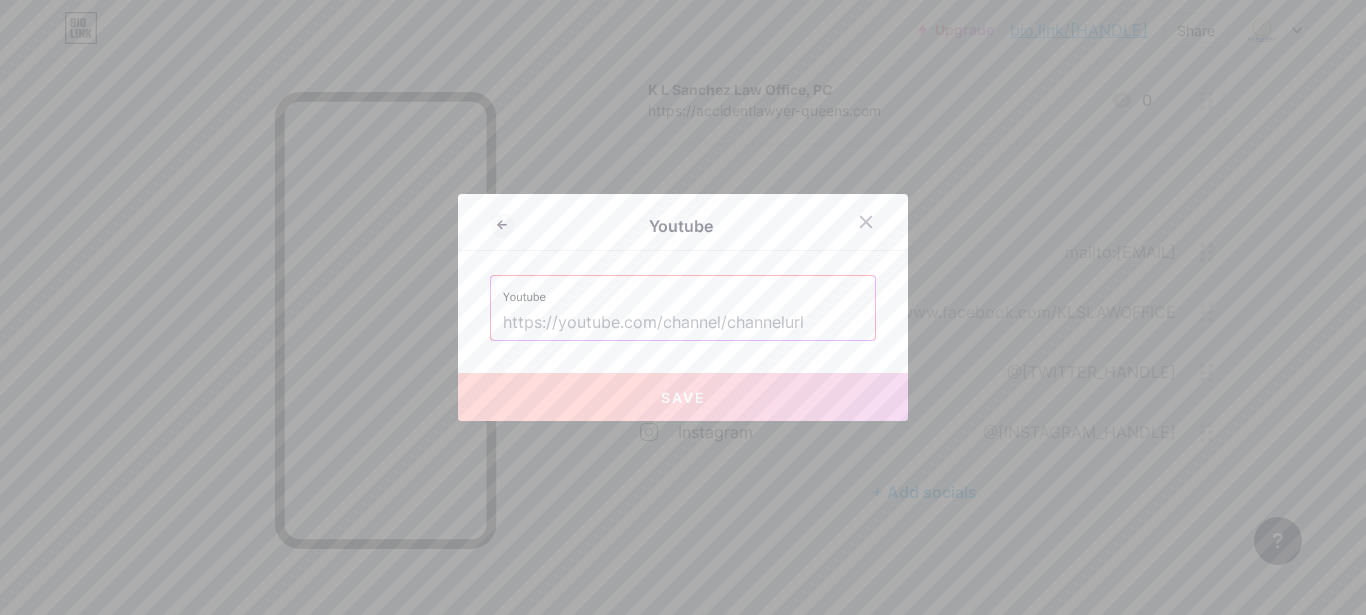 click at bounding box center [683, 323] 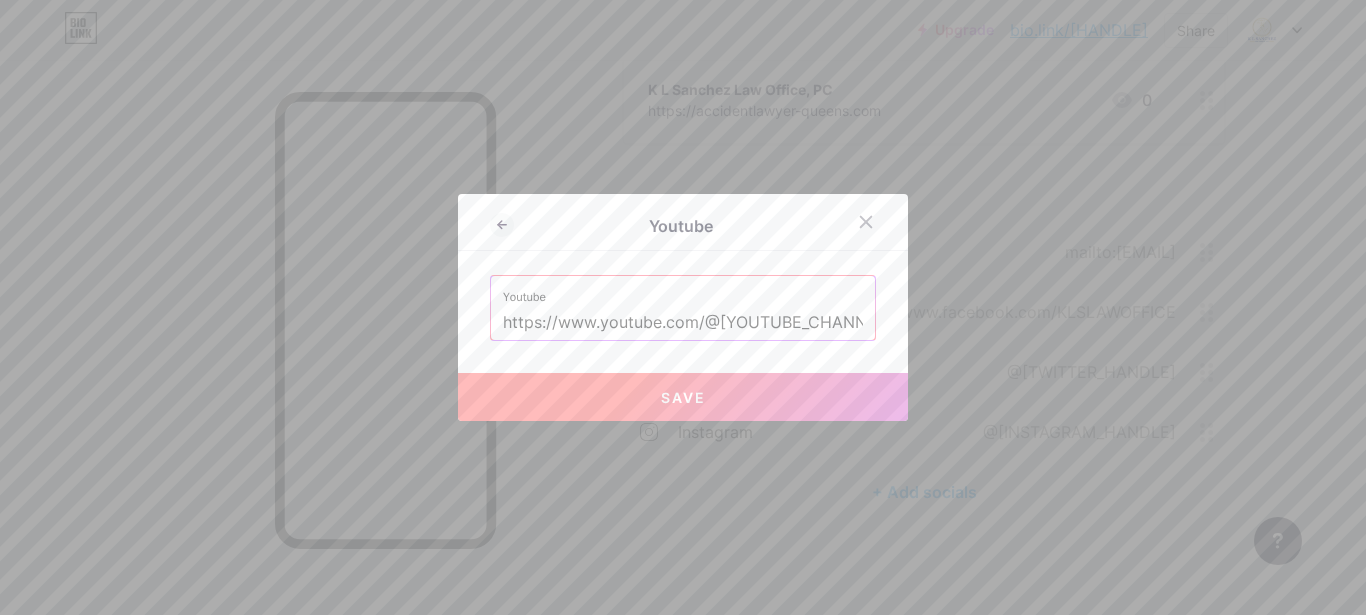 scroll, scrollTop: 0, scrollLeft: 67, axis: horizontal 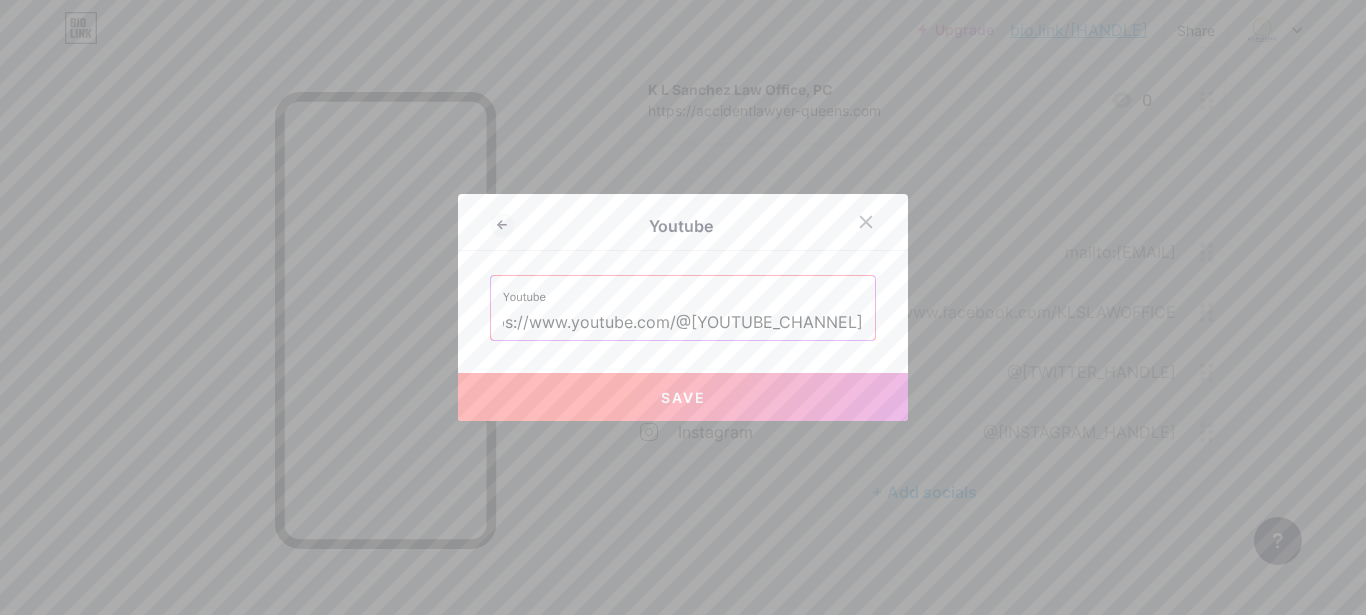 type on "https://www.youtube.com/@[YOUTUBE_CHANNEL]" 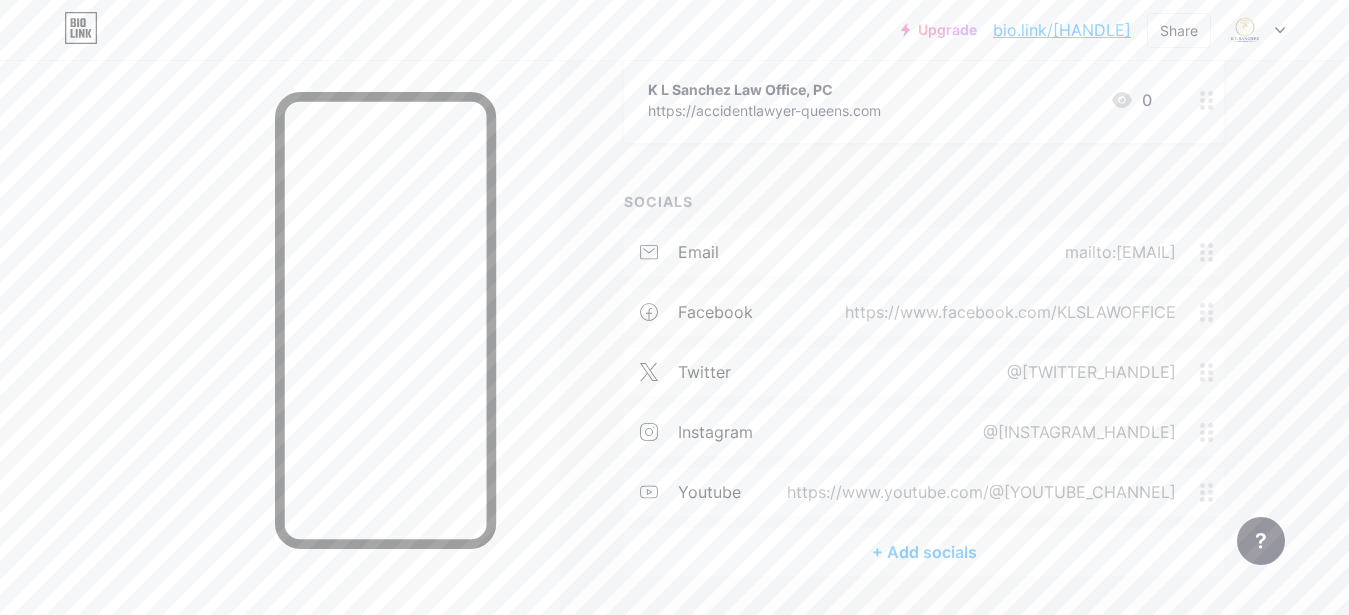 click on "+ Add socials" at bounding box center [924, 552] 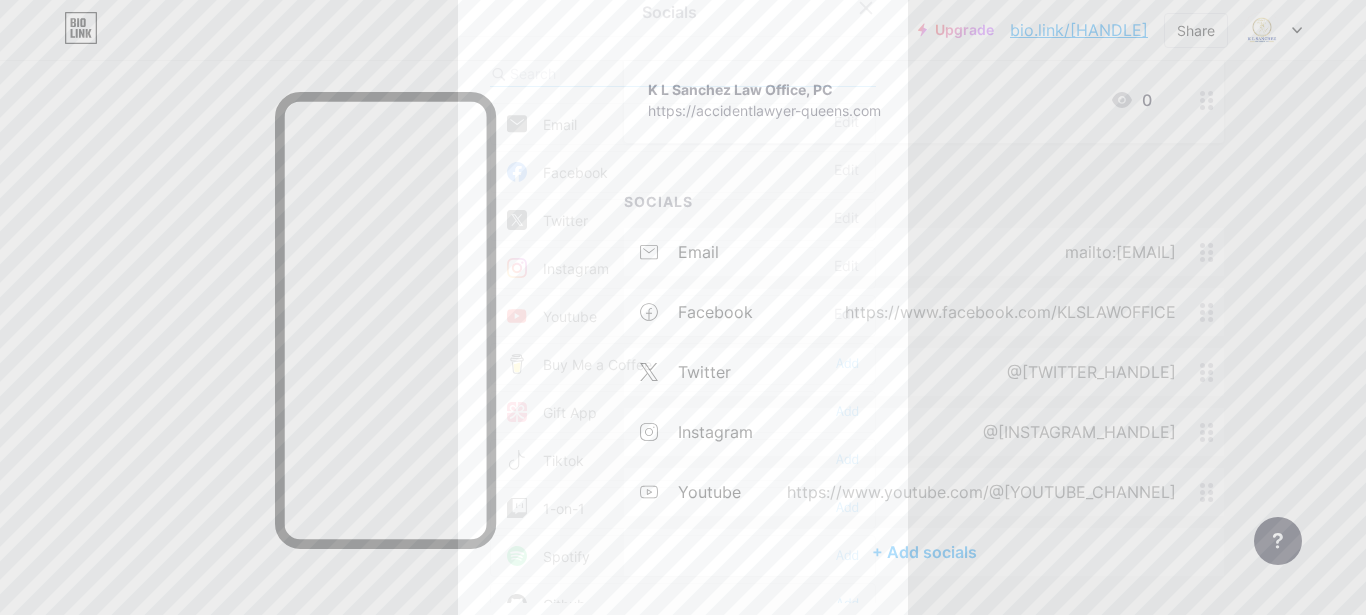 scroll, scrollTop: 126, scrollLeft: 0, axis: vertical 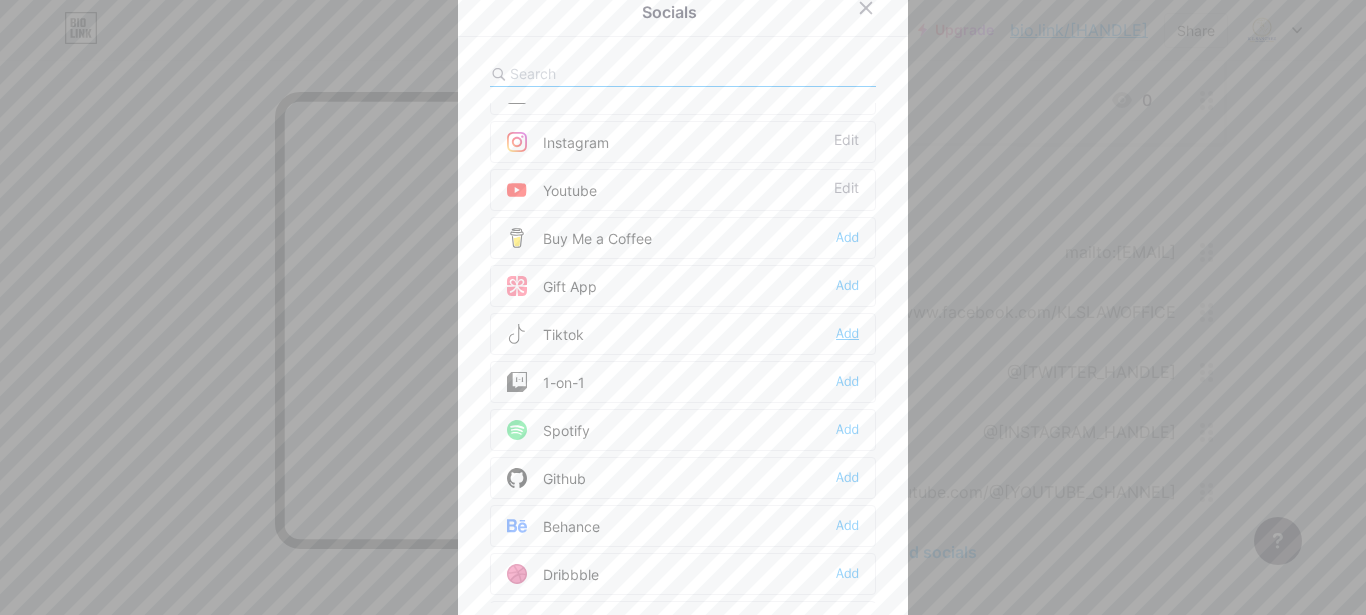 click on "Add" at bounding box center (847, 334) 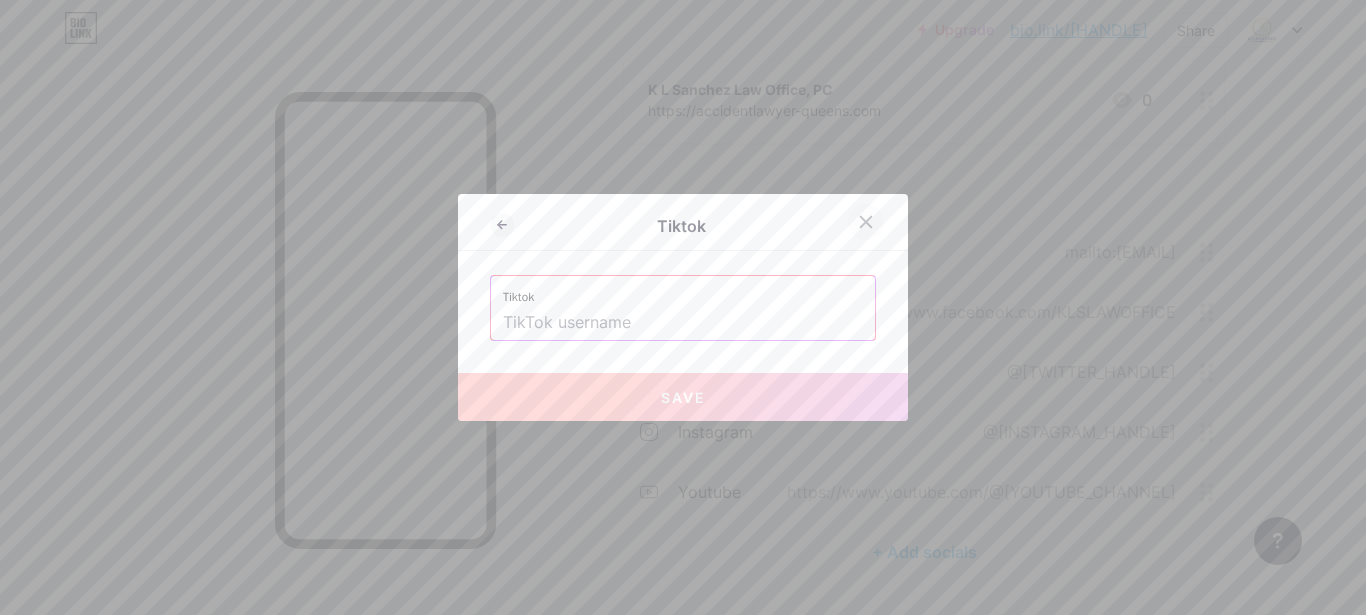 click 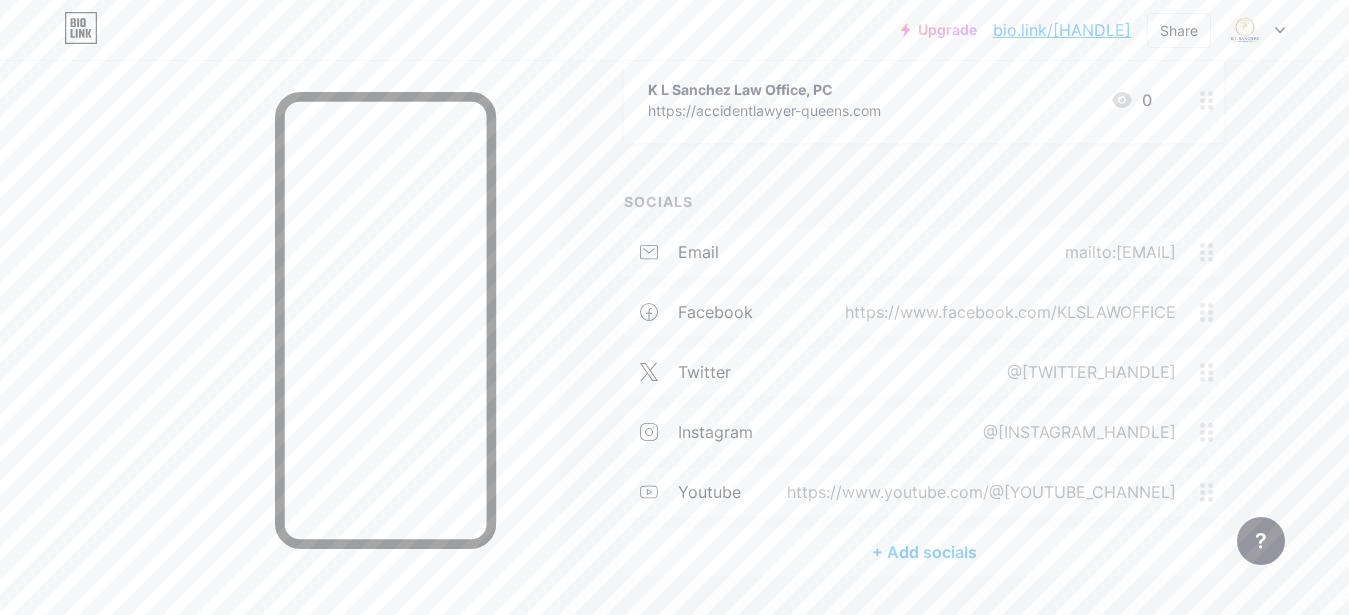 click on "+ Add socials" at bounding box center (924, 552) 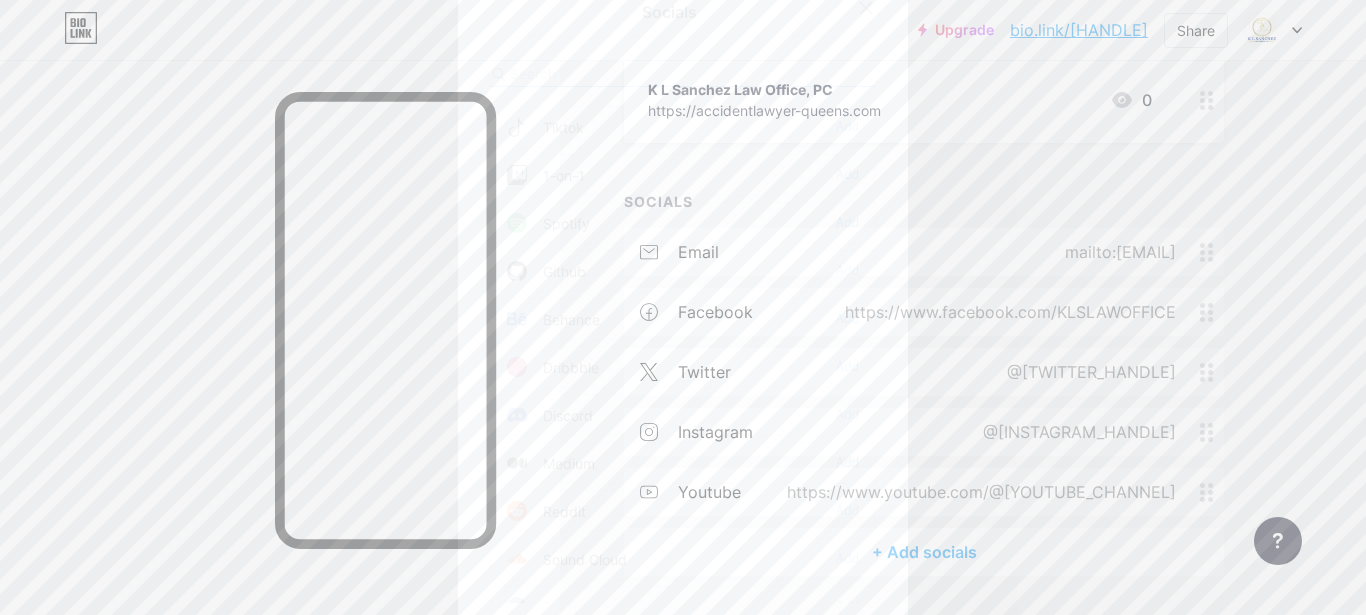 scroll, scrollTop: 378, scrollLeft: 0, axis: vertical 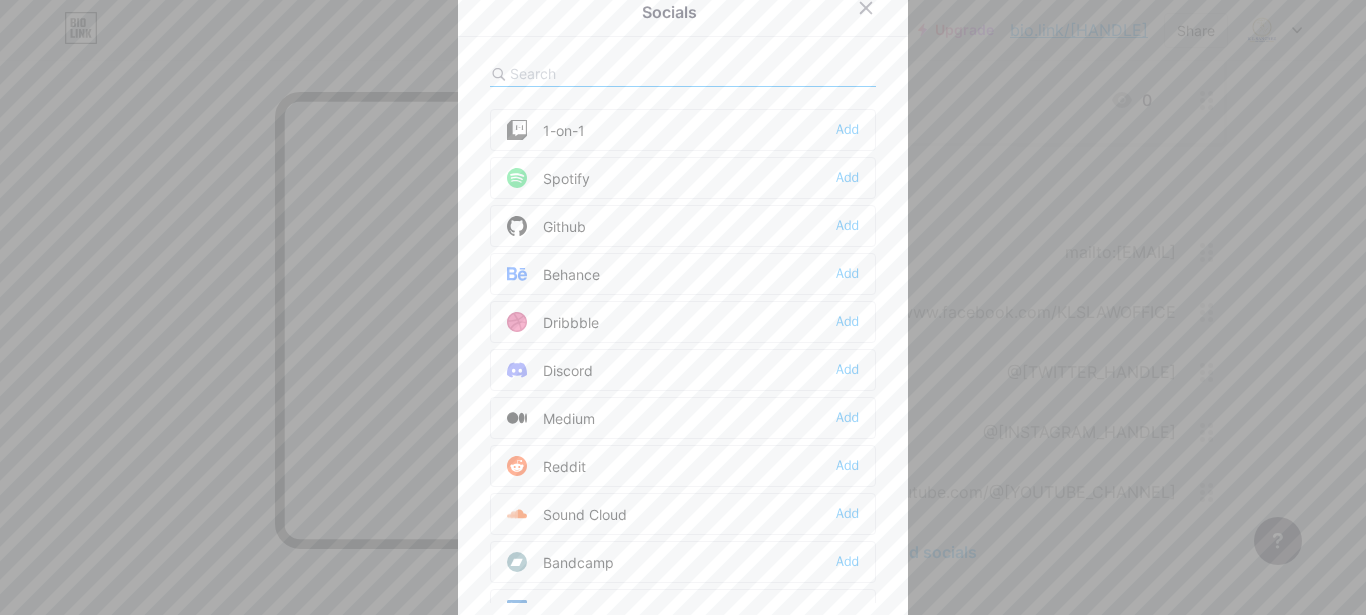 click on "Behance
Add" at bounding box center (683, 274) 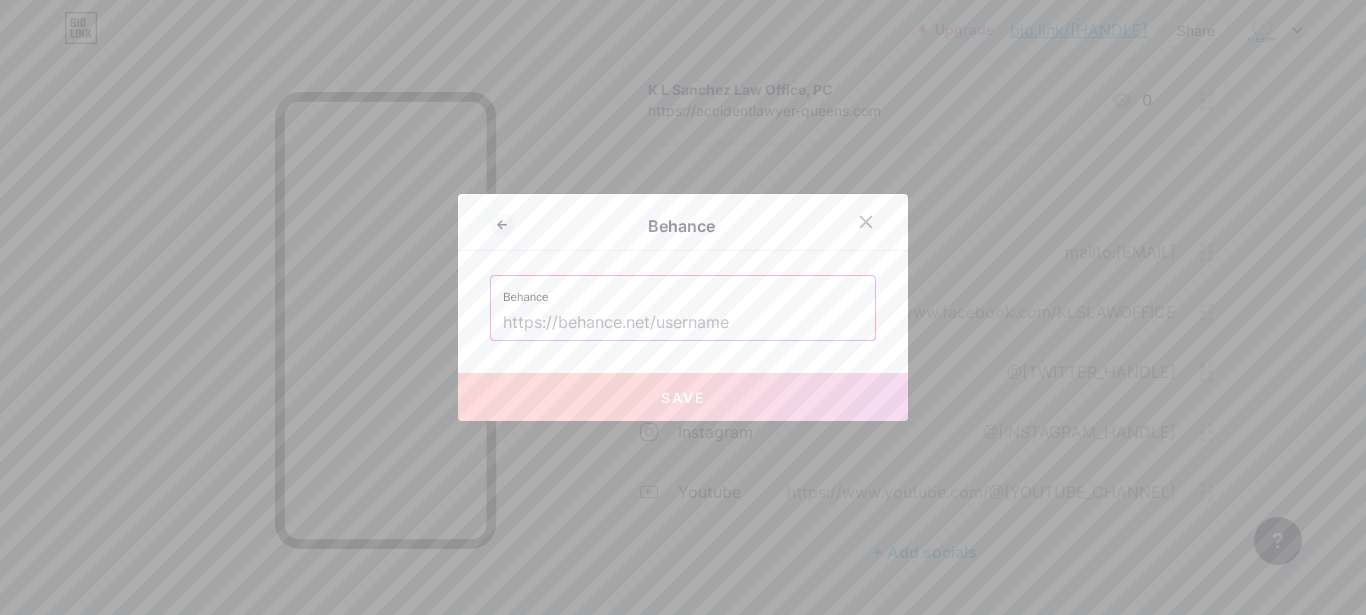click at bounding box center (683, 323) 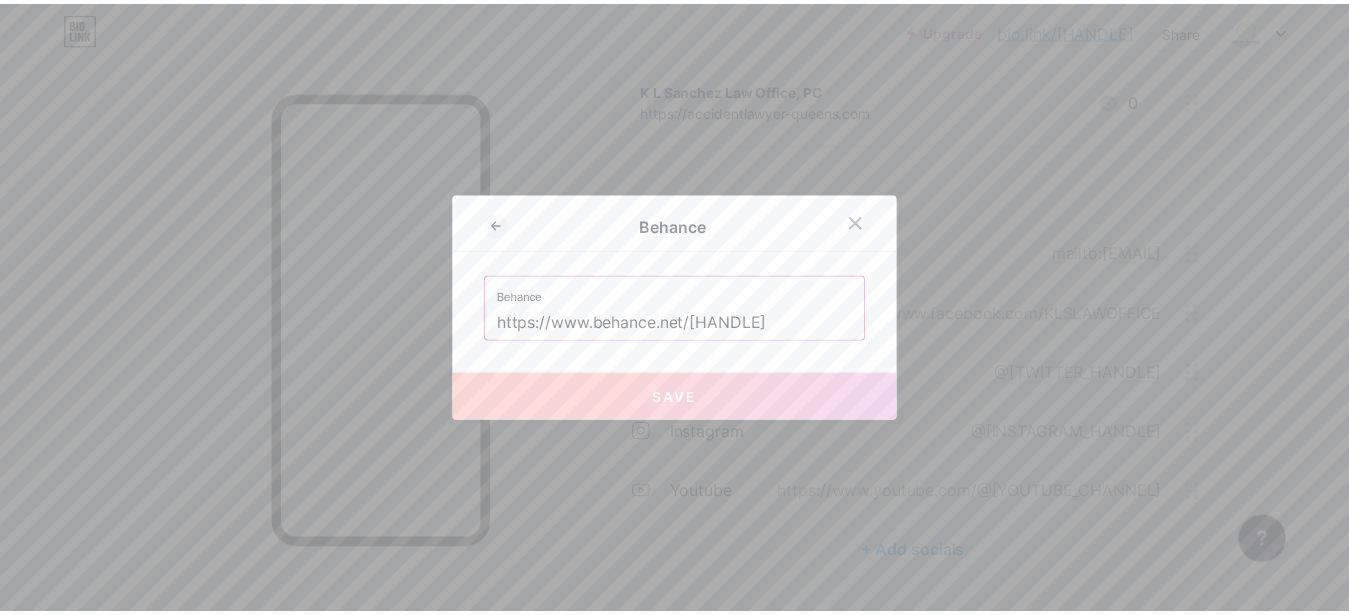 scroll, scrollTop: 0, scrollLeft: 17, axis: horizontal 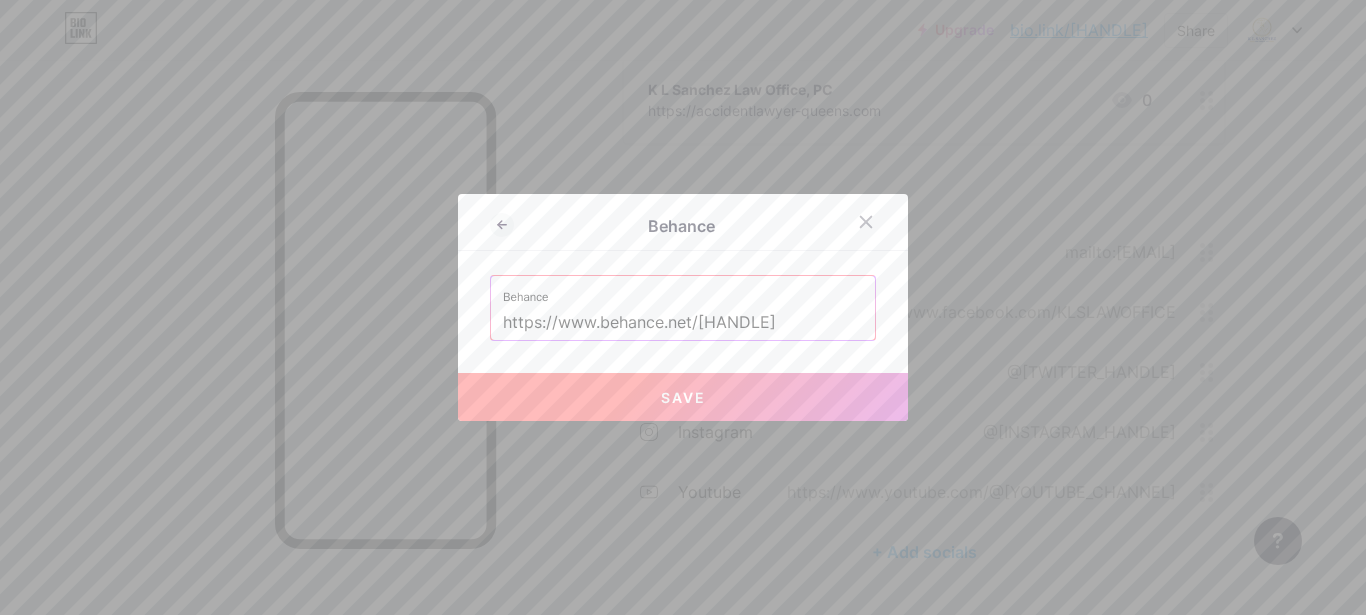 type on "https://www.behance.net/[HANDLE]" 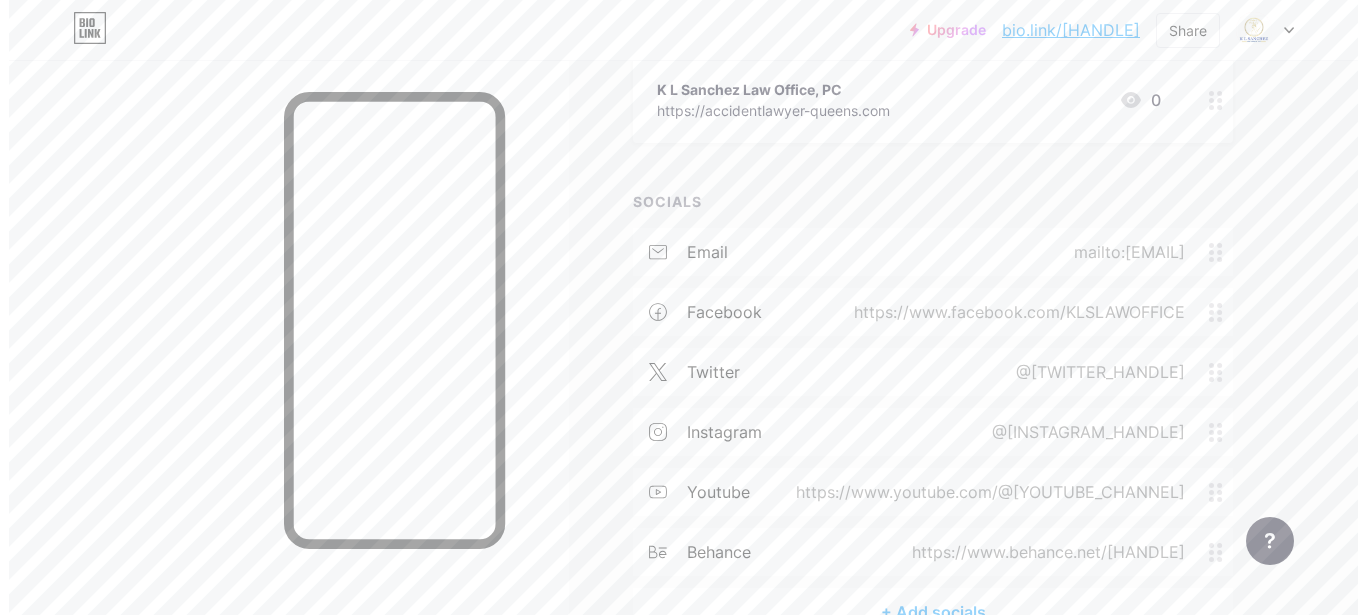 scroll, scrollTop: 482, scrollLeft: 0, axis: vertical 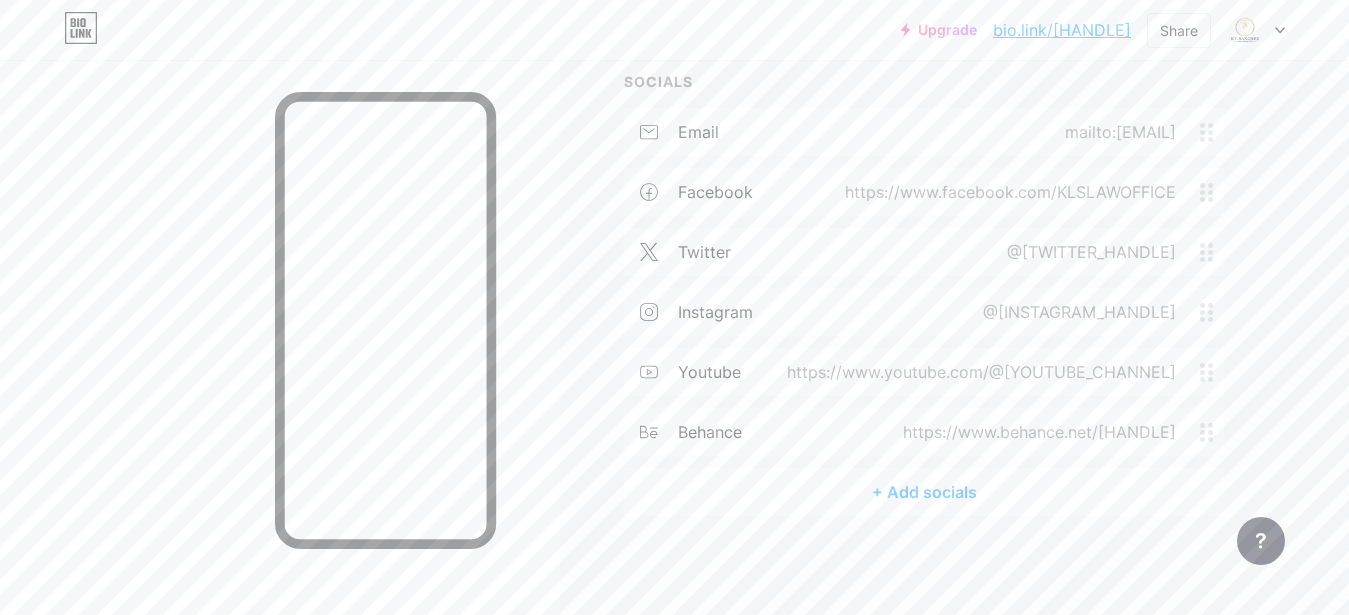 click on "+ Add socials" at bounding box center (924, 492) 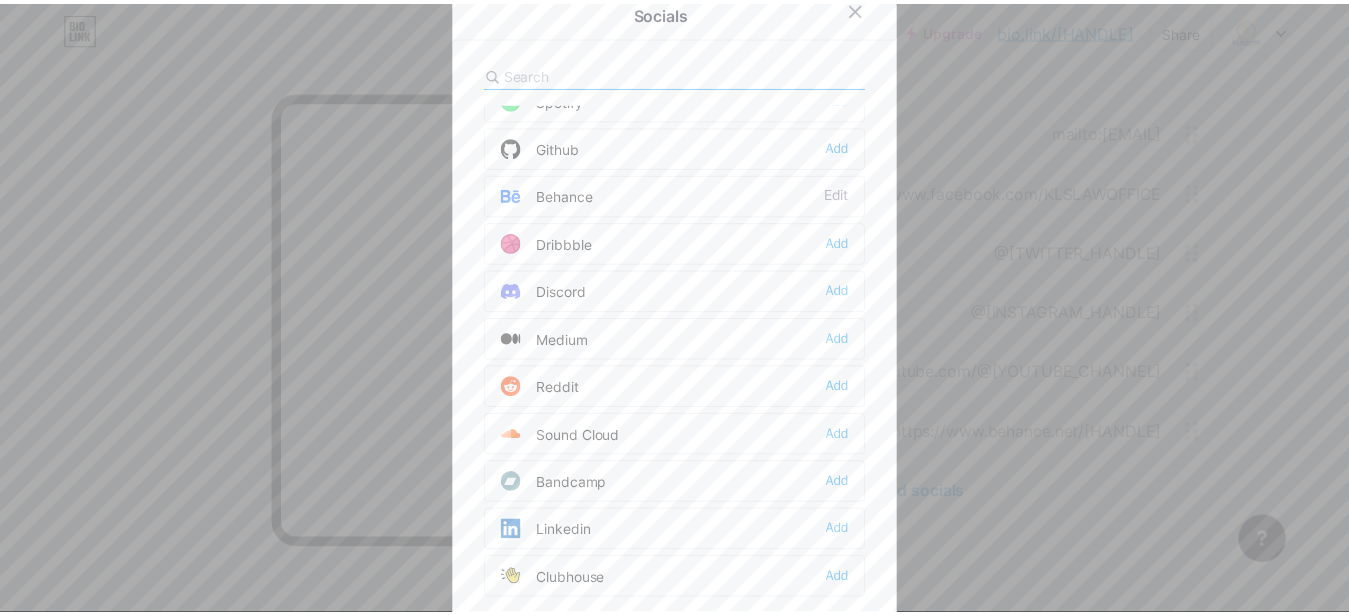 scroll, scrollTop: 504, scrollLeft: 0, axis: vertical 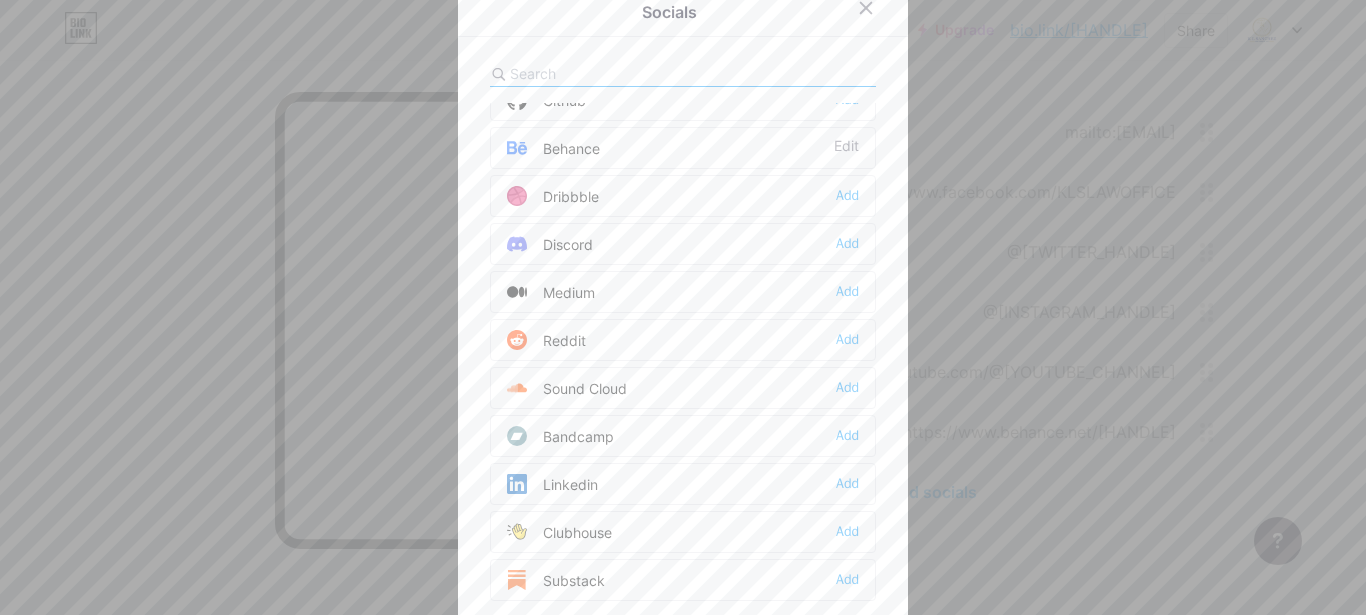 click on "Sound Cloud
Add" at bounding box center (683, 388) 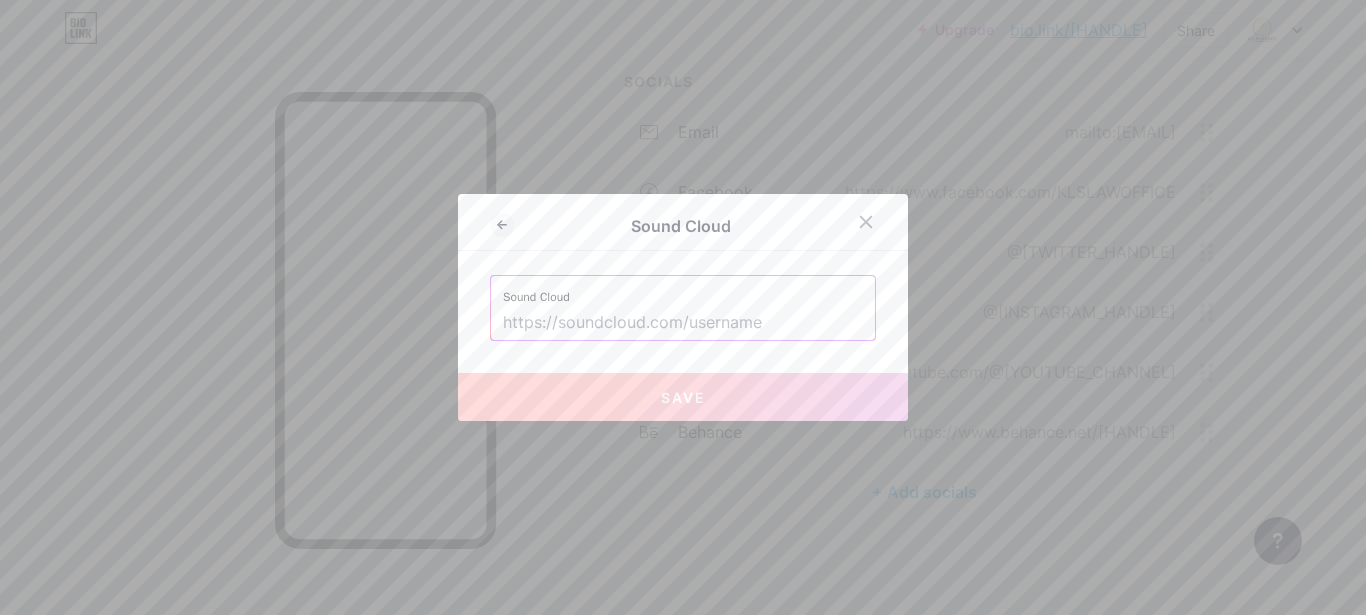 click at bounding box center [683, 323] 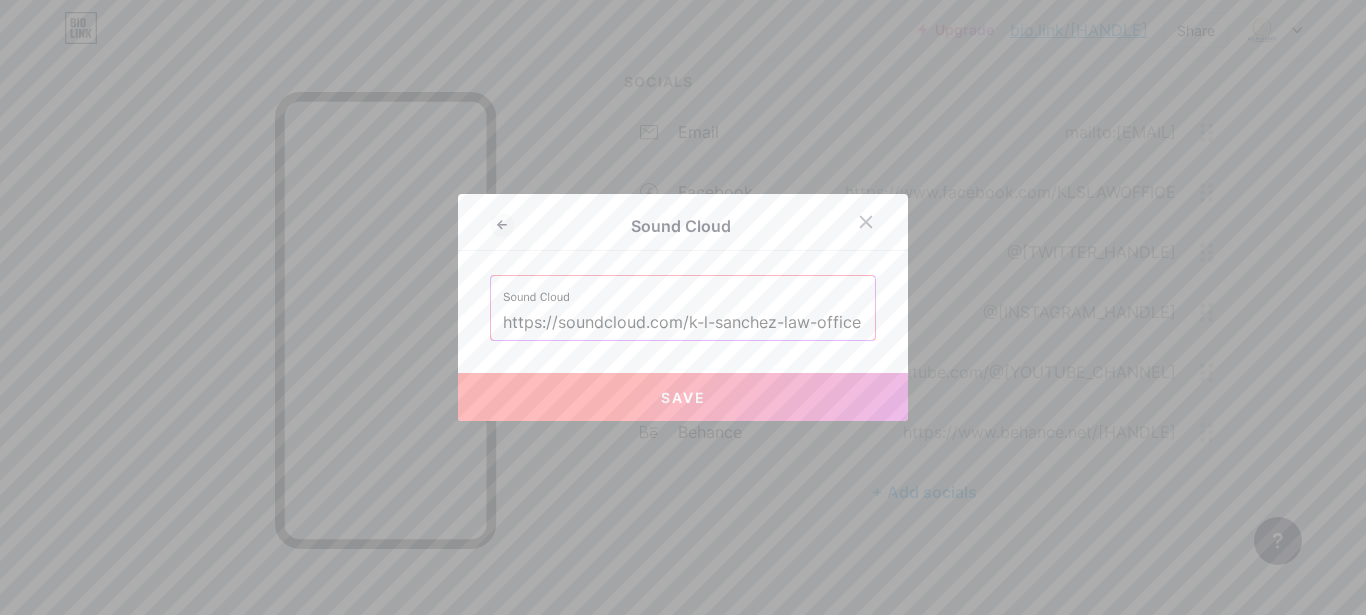 type on "https://soundcloud.com/k-l-sanchez-law-office" 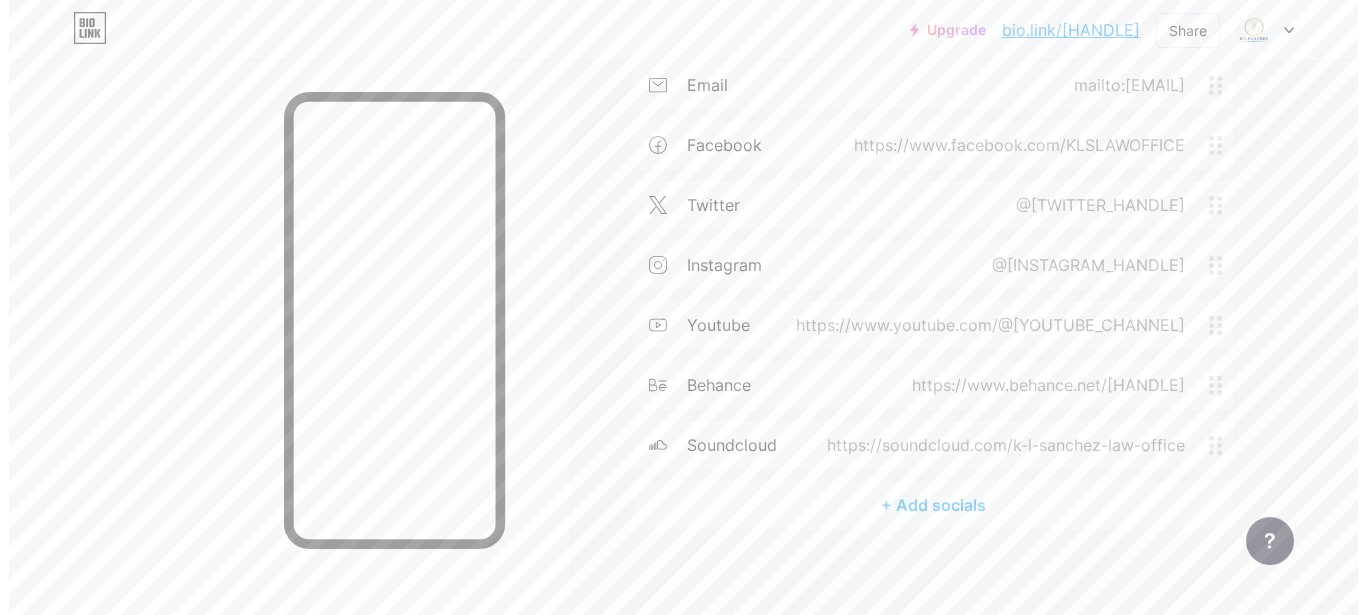 scroll, scrollTop: 542, scrollLeft: 0, axis: vertical 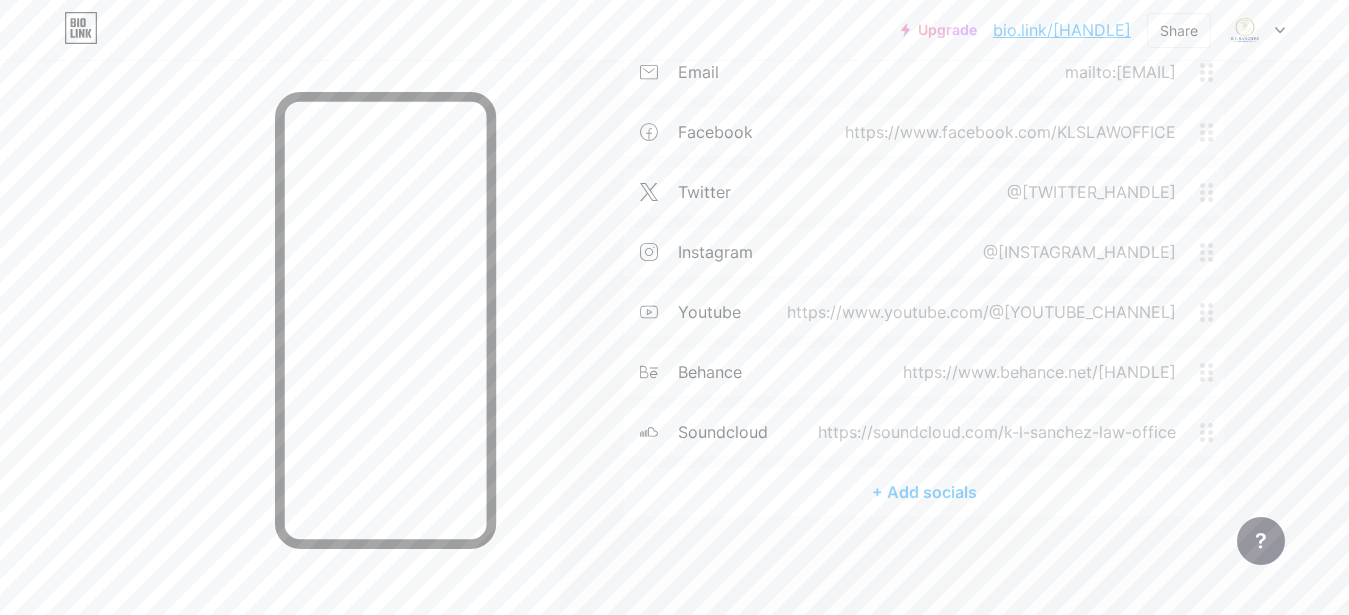 click on "+ Add socials" at bounding box center [924, 492] 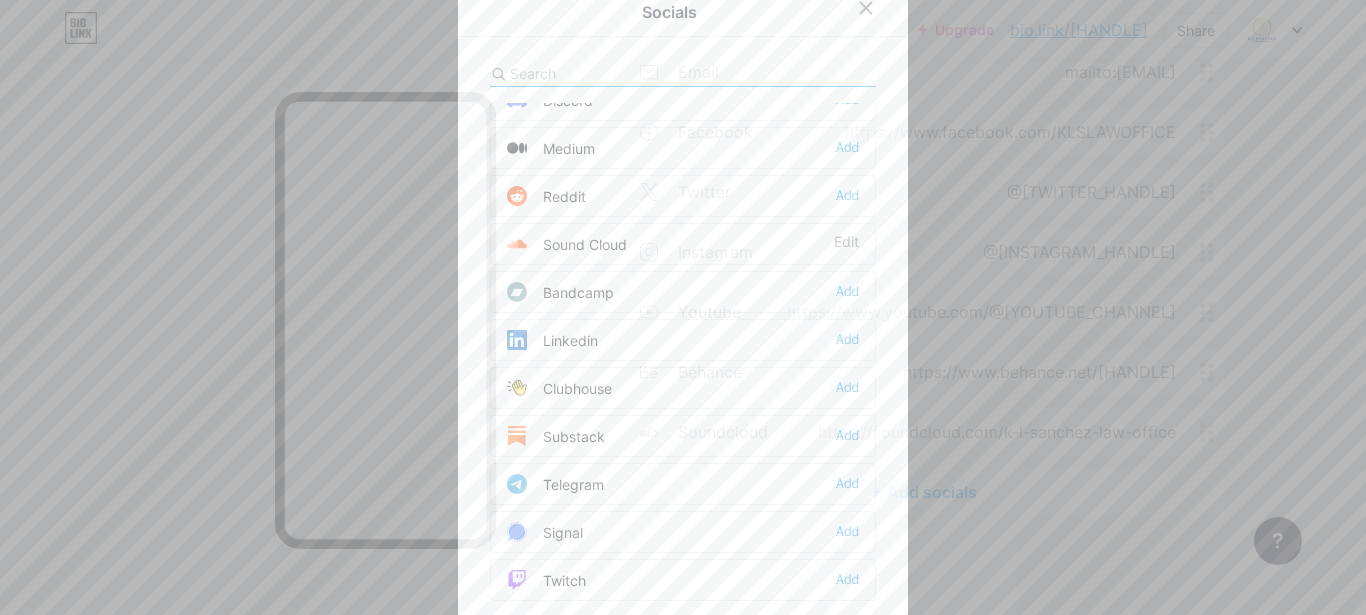 scroll, scrollTop: 756, scrollLeft: 0, axis: vertical 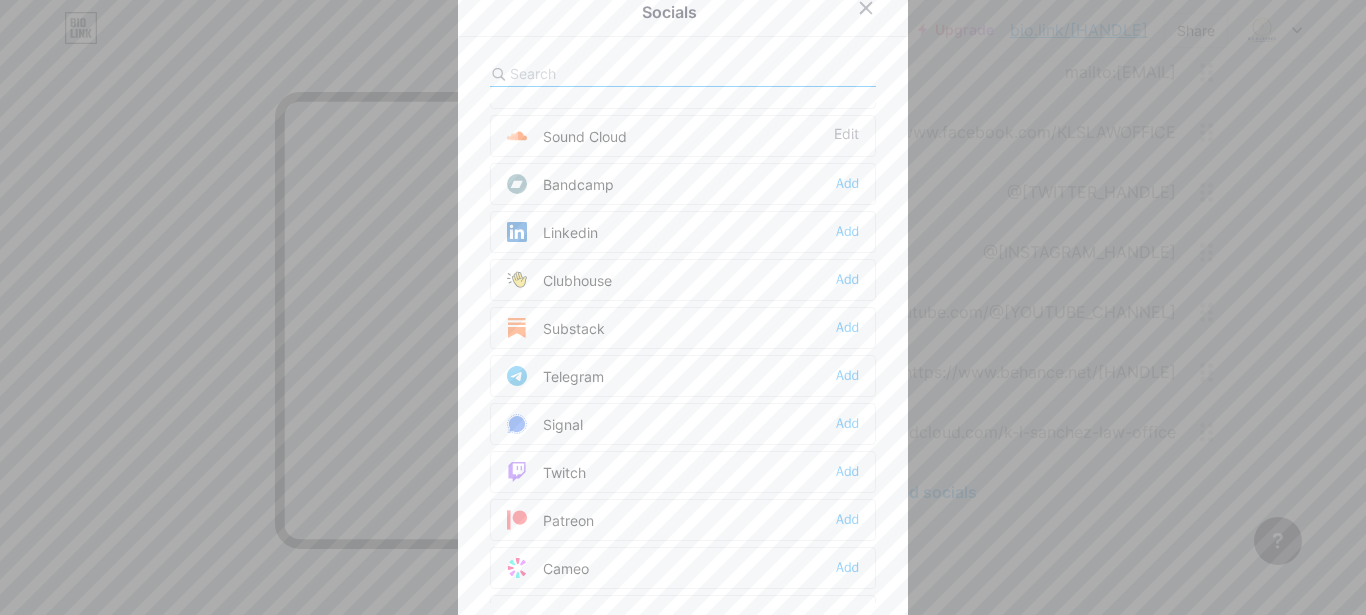 click on "Linkedin" at bounding box center (552, 232) 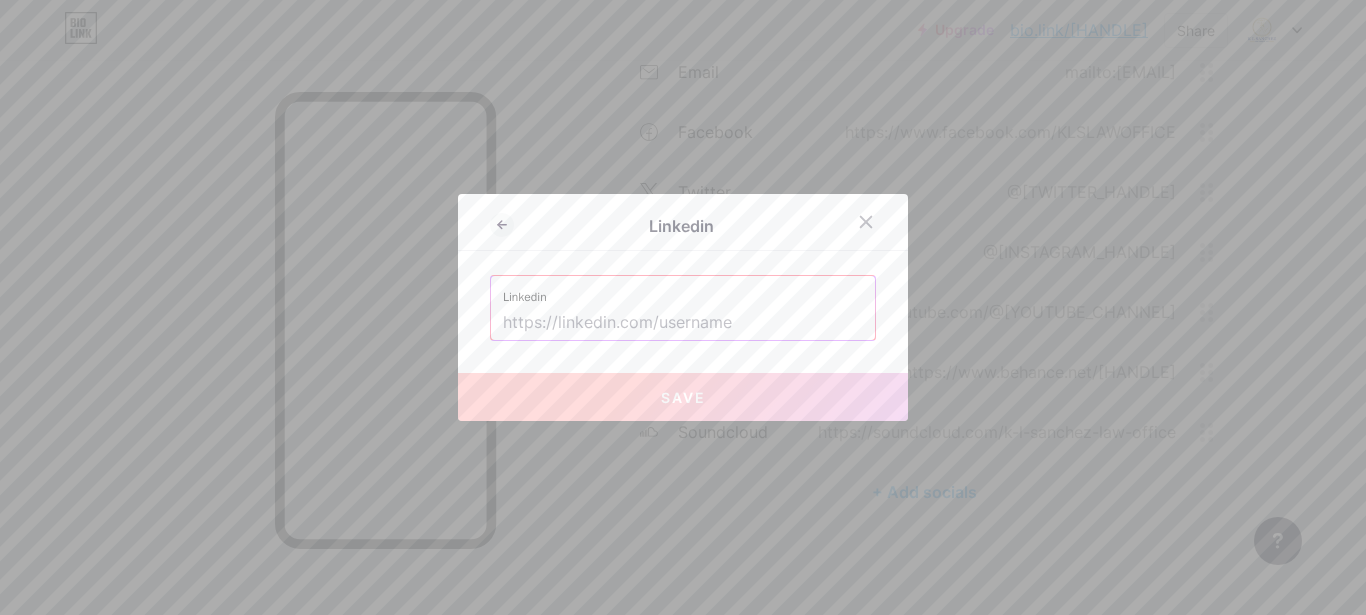 click at bounding box center [683, 323] 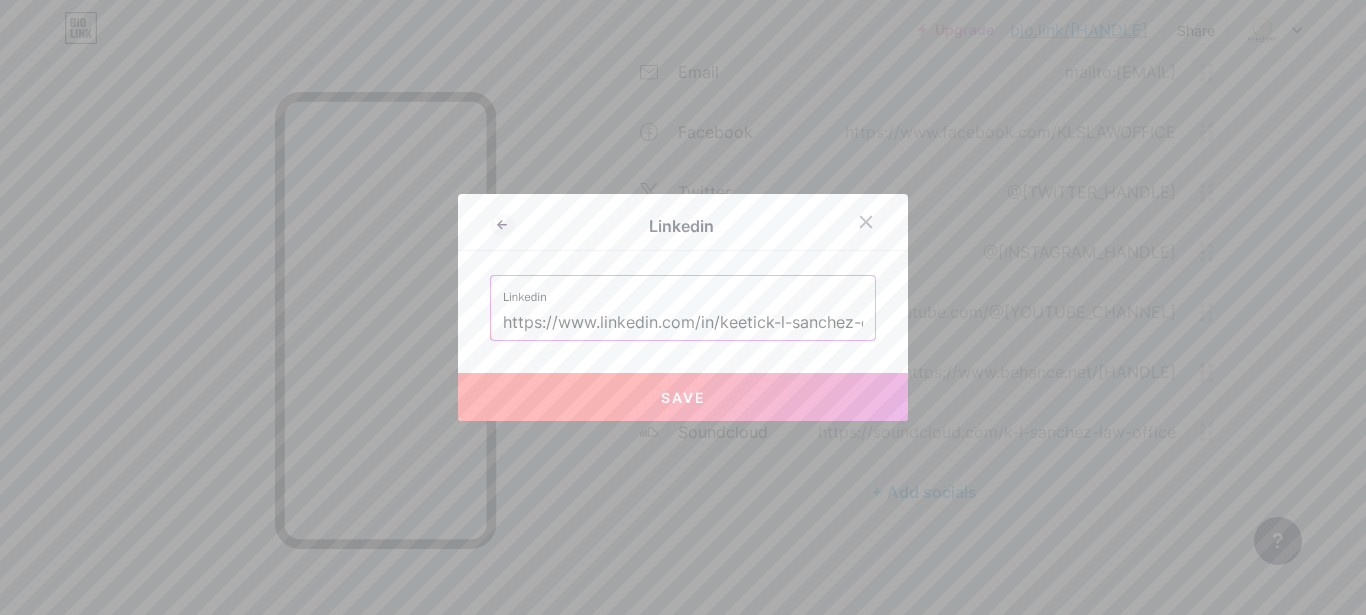 scroll, scrollTop: 0, scrollLeft: 111, axis: horizontal 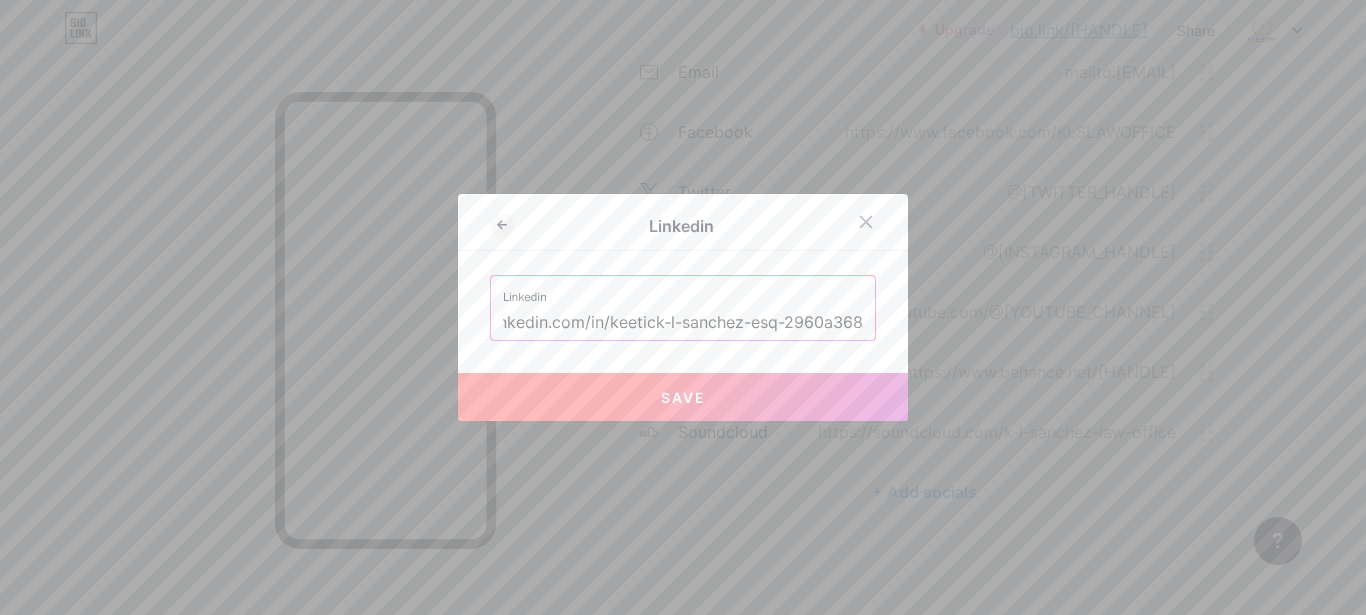 type on "https://www.linkedin.com/in/keetick-l-sanchez-esq-2960a368" 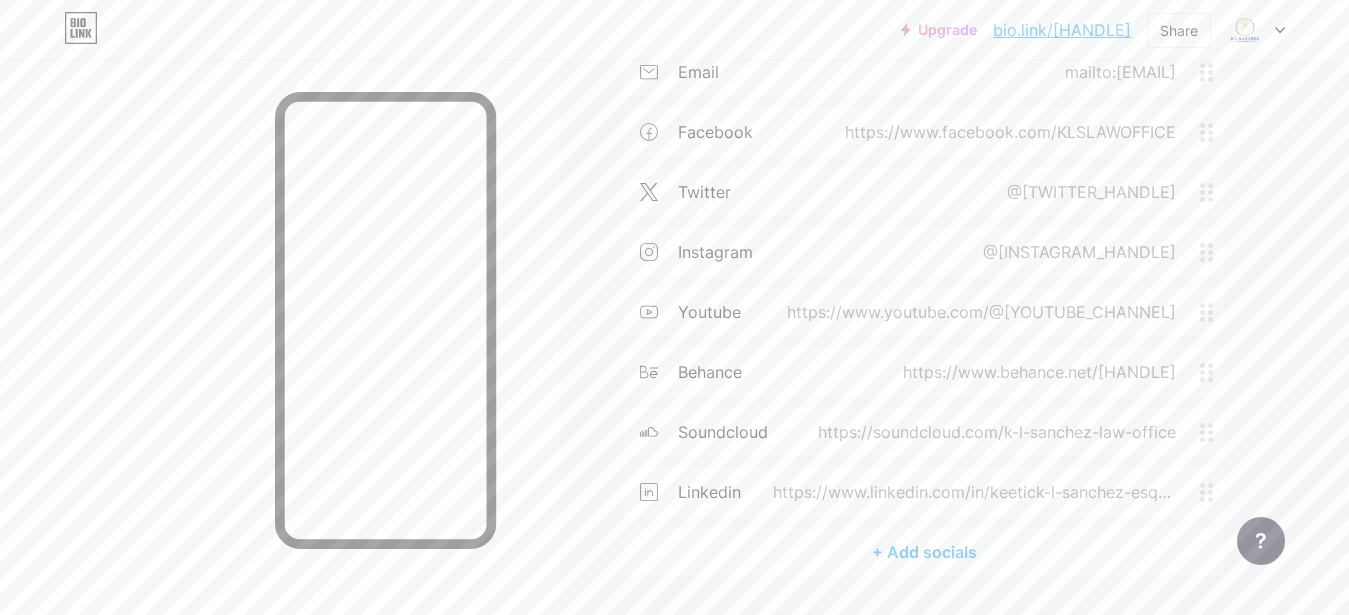 click on "+ Add socials" at bounding box center [924, 552] 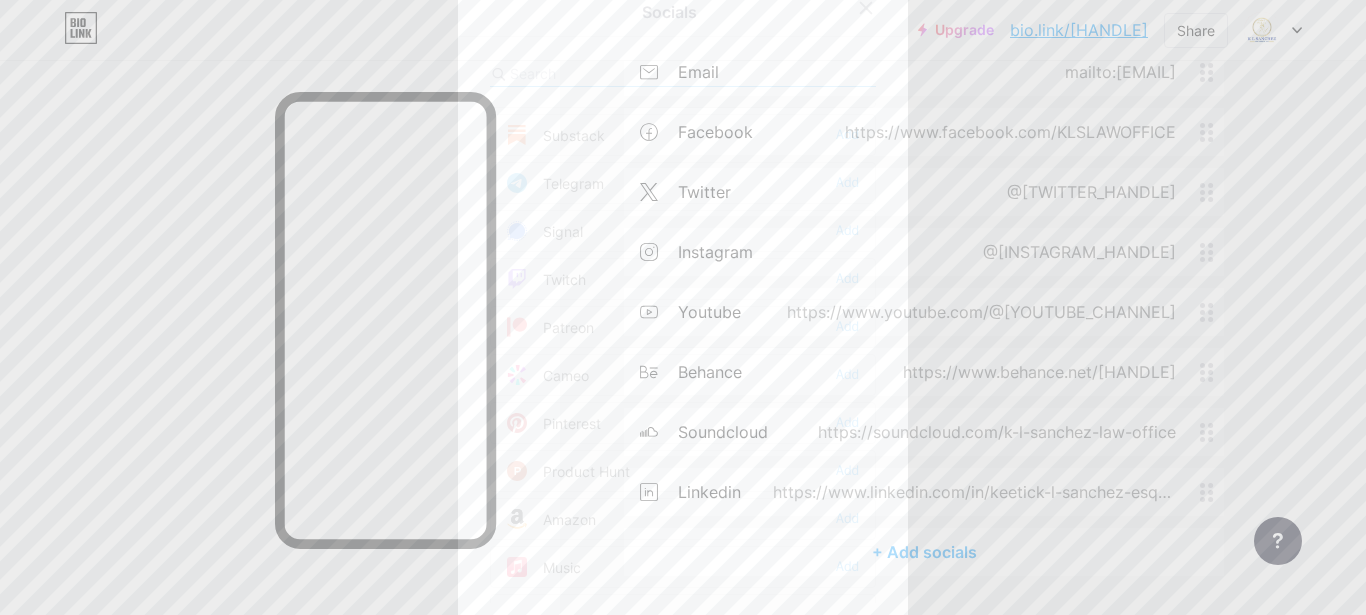 scroll, scrollTop: 1008, scrollLeft: 0, axis: vertical 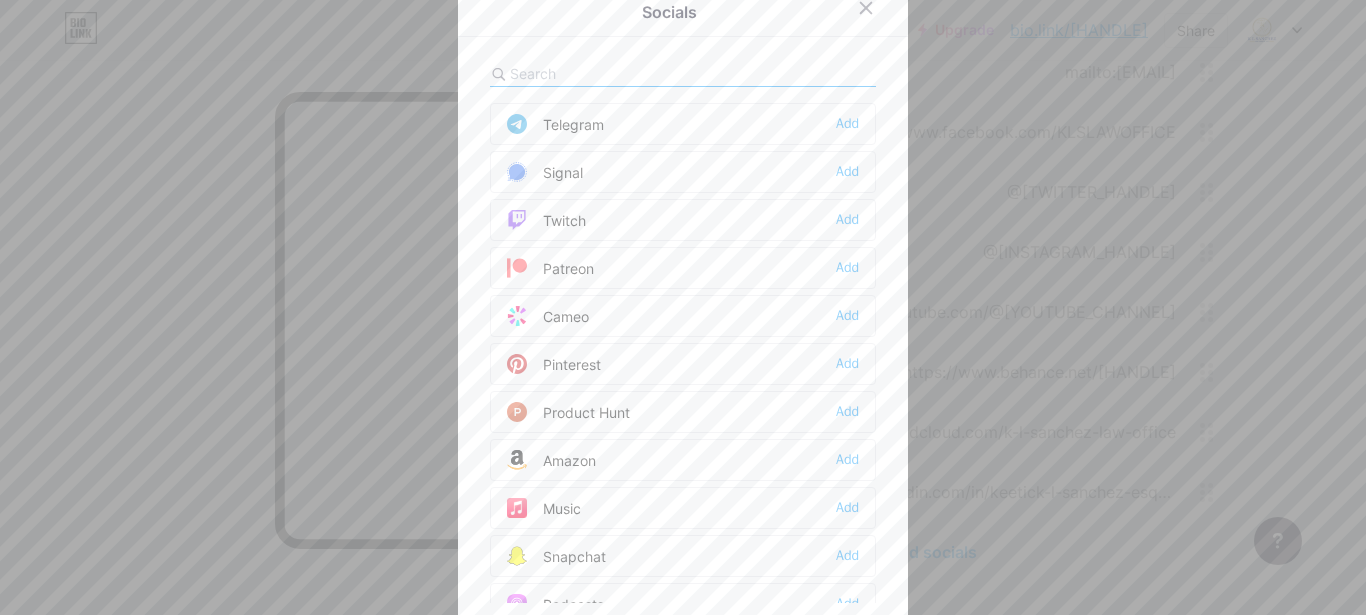 click on "Pinterest" at bounding box center [554, 364] 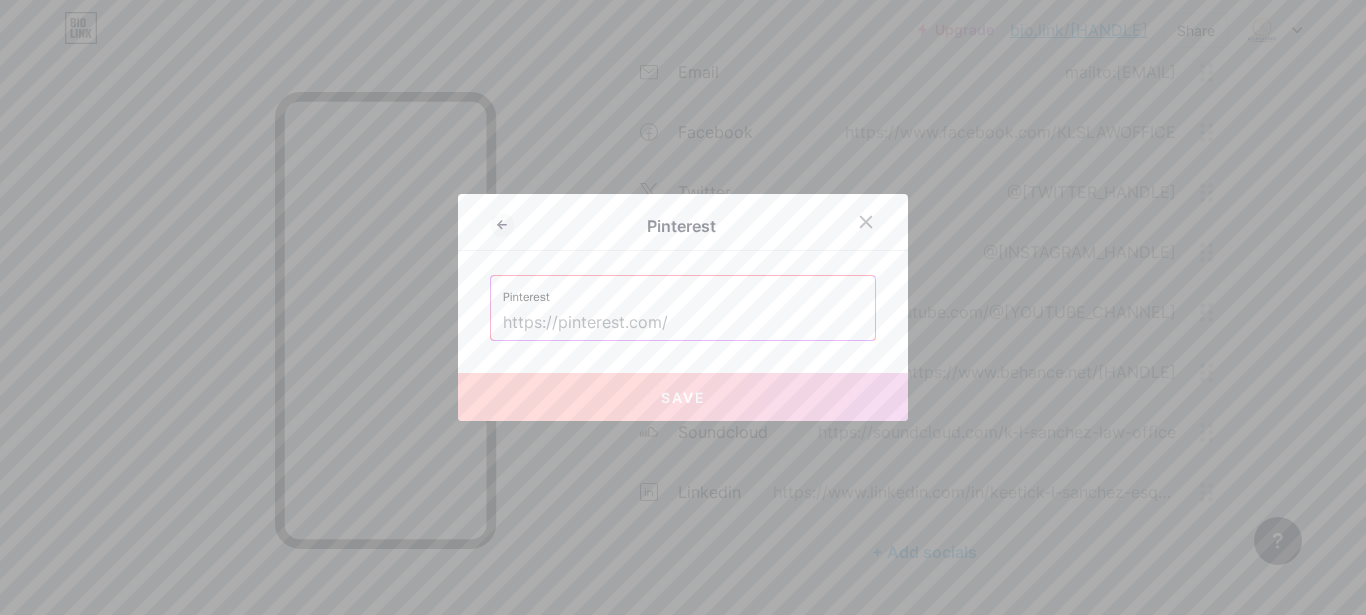 click at bounding box center (683, 323) 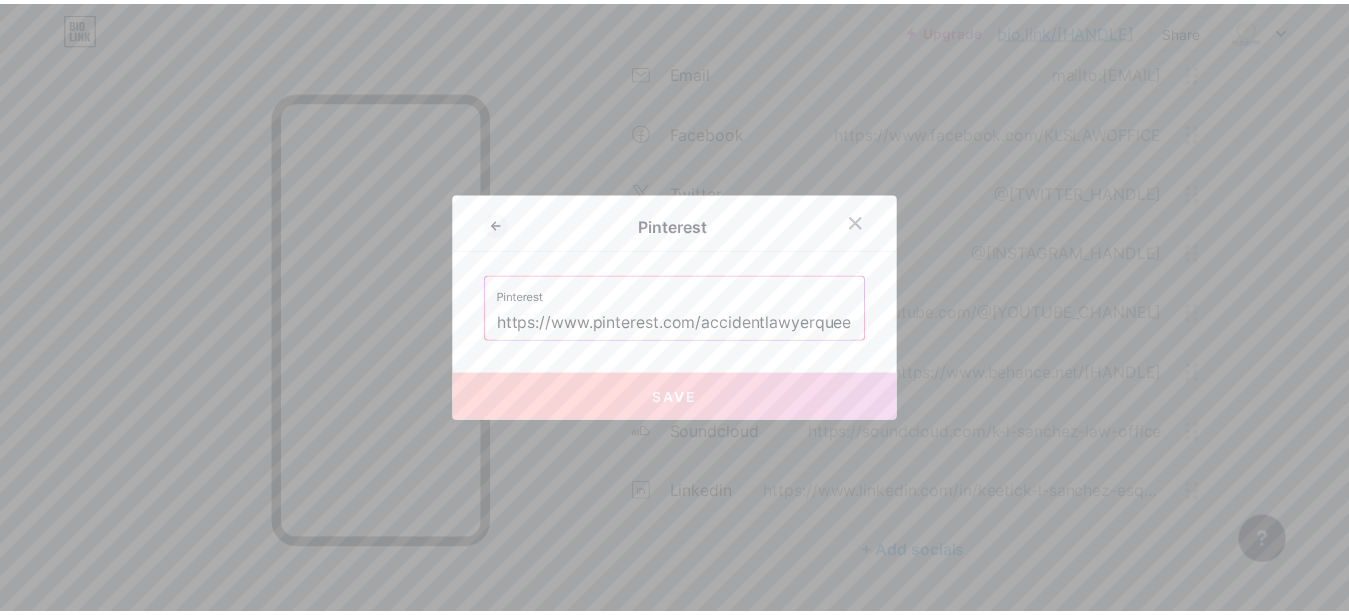 scroll, scrollTop: 0, scrollLeft: 23, axis: horizontal 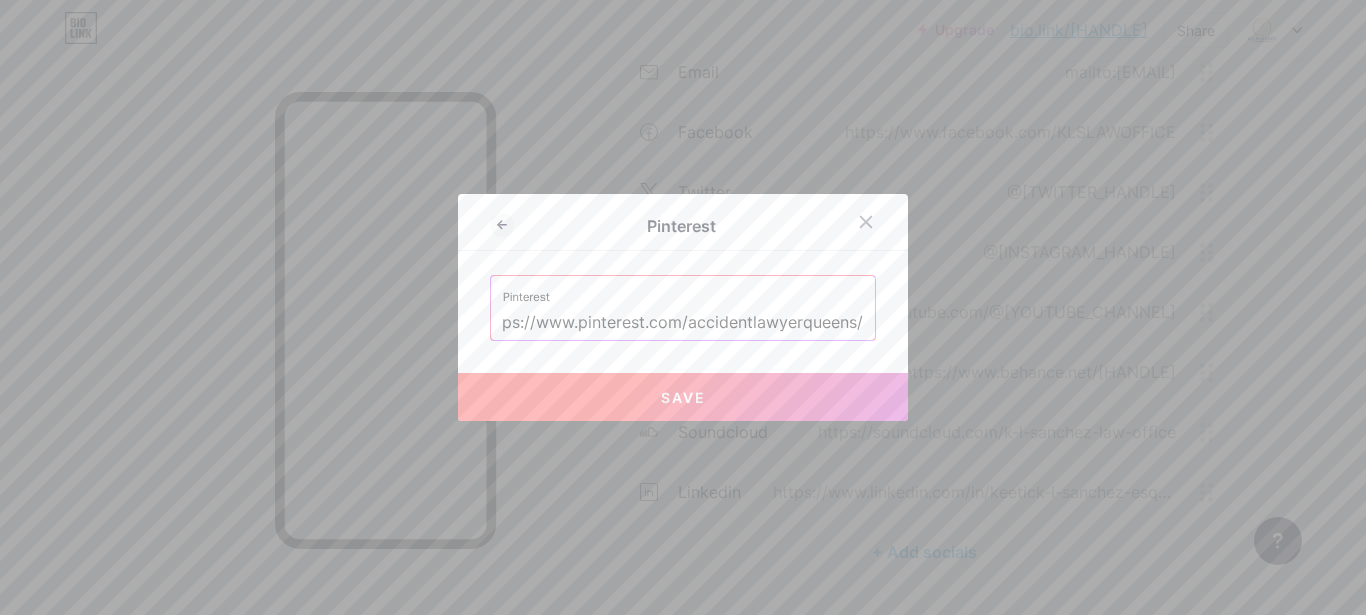 type on "https://www.pinterest.com/accidentlawyerqueens/" 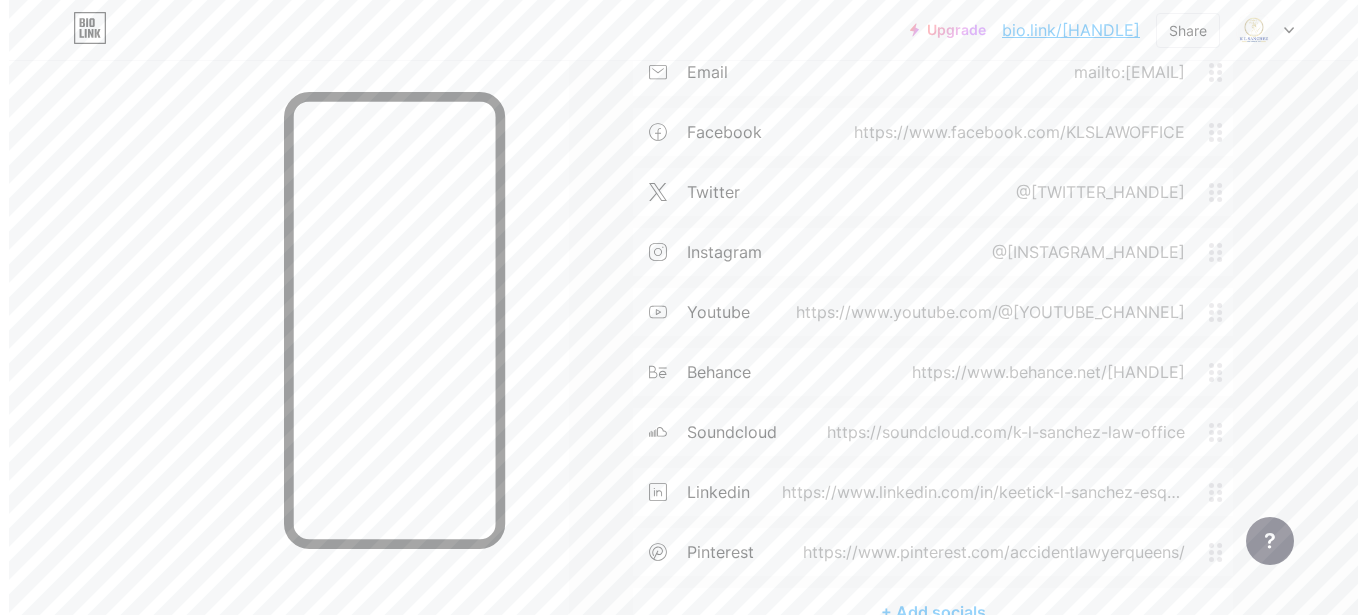scroll, scrollTop: 662, scrollLeft: 0, axis: vertical 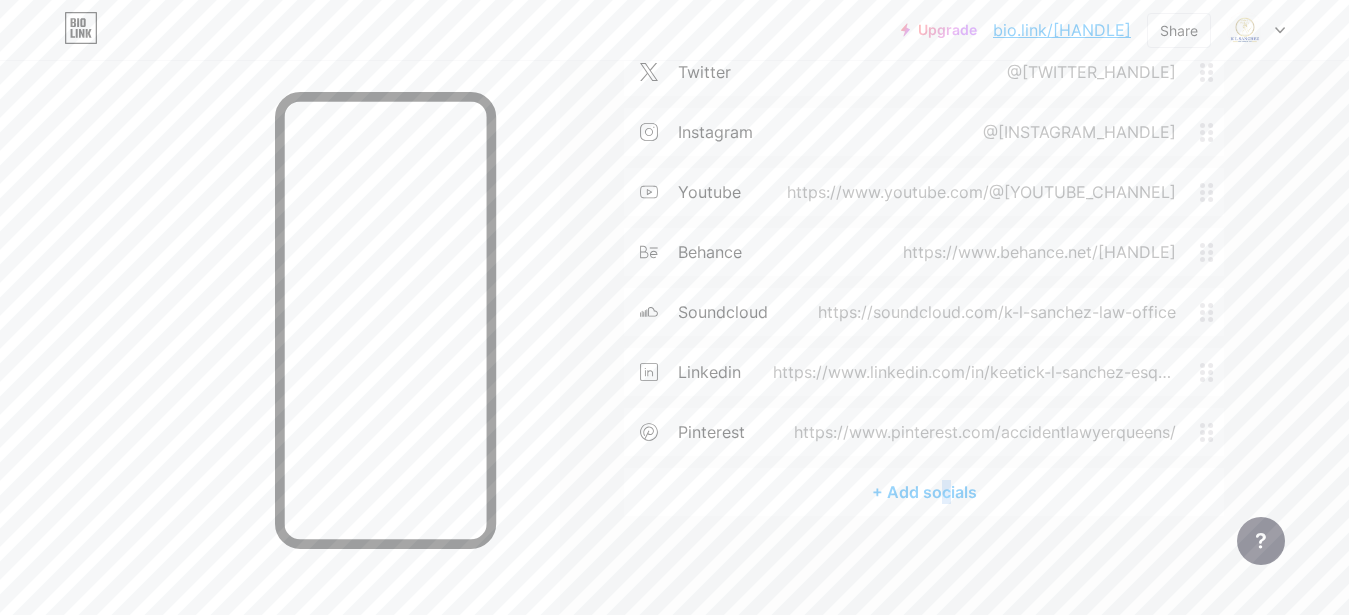 click on "+ Add socials" at bounding box center [924, 492] 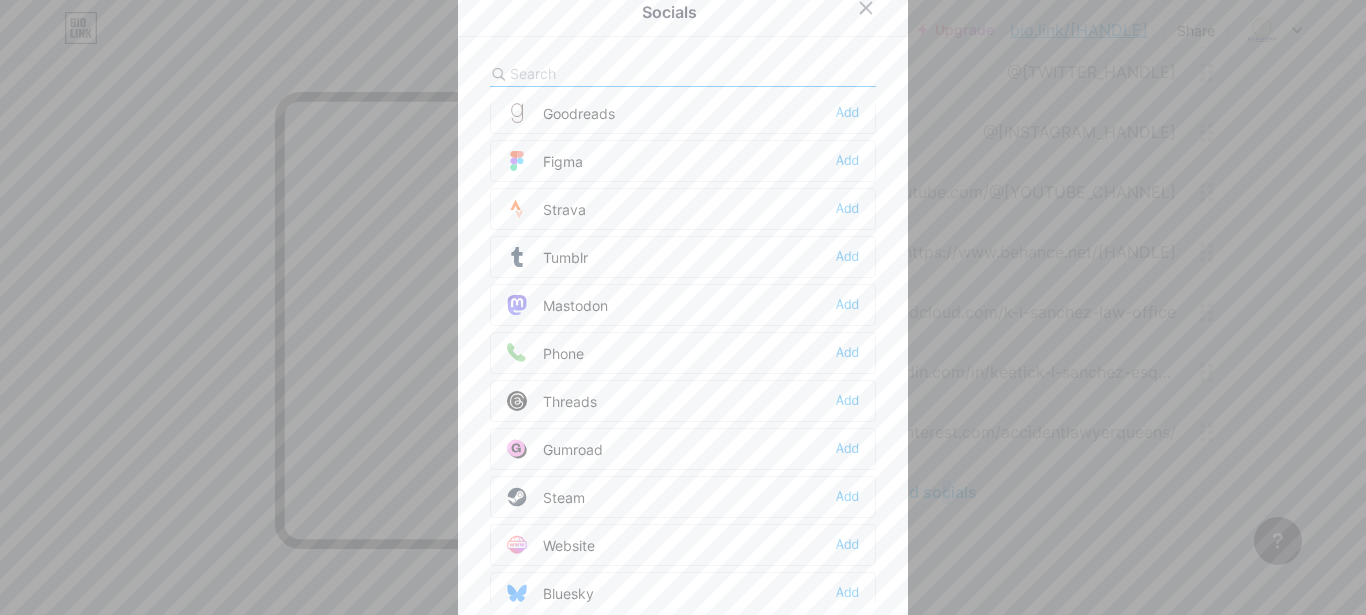 scroll, scrollTop: 1804, scrollLeft: 0, axis: vertical 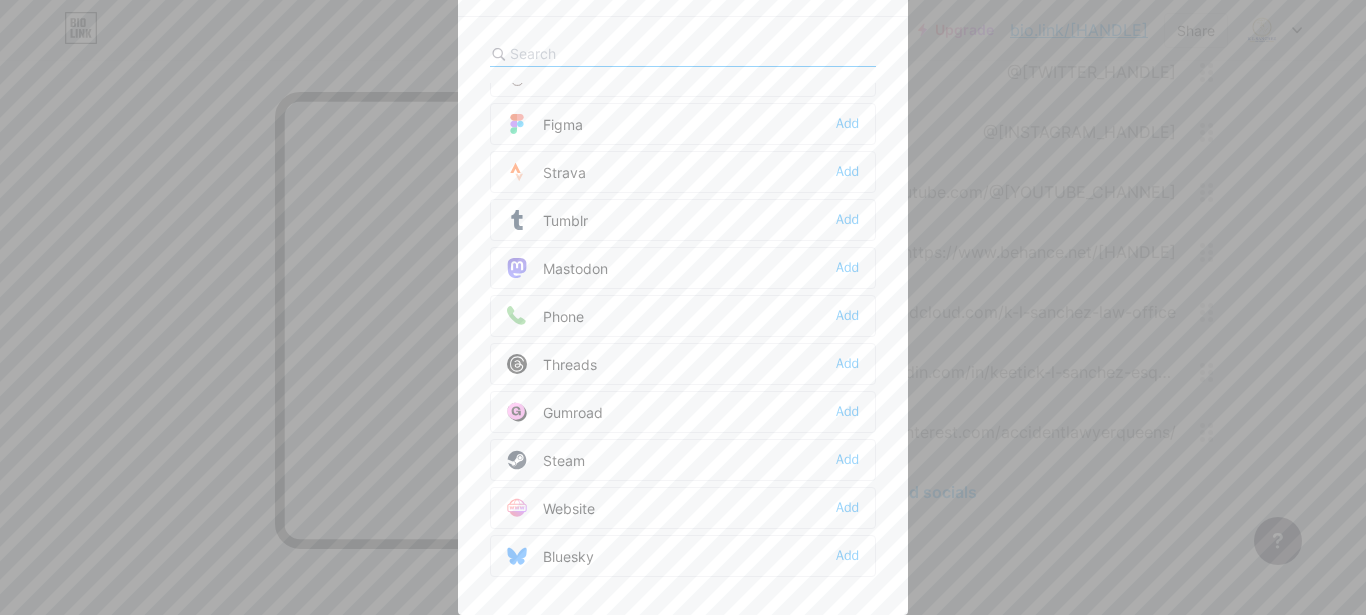 click on "Tumblr
Add" at bounding box center [683, 220] 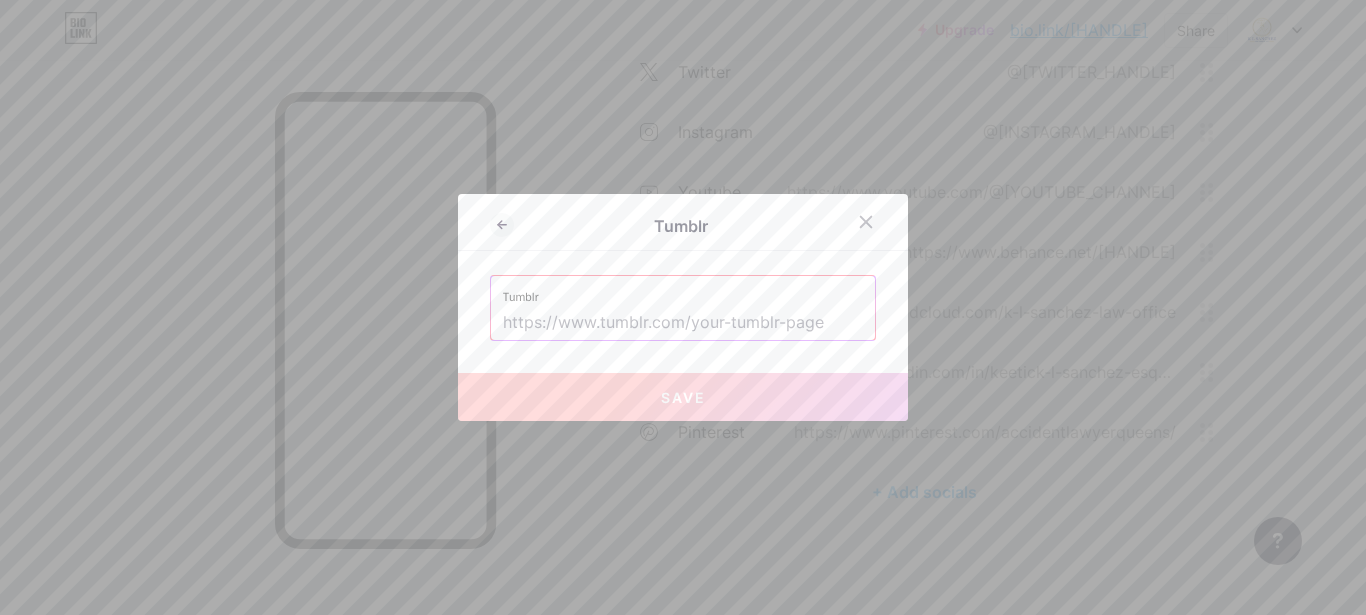 click at bounding box center [683, 323] 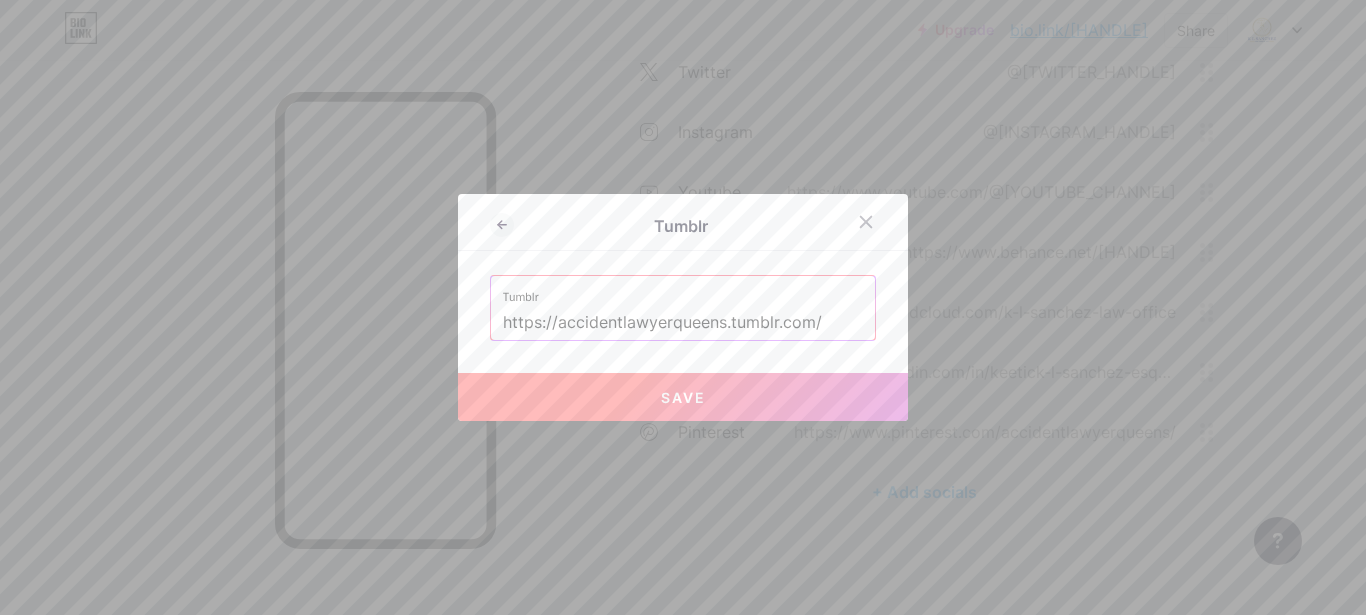 type on "https://accidentlawyerqueens.tumblr.com/" 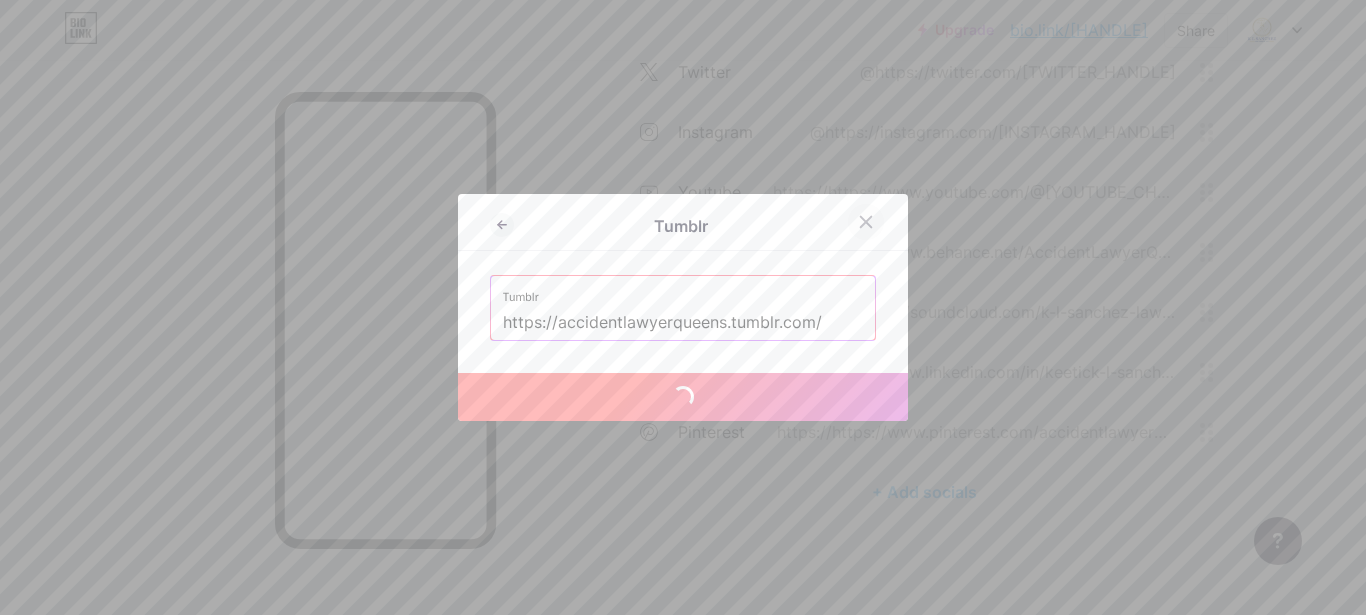 click 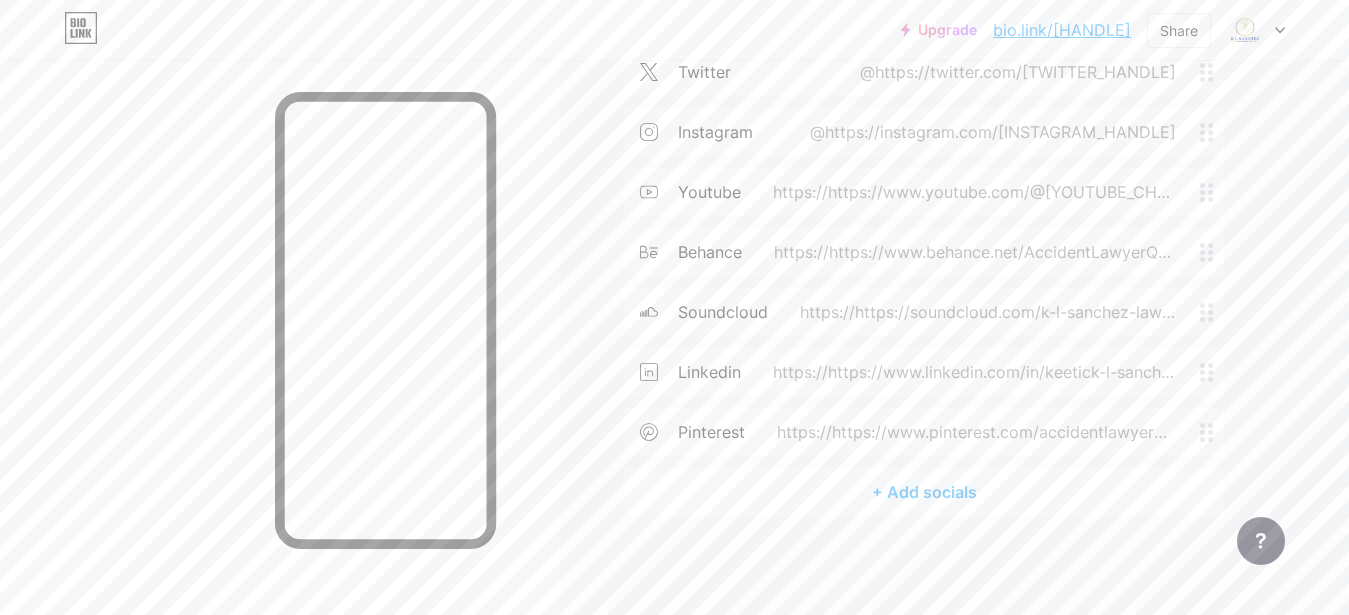 click on "+ Add socials" at bounding box center (924, 492) 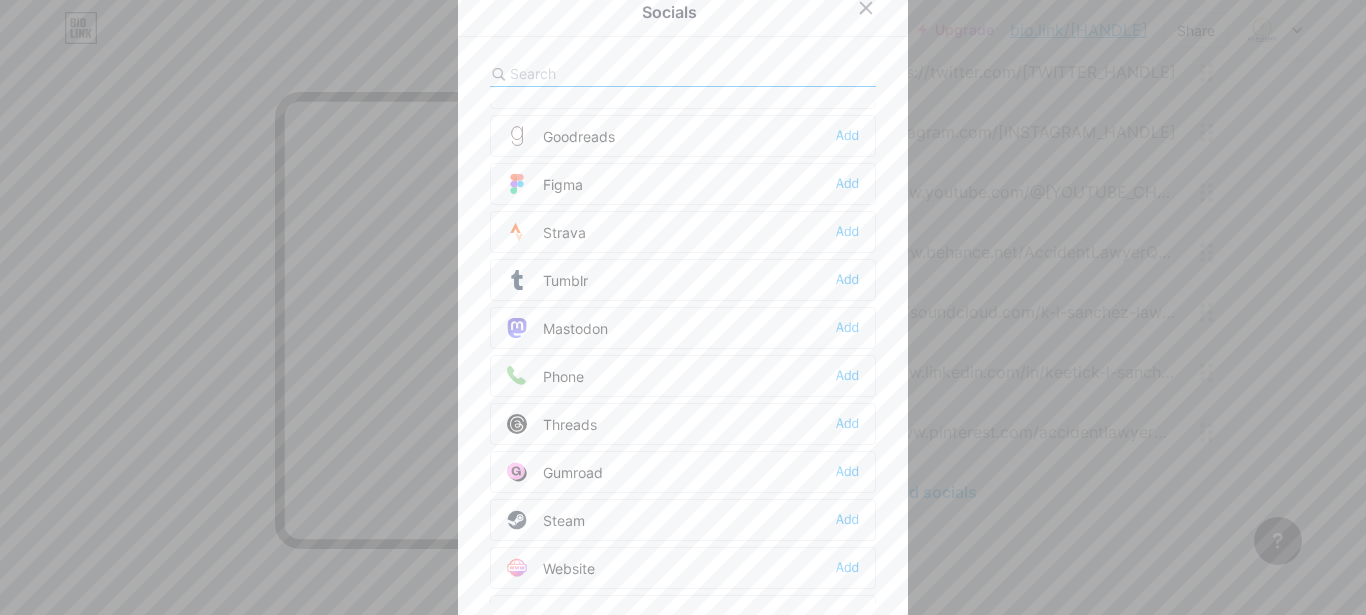 scroll, scrollTop: 1804, scrollLeft: 0, axis: vertical 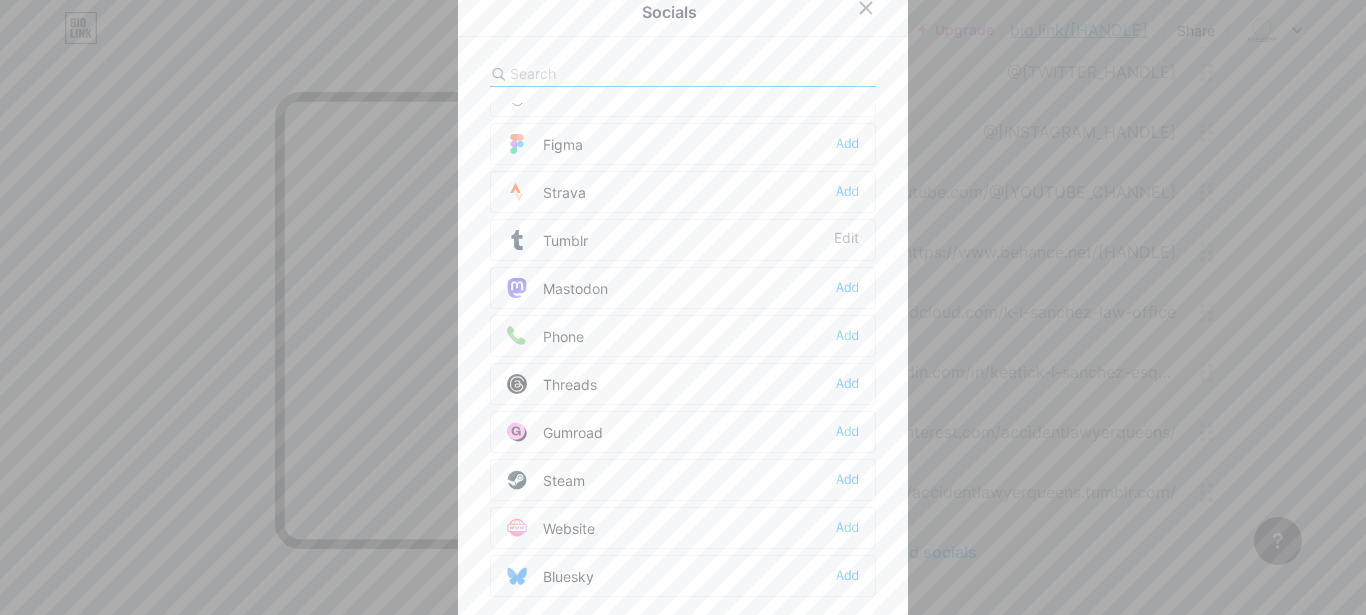 click on "Phone
Add" at bounding box center [683, 336] 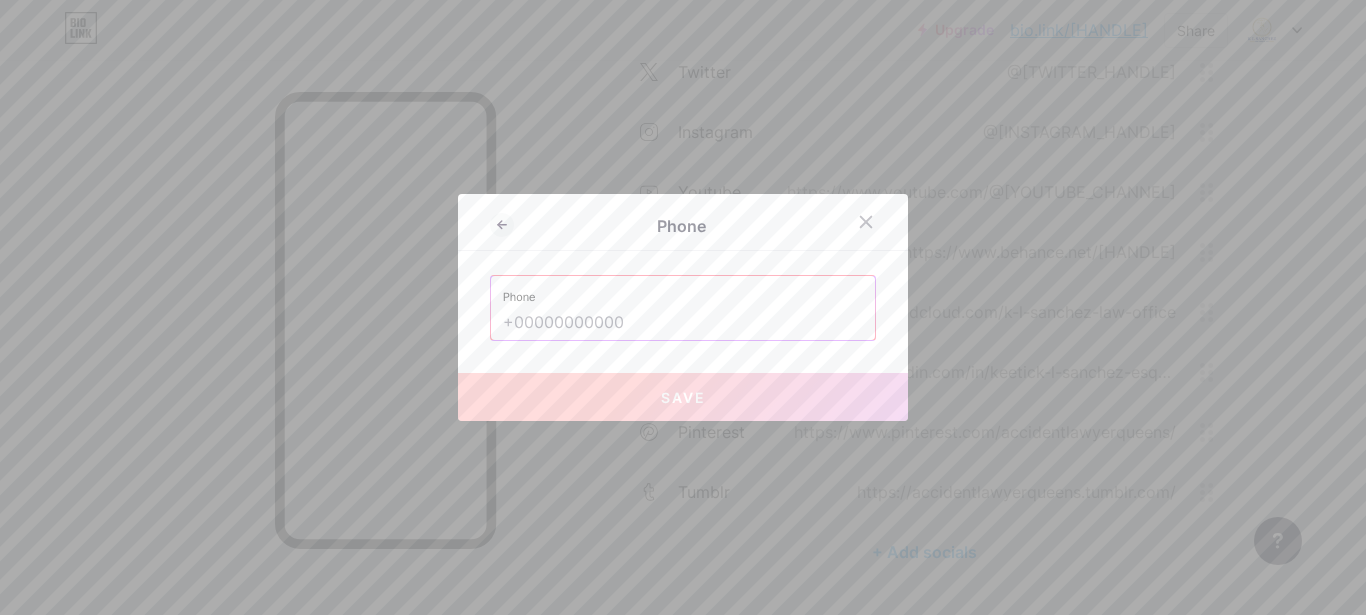 click at bounding box center [683, 323] 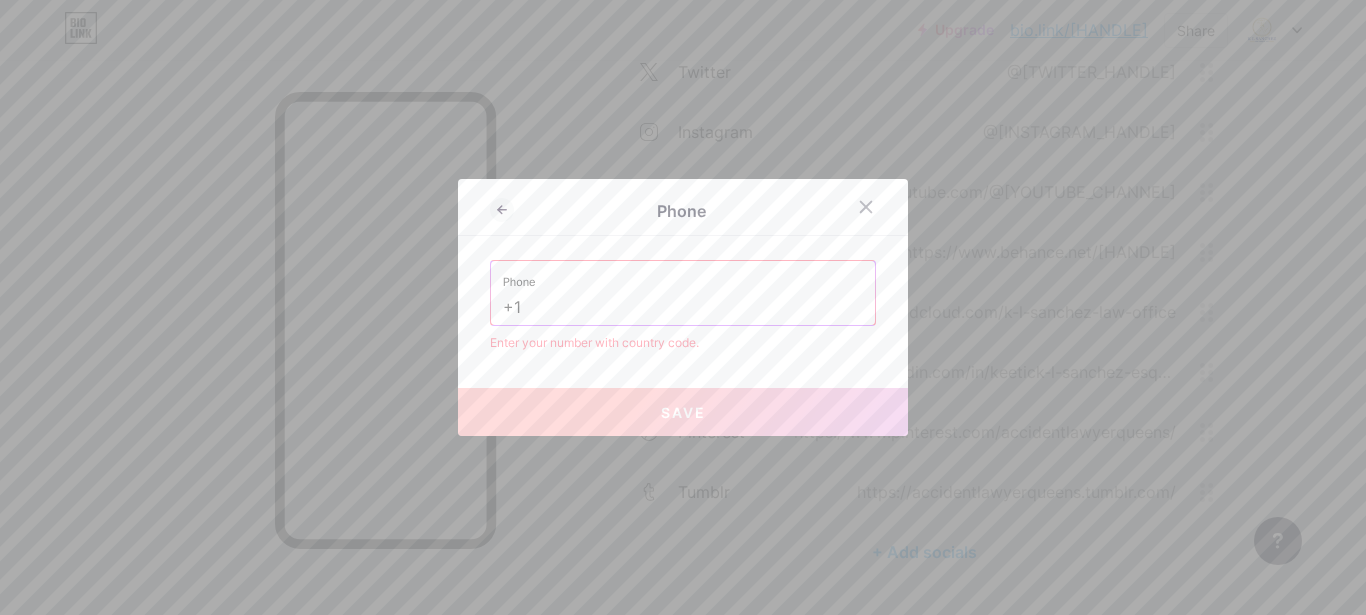 paste on "[PHONE]" 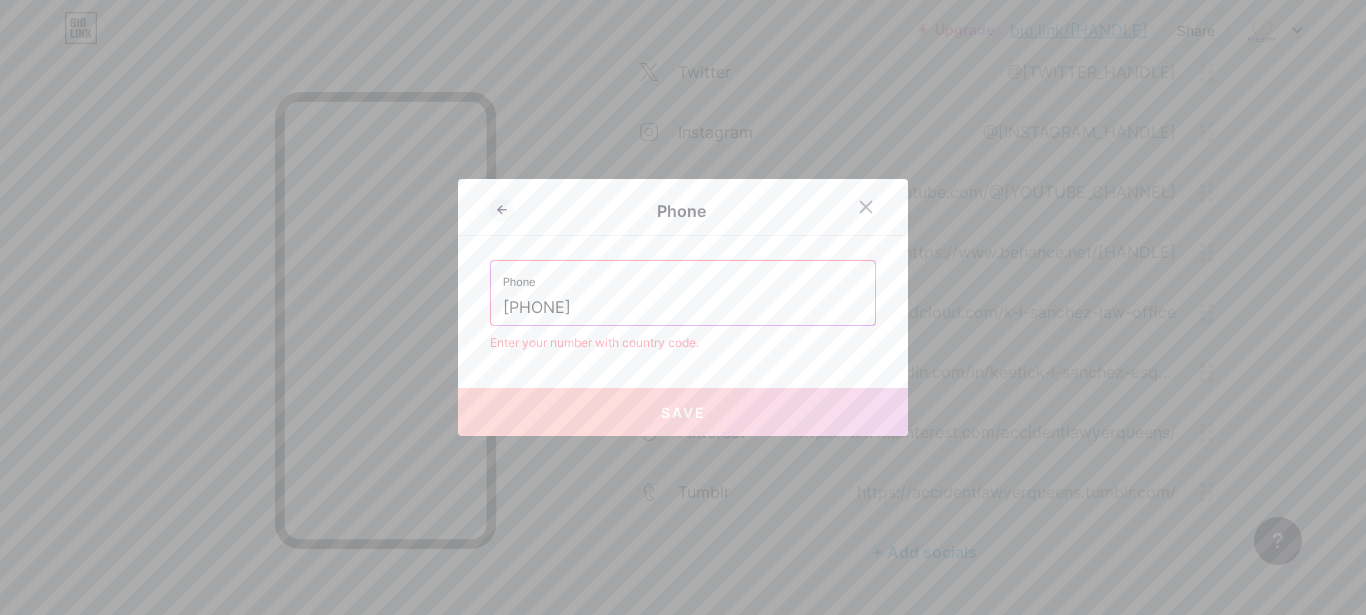 click on "[PHONE]" at bounding box center (683, 308) 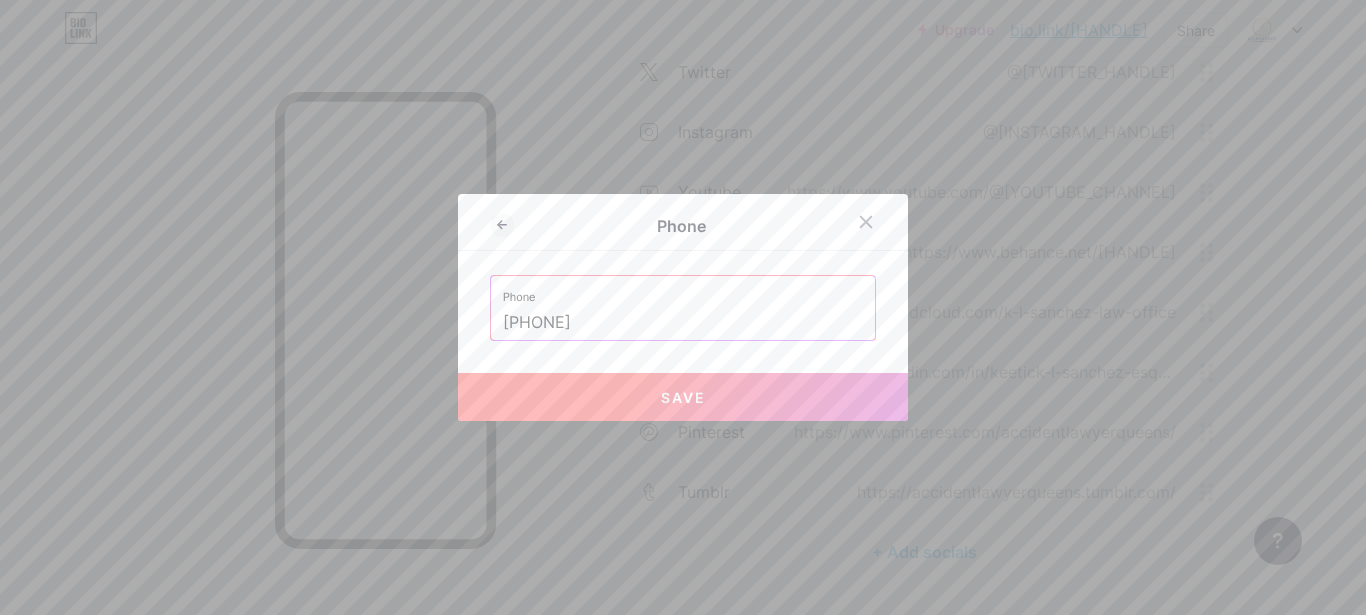 click on "Save" at bounding box center [683, 397] 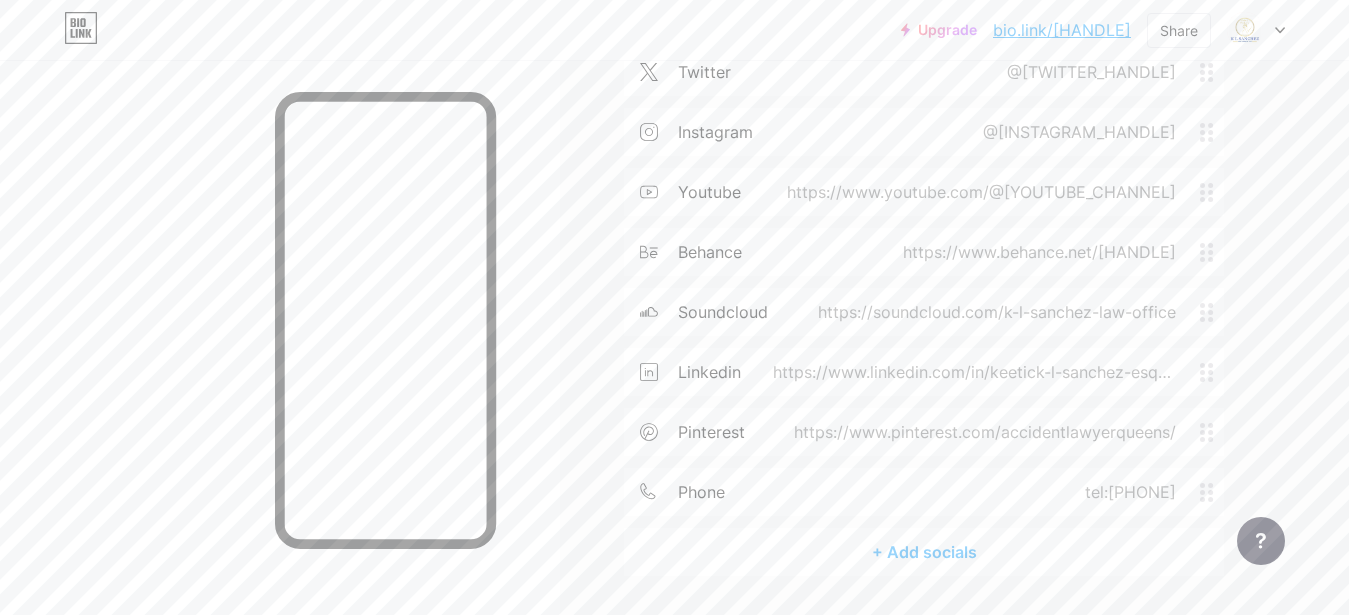 click on "+ Add socials" at bounding box center [924, 552] 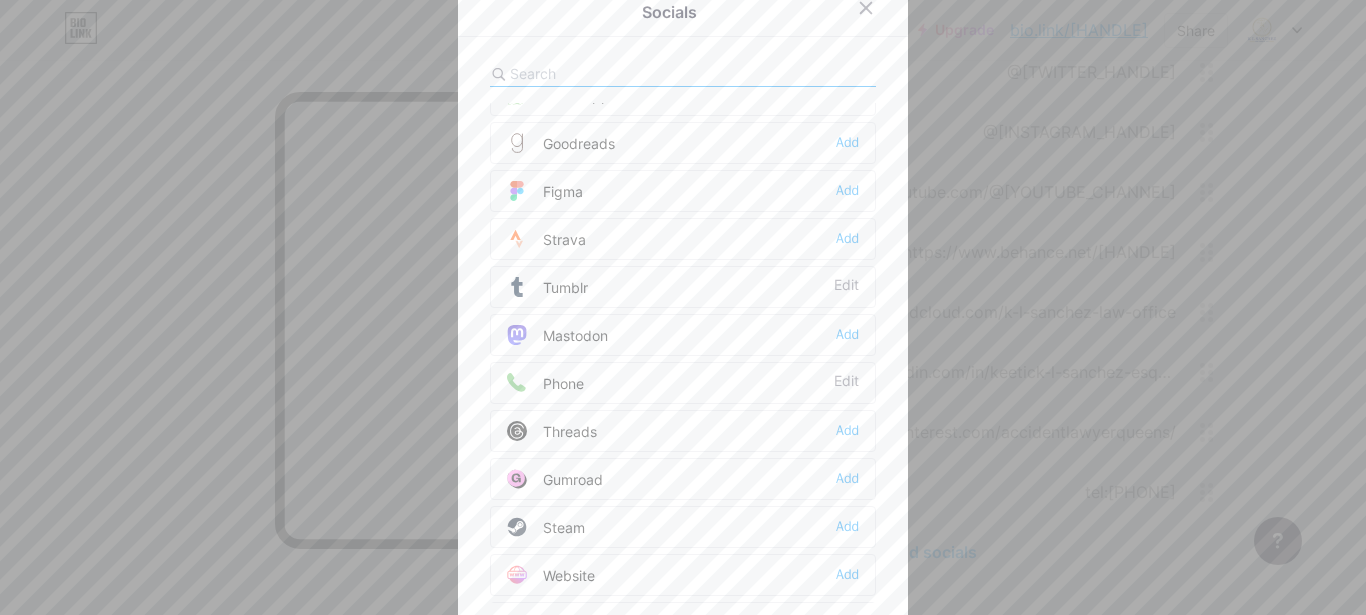 scroll, scrollTop: 1804, scrollLeft: 0, axis: vertical 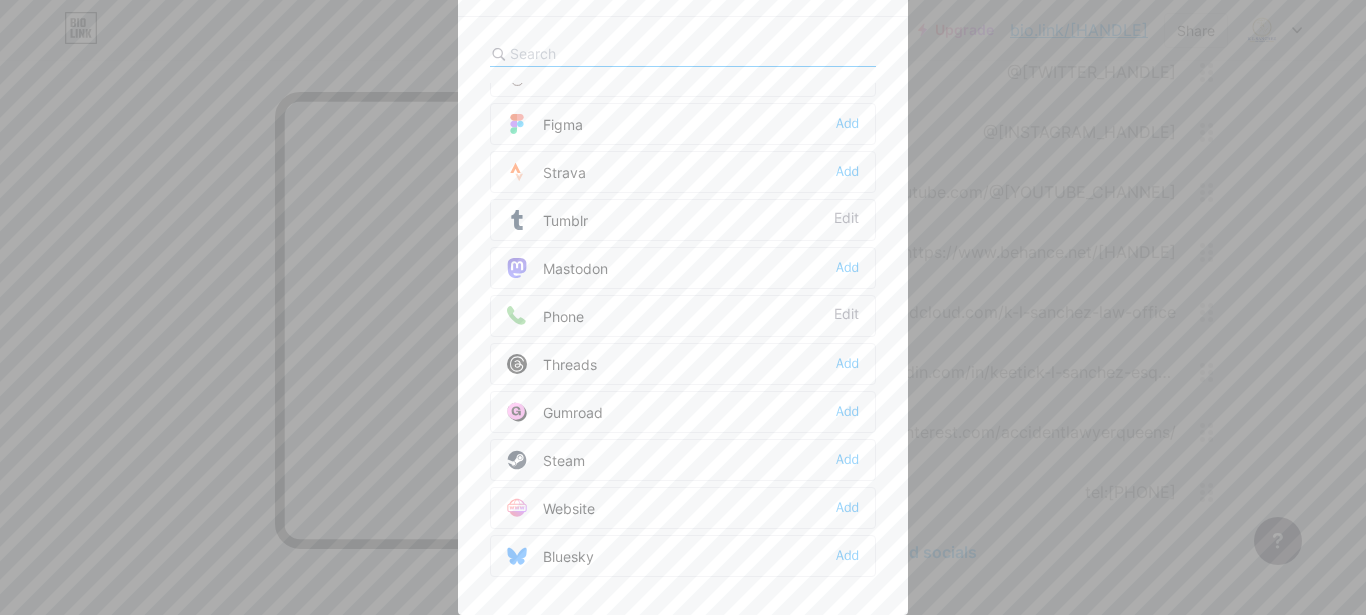 click on "Website
Add" at bounding box center [683, 508] 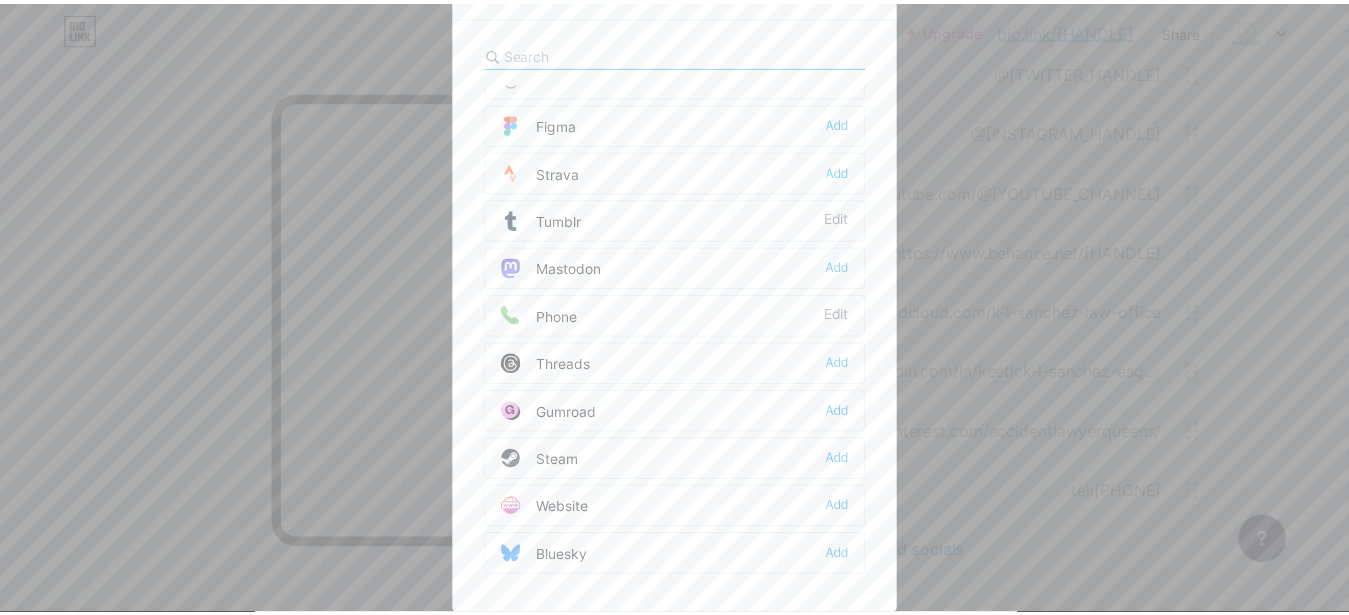 scroll, scrollTop: 0, scrollLeft: 0, axis: both 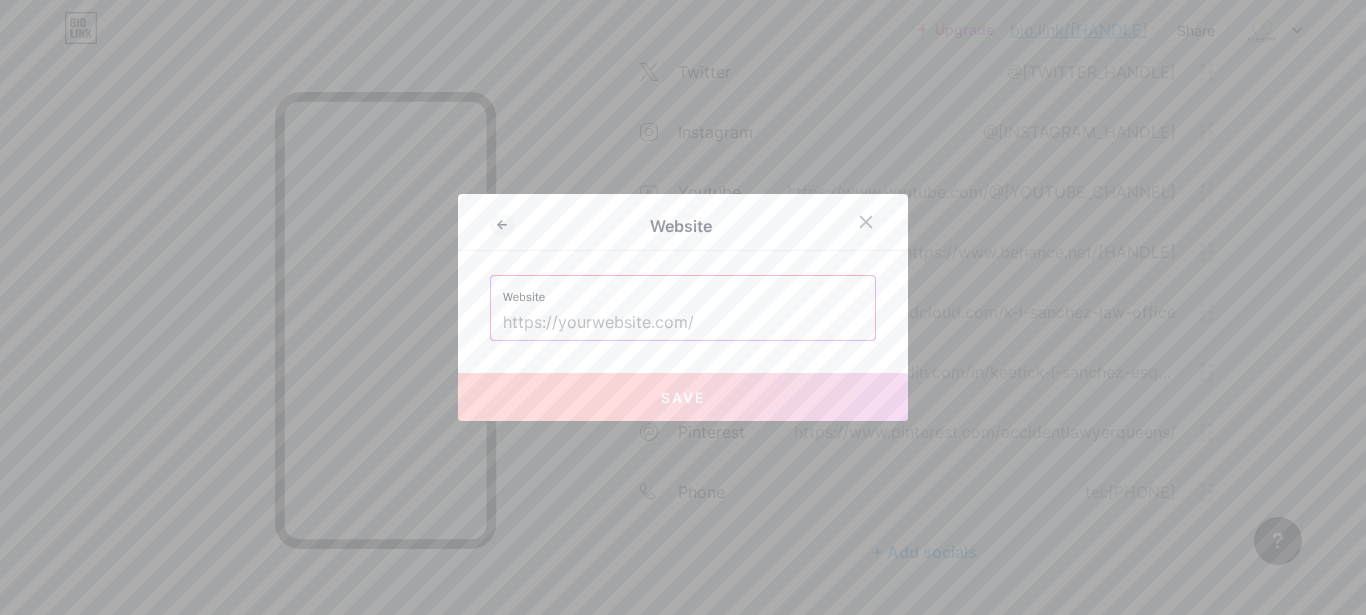 click at bounding box center (683, 323) 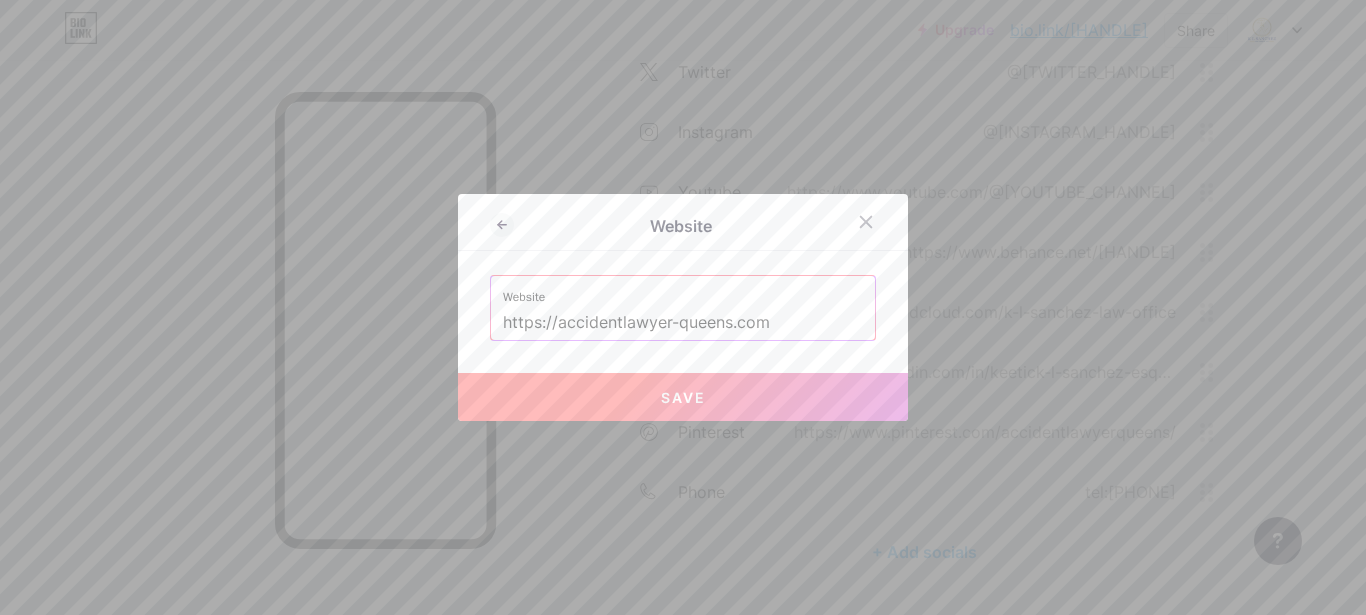 type on "https://accidentlawyer-queens.com" 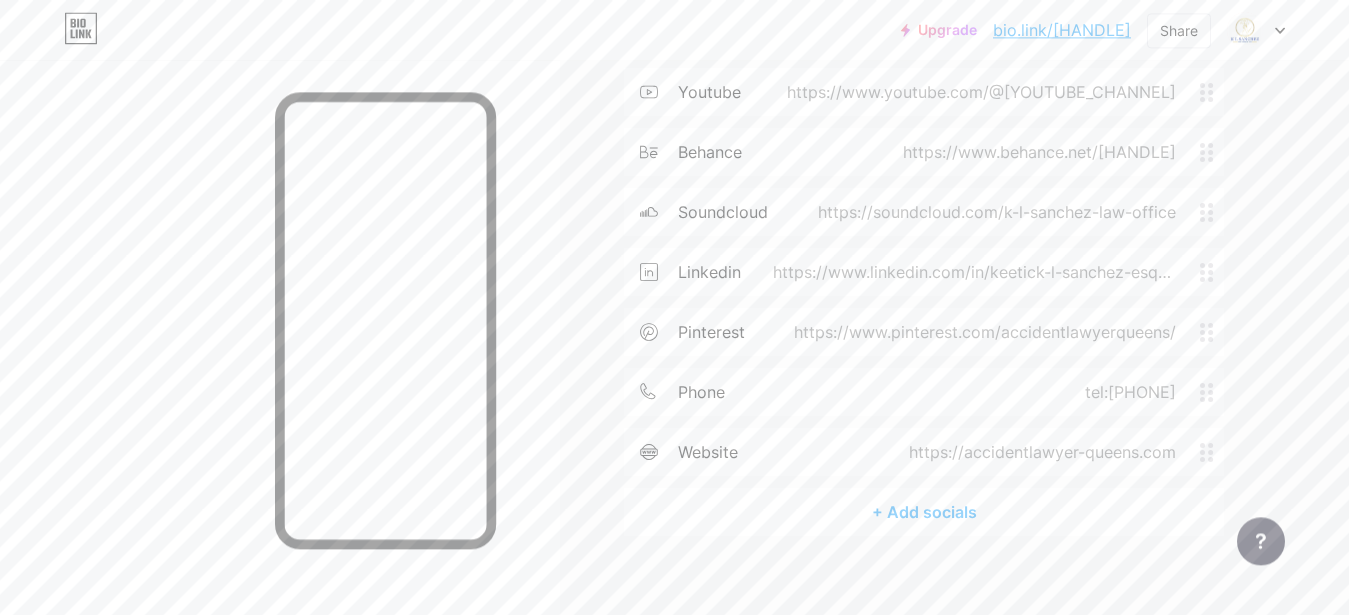 scroll, scrollTop: 782, scrollLeft: 0, axis: vertical 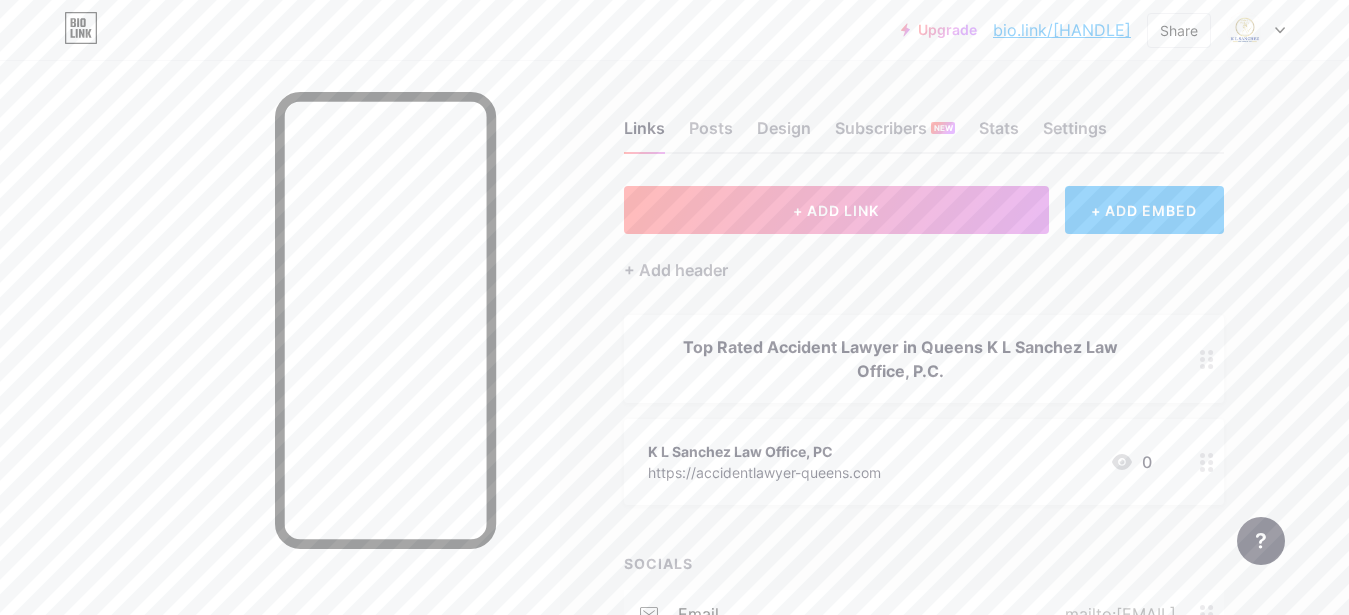 click on "+ ADD EMBED" at bounding box center (1144, 210) 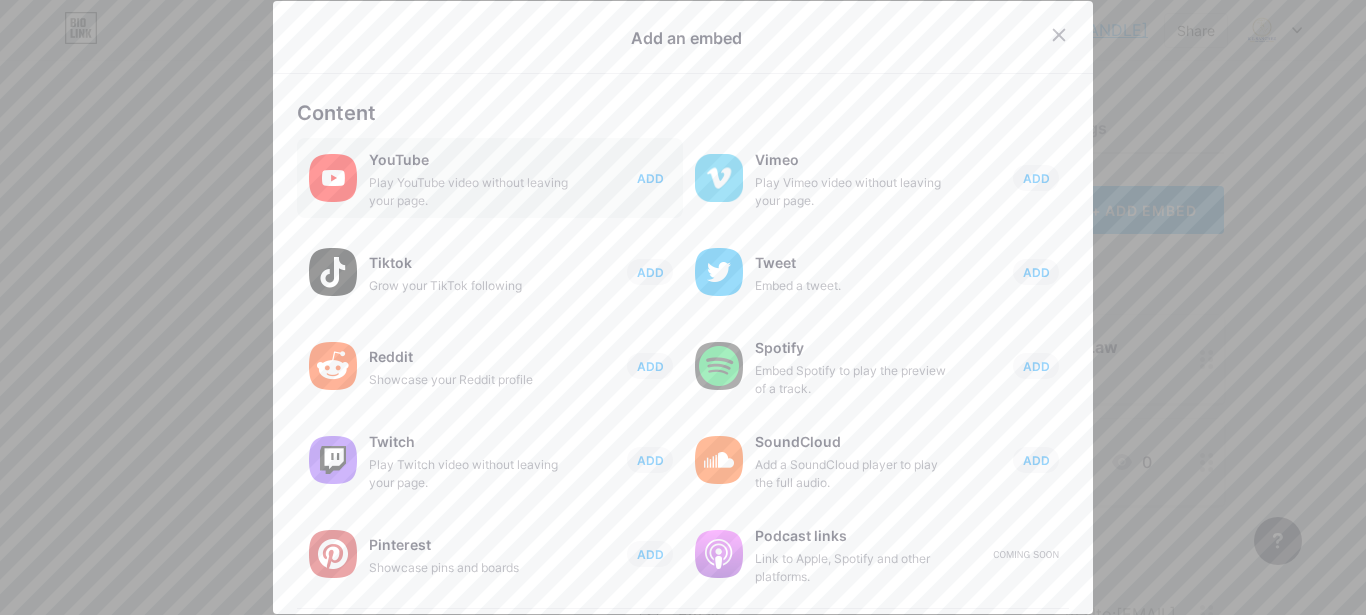 click on "ADD" at bounding box center [650, 178] 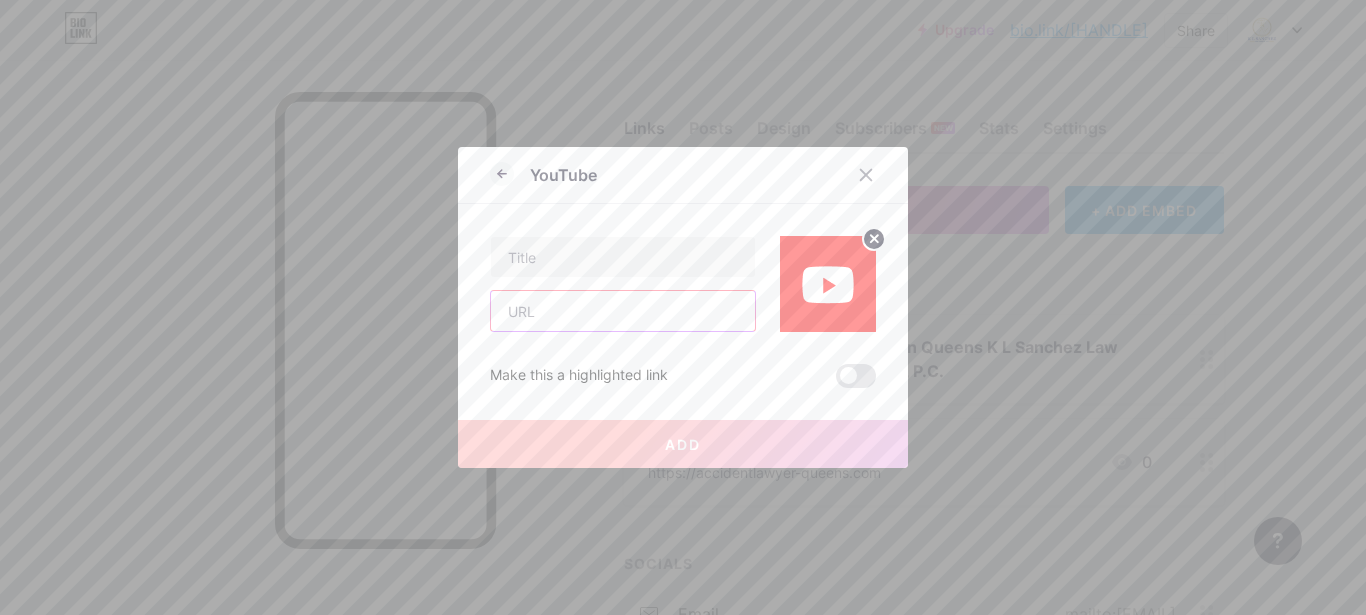click at bounding box center [623, 311] 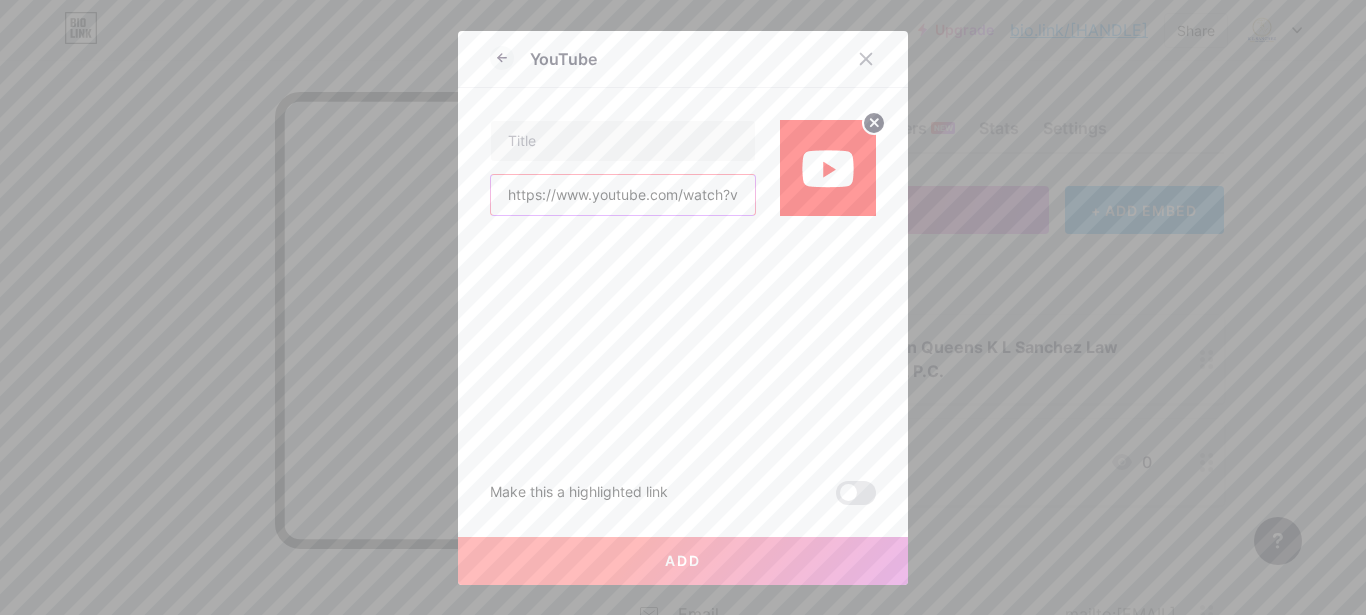 scroll, scrollTop: 0, scrollLeft: 92, axis: horizontal 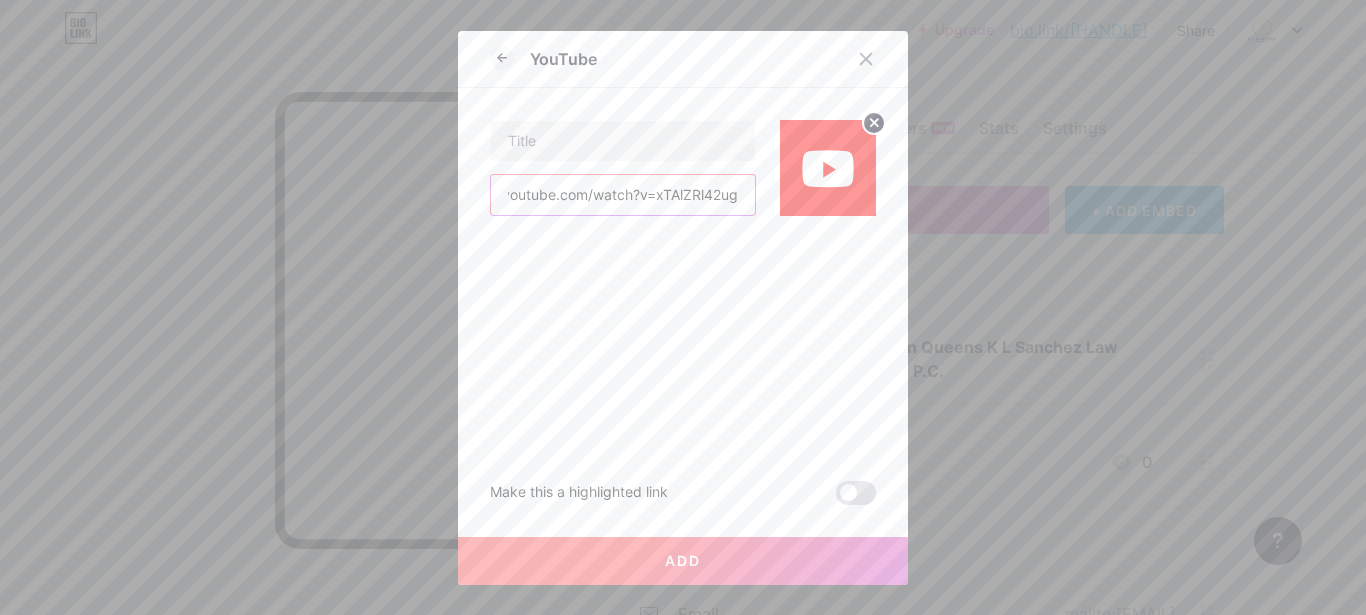 type on "https://www.youtube.com/watch?v=xTAlZRl42ug" 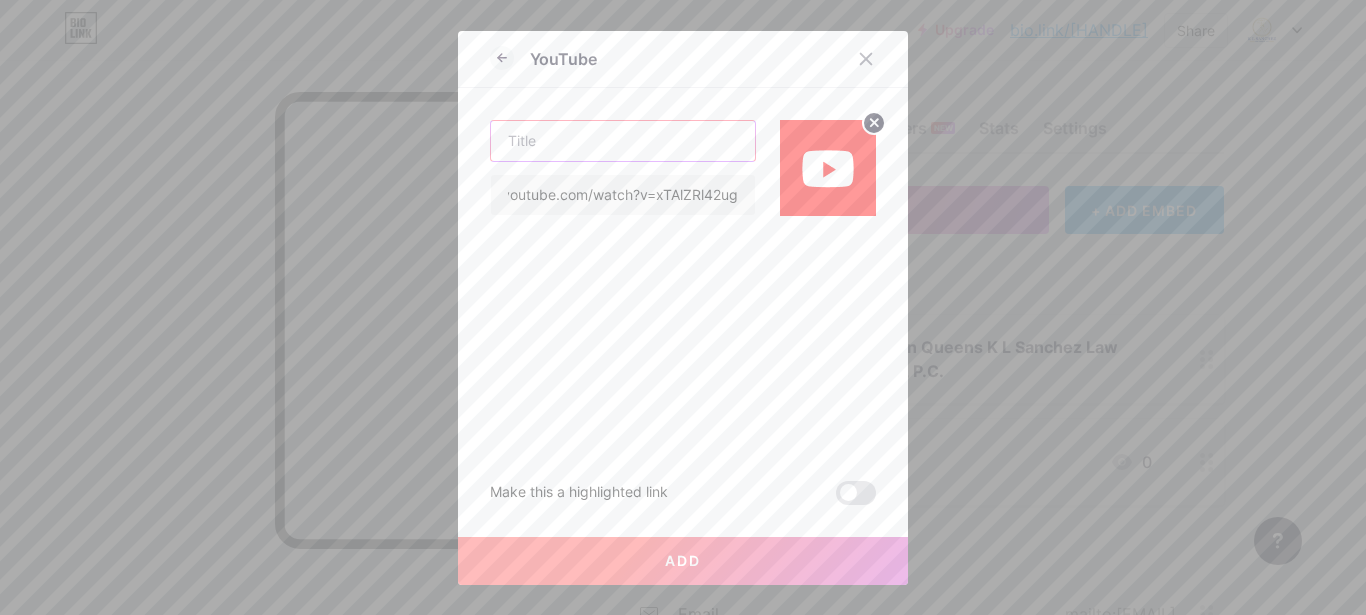 click at bounding box center (623, 141) 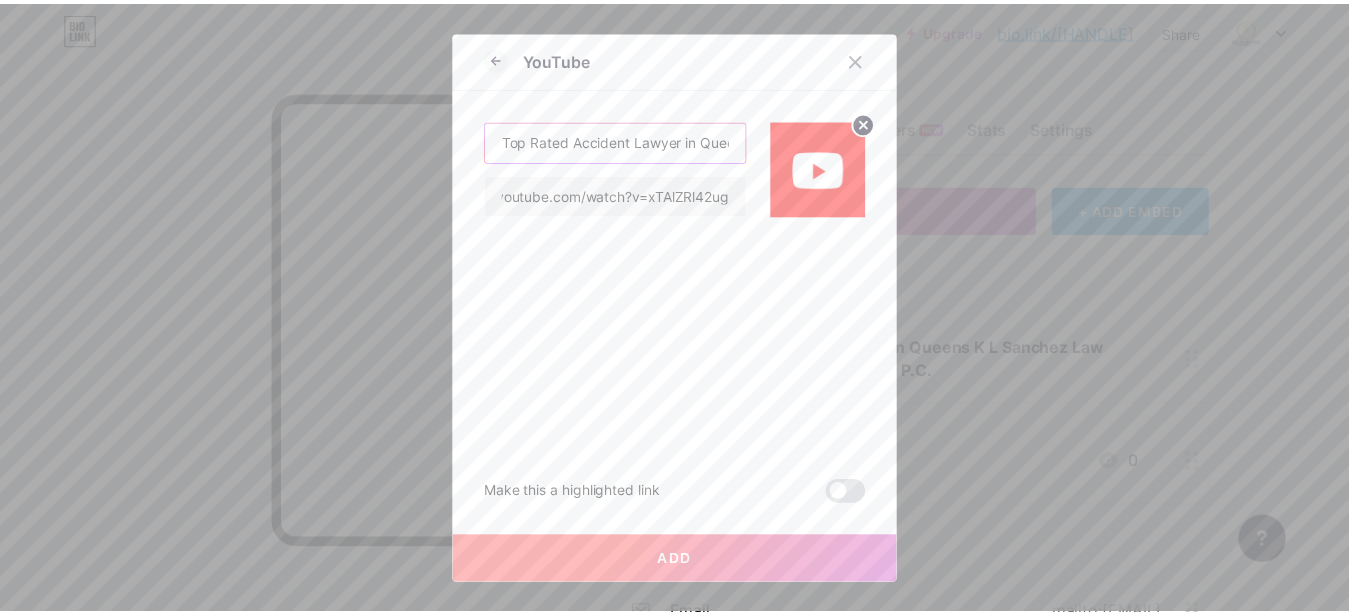 scroll, scrollTop: 0, scrollLeft: 50, axis: horizontal 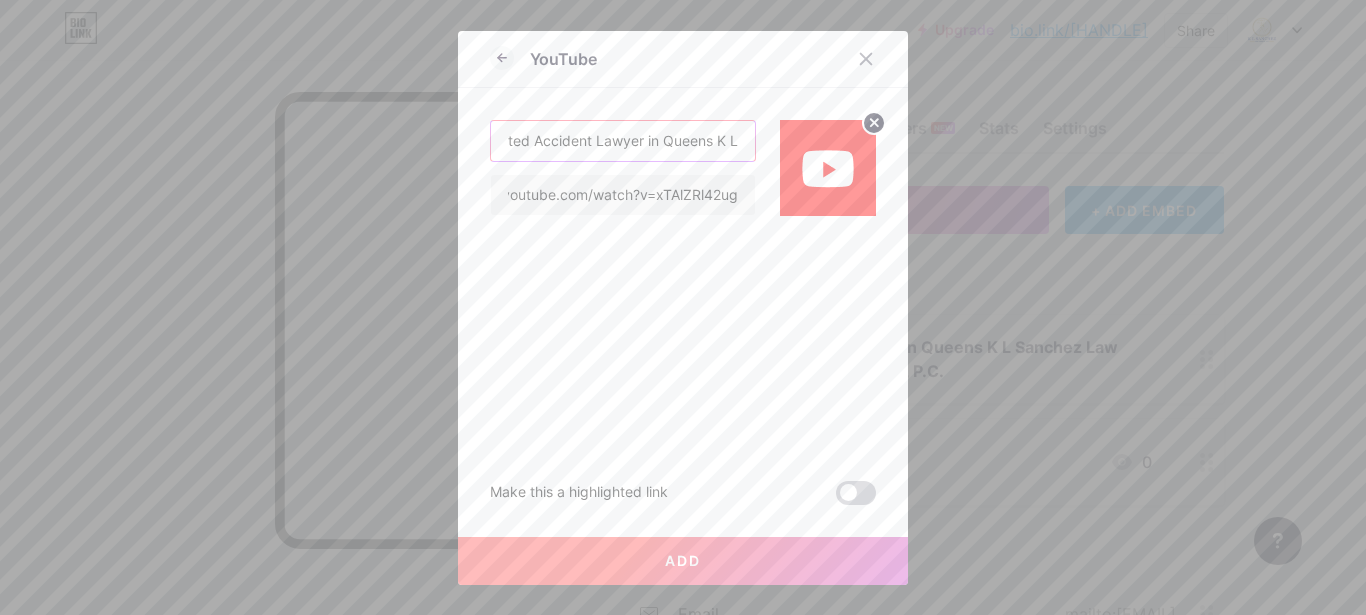 type on "Top Rated Accident Lawyer in Queens K L" 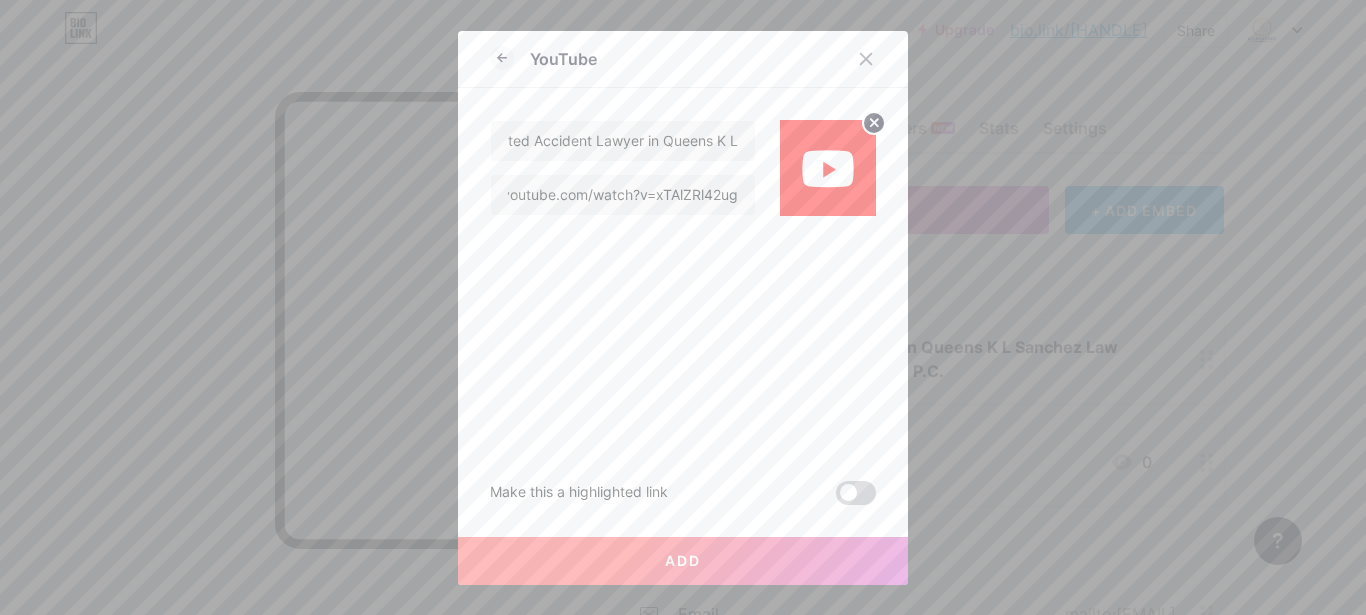 click at bounding box center [856, 493] 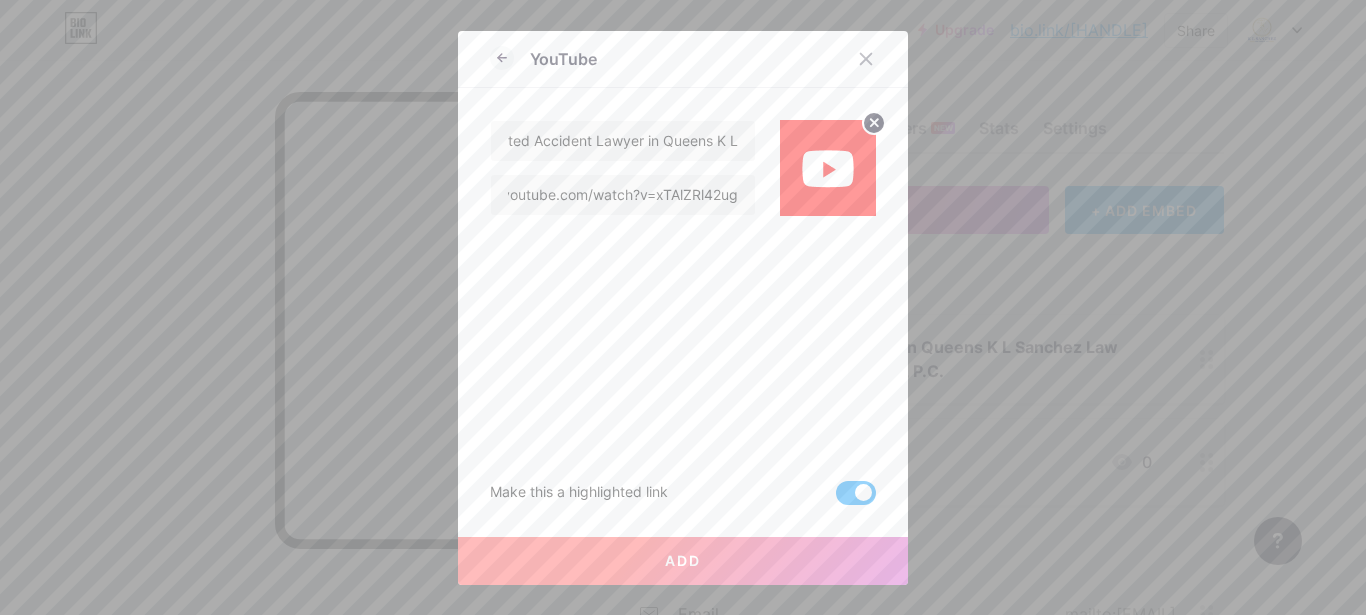 click on "Add" at bounding box center (683, 561) 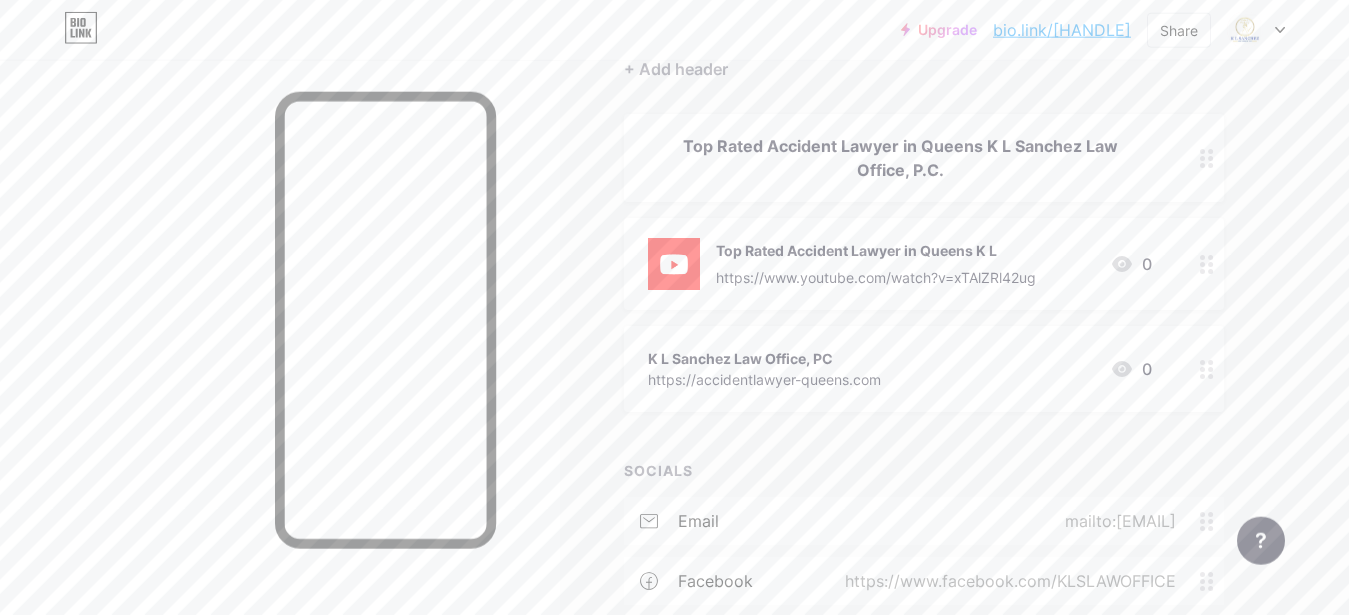 scroll, scrollTop: 204, scrollLeft: 0, axis: vertical 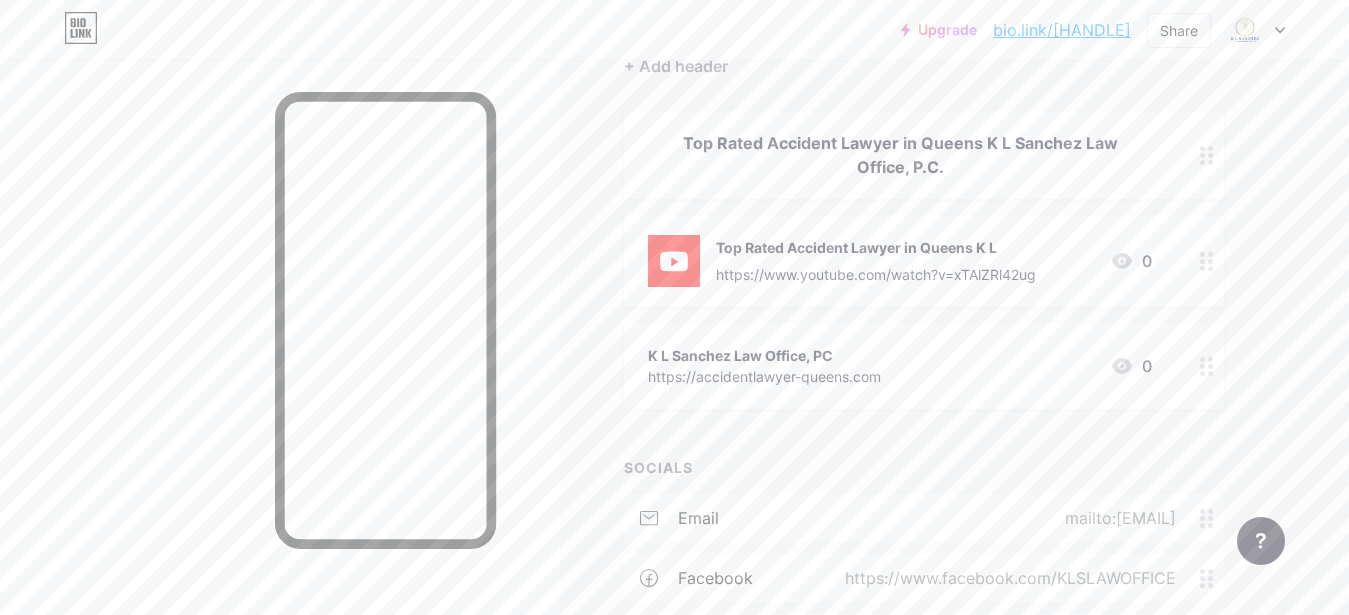 type 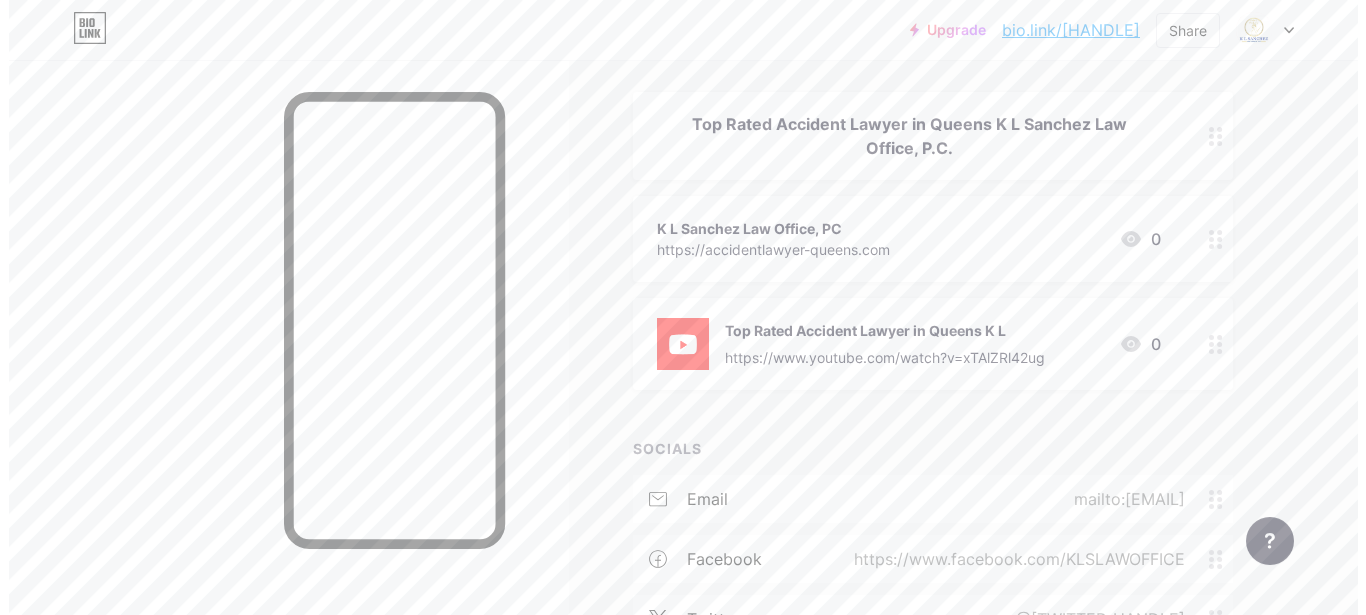 scroll, scrollTop: 102, scrollLeft: 0, axis: vertical 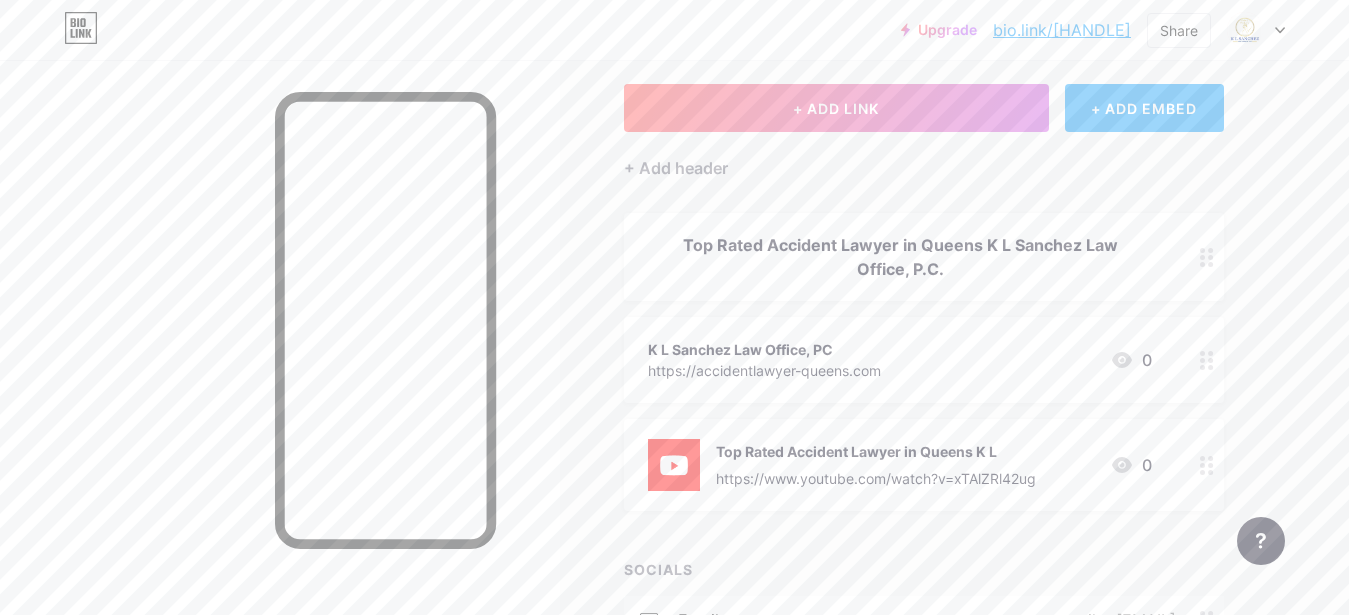 click on "+ ADD EMBED" at bounding box center (1144, 108) 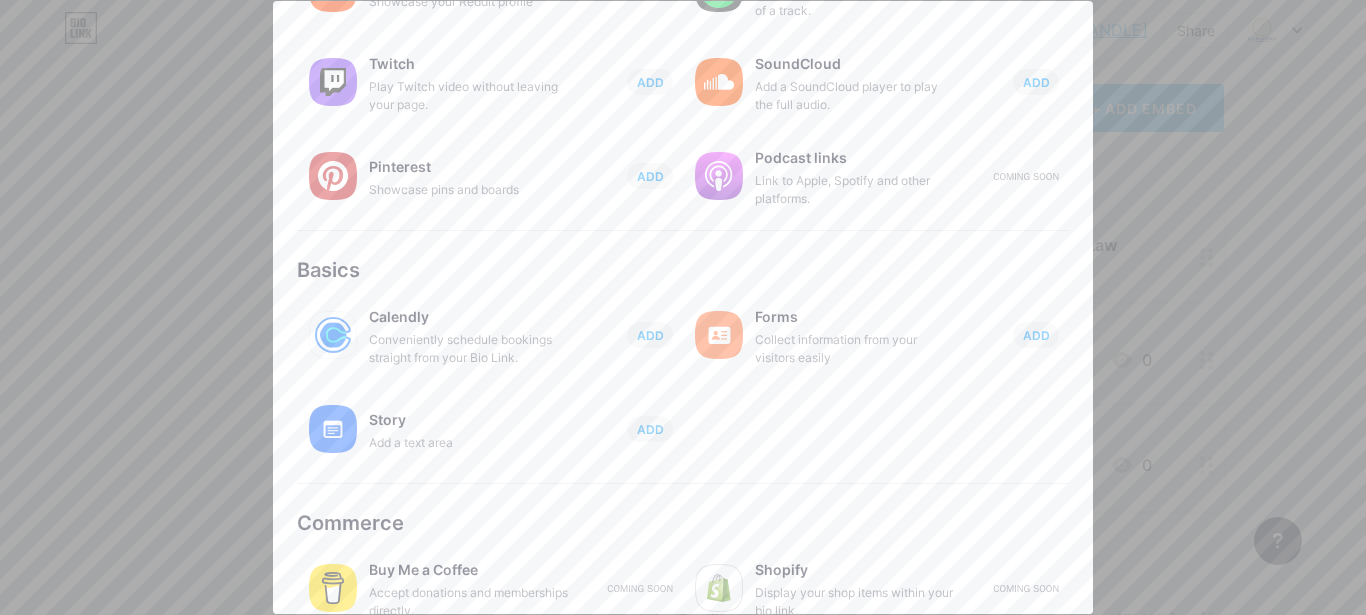 scroll, scrollTop: 406, scrollLeft: 0, axis: vertical 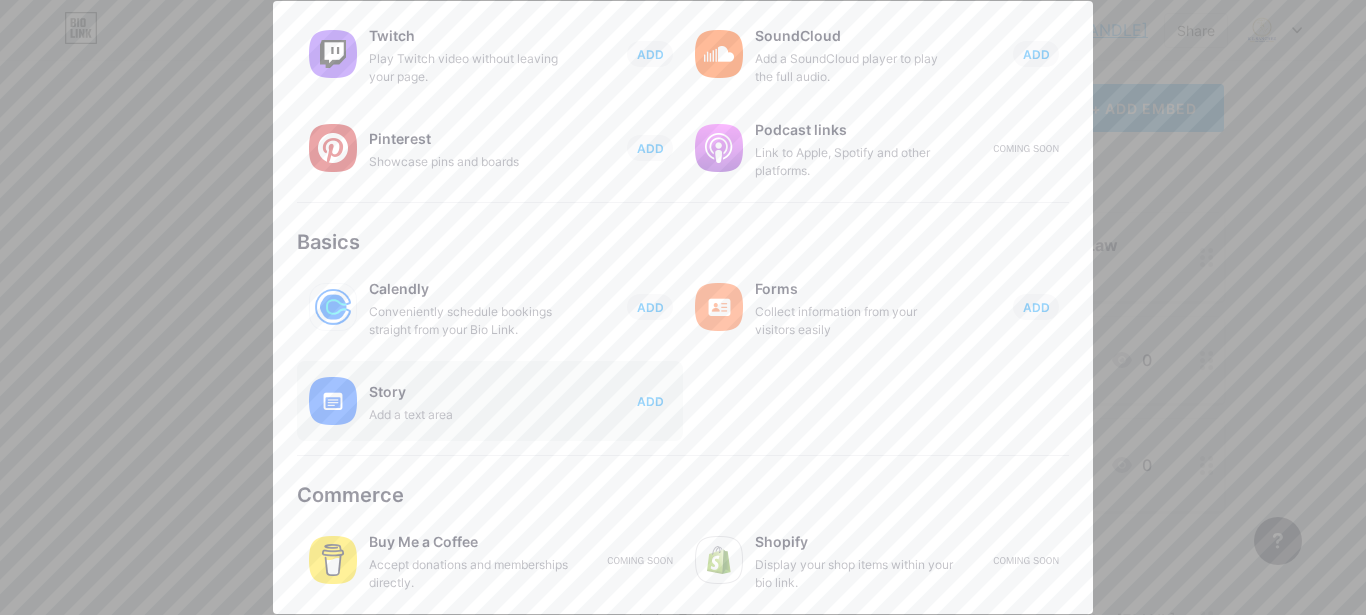 click on "ADD" at bounding box center [650, 401] 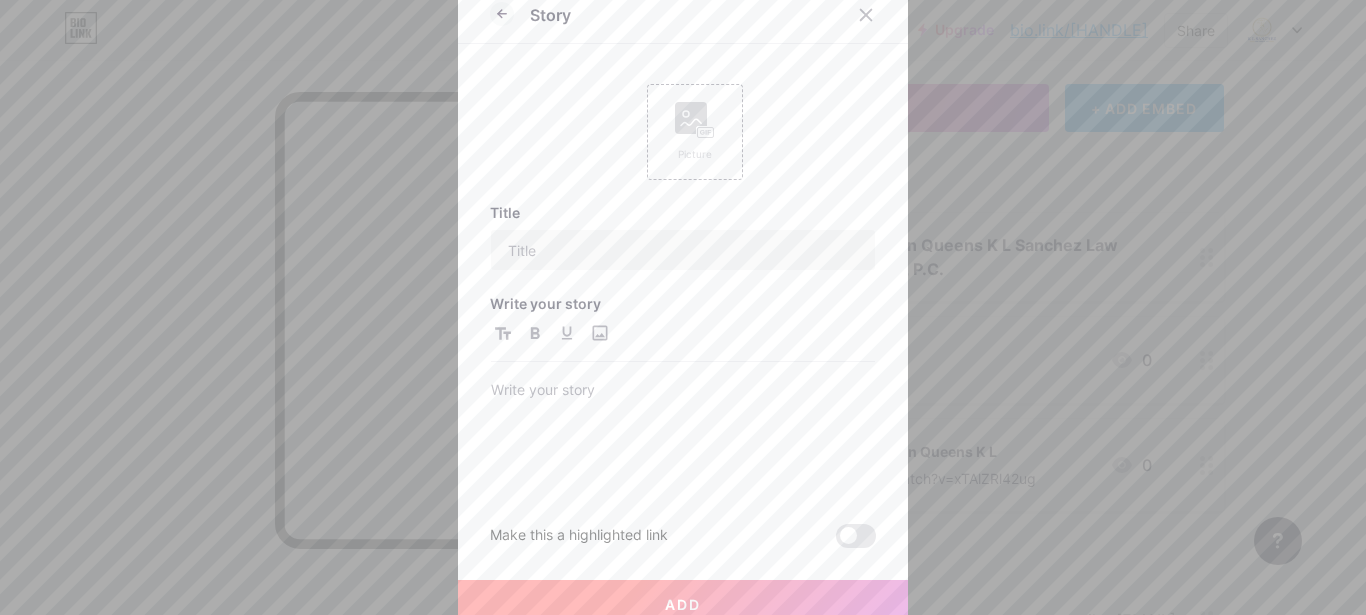 scroll, scrollTop: 0, scrollLeft: 0, axis: both 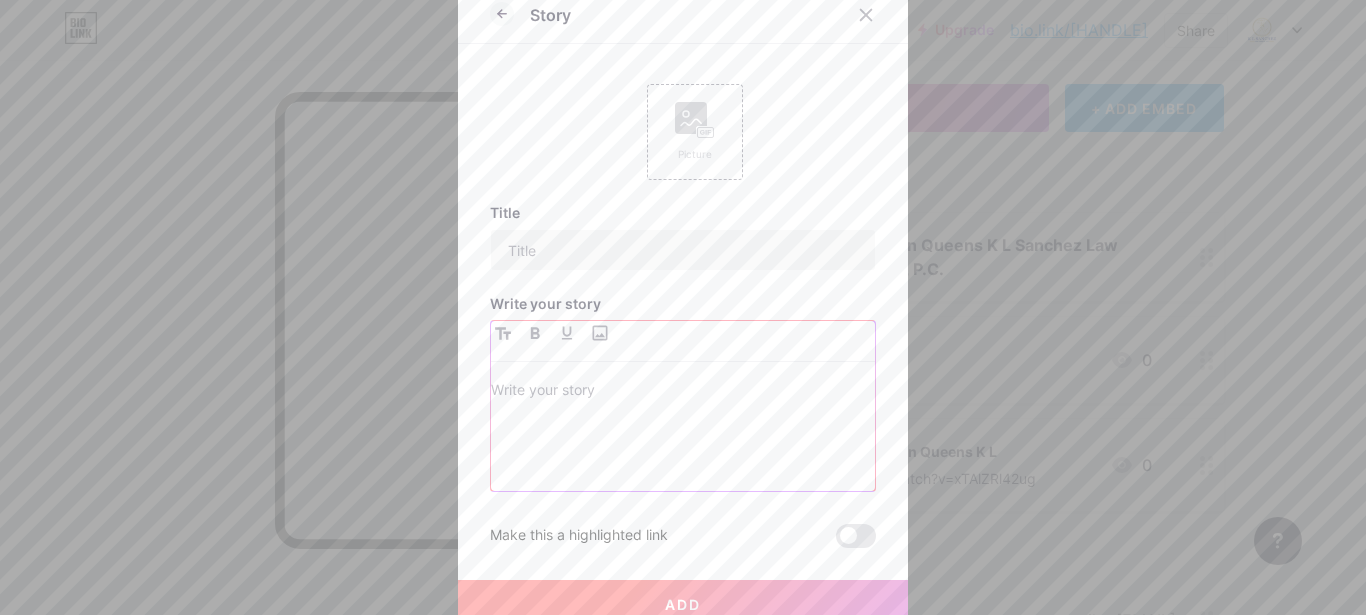 click at bounding box center [683, 392] 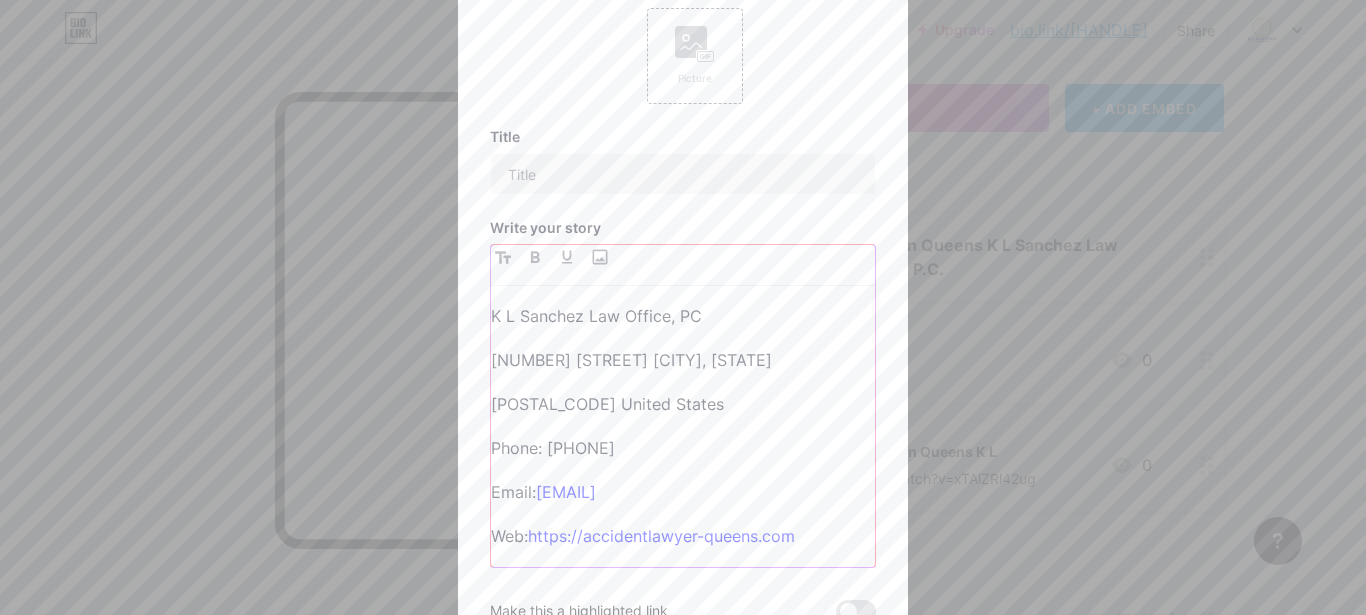 scroll, scrollTop: 120, scrollLeft: 0, axis: vertical 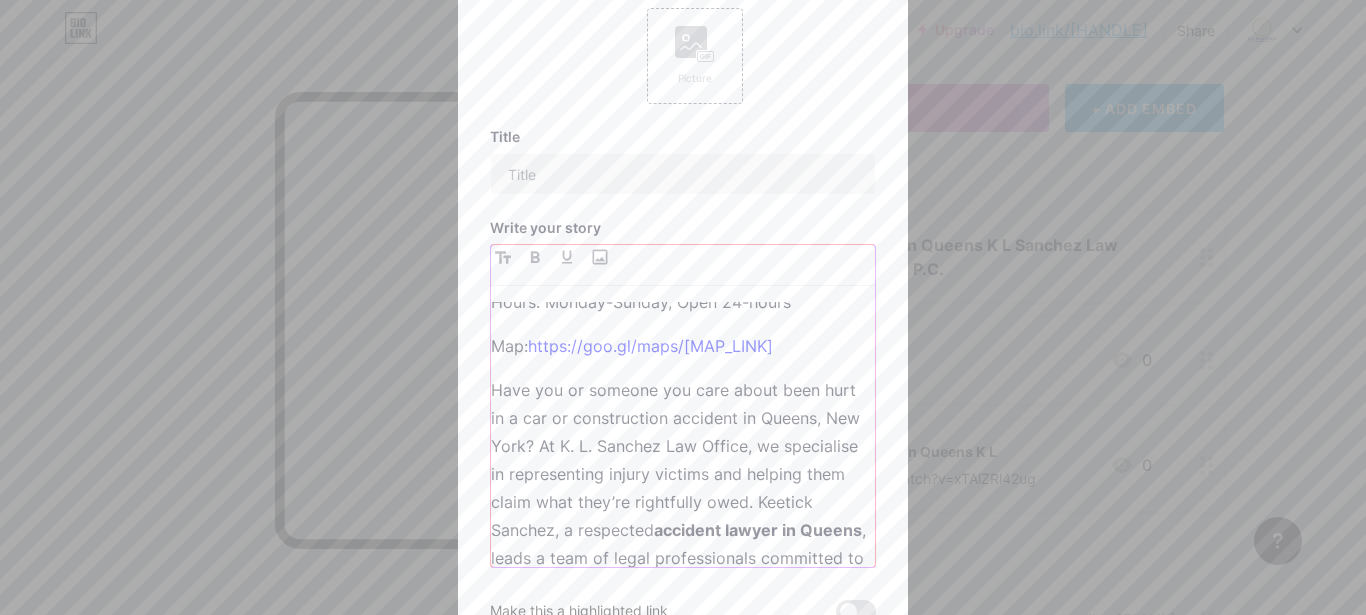 click on "Have you or someone you care about been hurt in a car or construction accident in Queens, New York? At K. L. Sanchez Law Office, we specialise in representing injury victims and helping them claim what they’re rightfully owed. Keetick Sanchez, a respected  accident lawyer in Queens , leads a team of legal professionals committed to securing justice and compensation for clients. Whether your injuries are minor or severe, our legal team will ensure that your rights are fully protected. We are a dedicated  accident law firm , offering honest advice and aggressive representation. Contact us now for a  free consultation  on ([PHONE]). Let us advocate for you while you focus on your recovery." at bounding box center (683, 586) 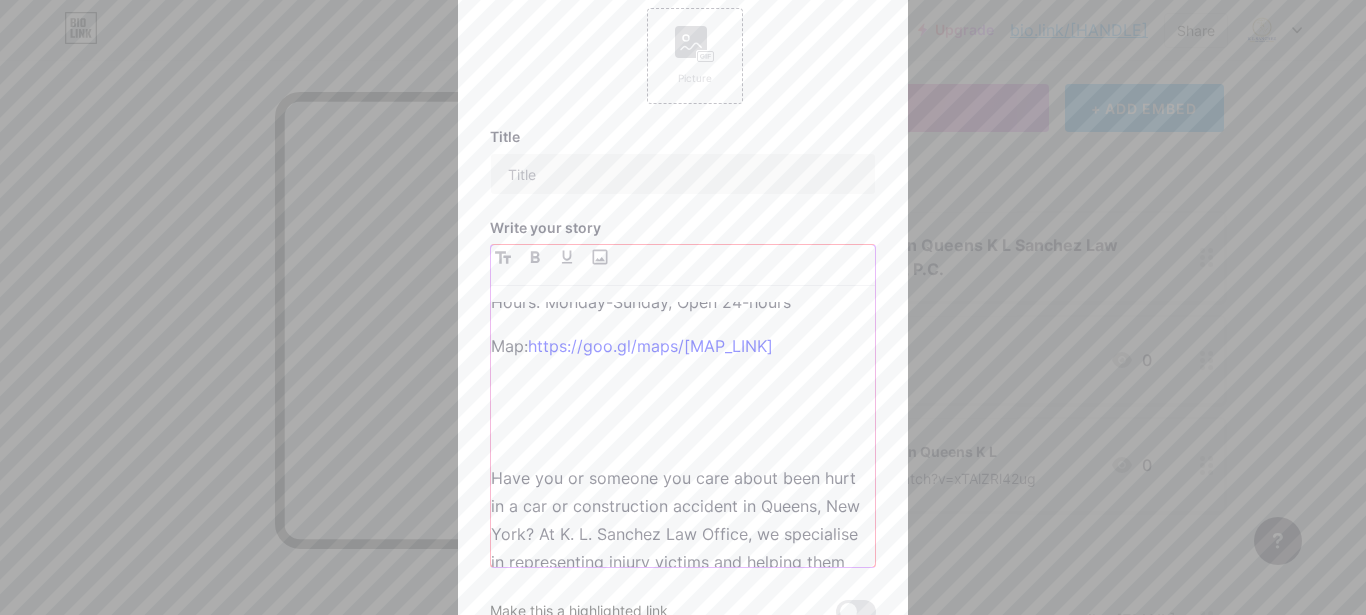 type 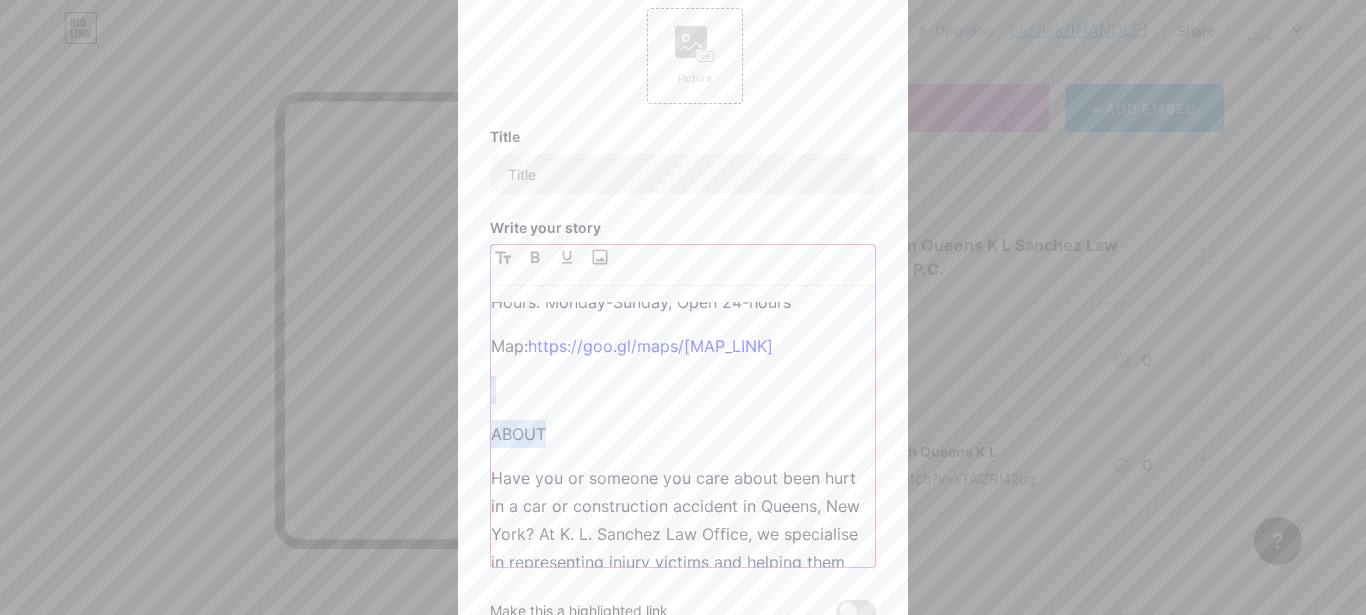 drag, startPoint x: 568, startPoint y: 435, endPoint x: 465, endPoint y: 410, distance: 105.99056 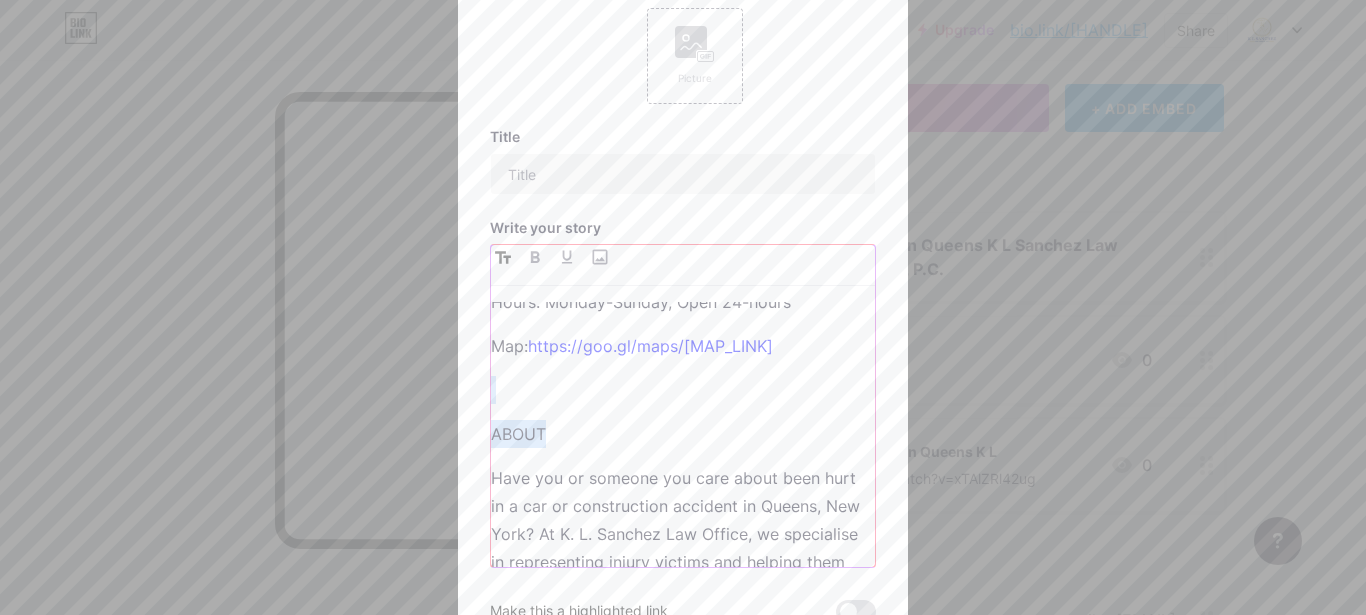 click 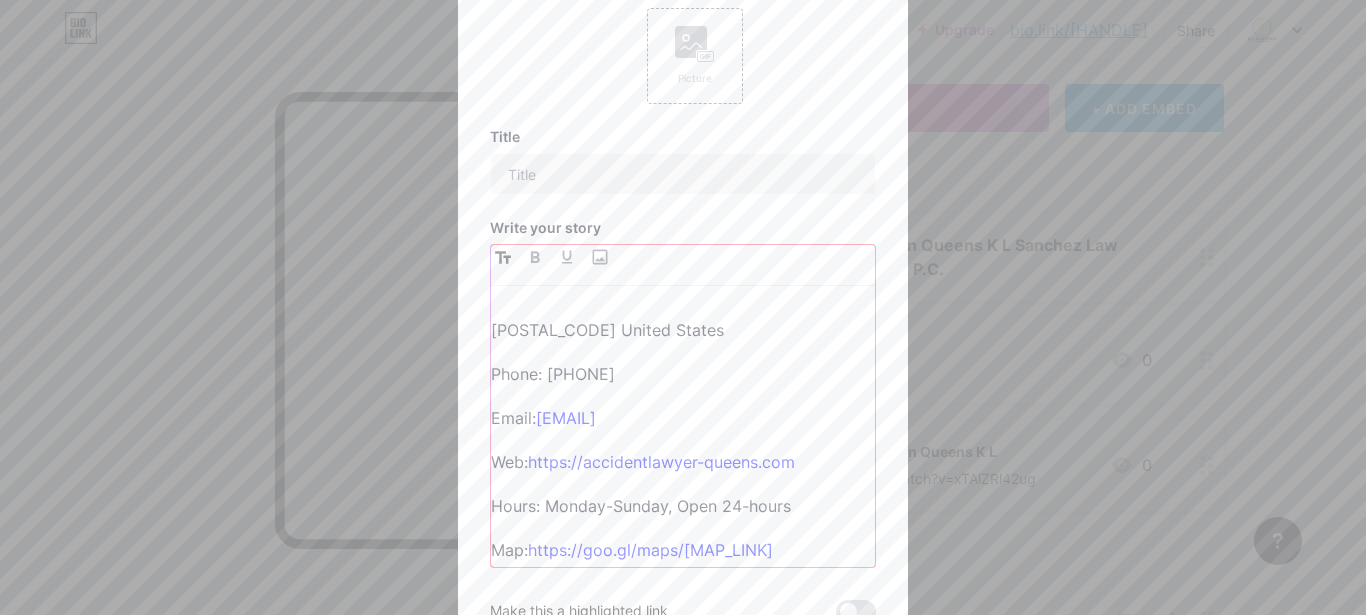 scroll, scrollTop: 0, scrollLeft: 0, axis: both 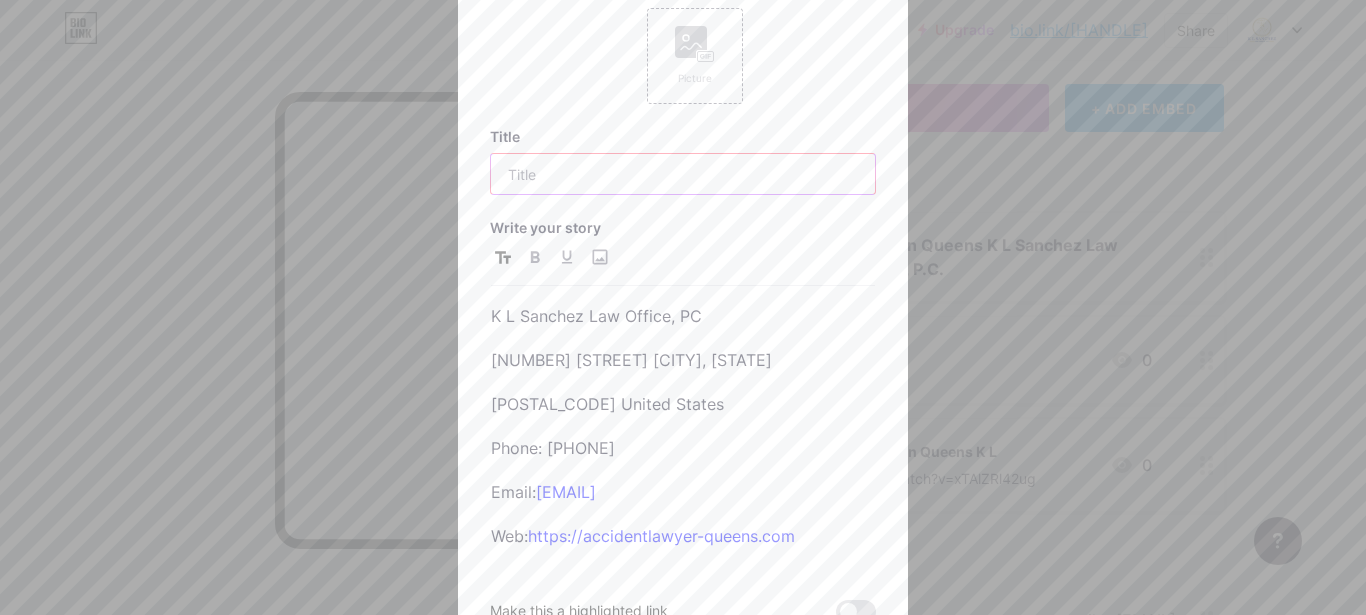 click at bounding box center [683, 174] 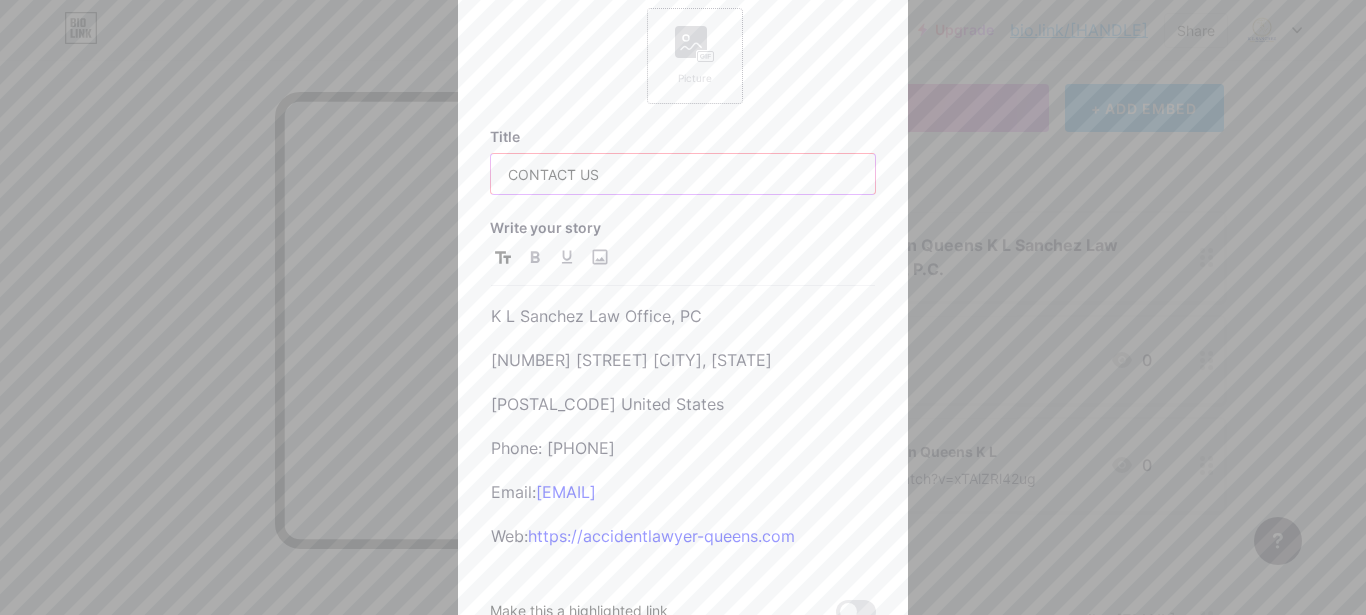 type on "CONTACT US" 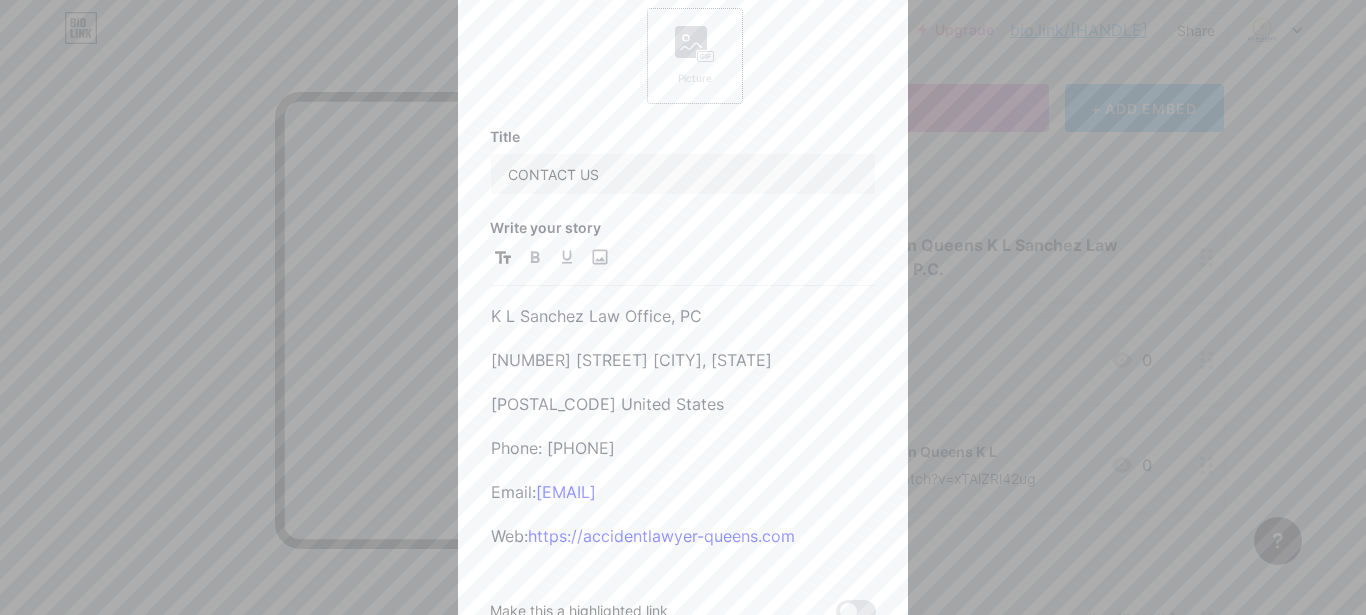 click on "Picture" at bounding box center [695, 56] 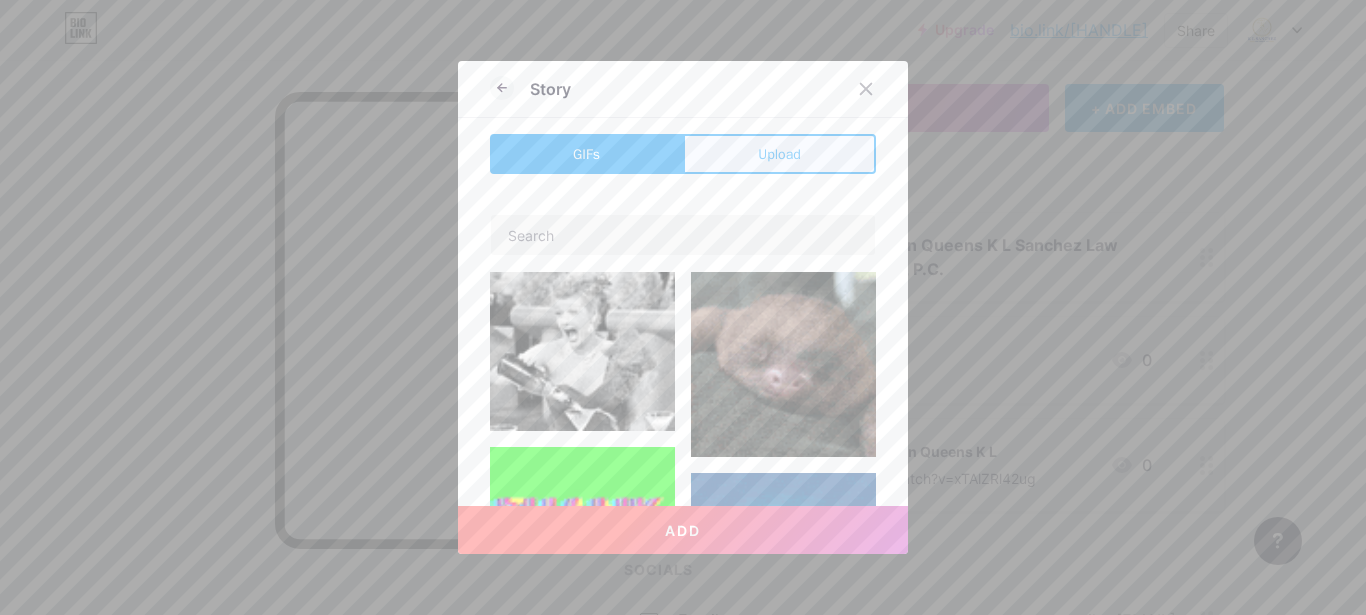 click on "Upload" at bounding box center (779, 154) 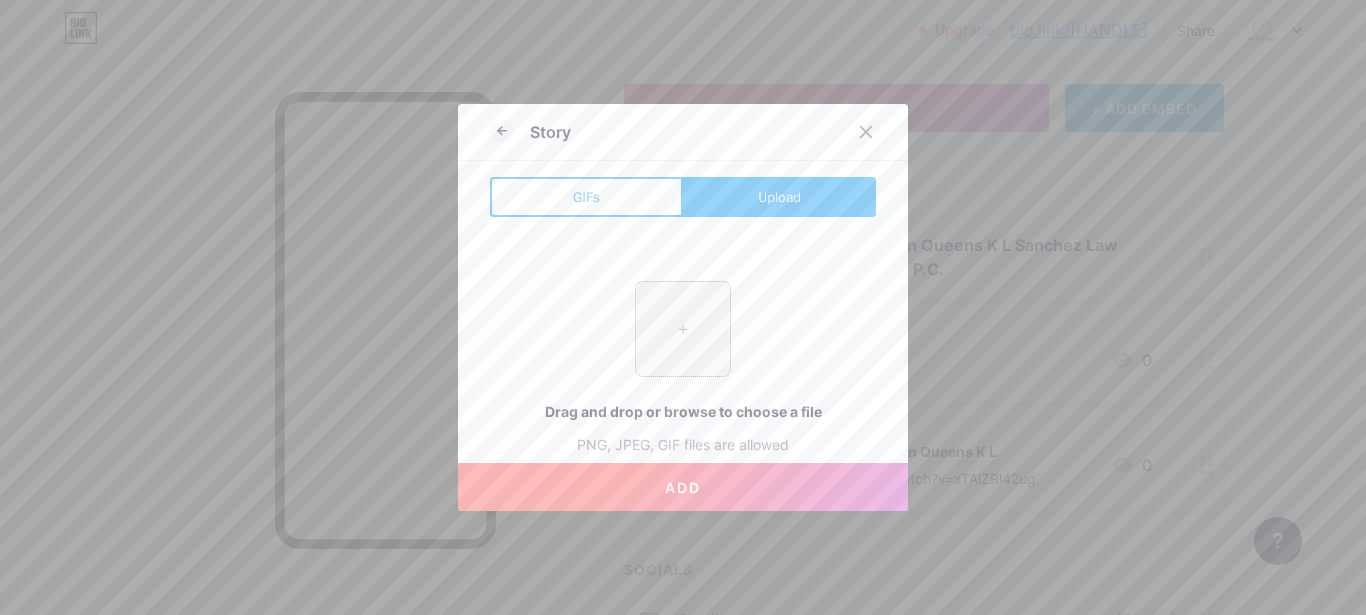 click at bounding box center (683, 329) 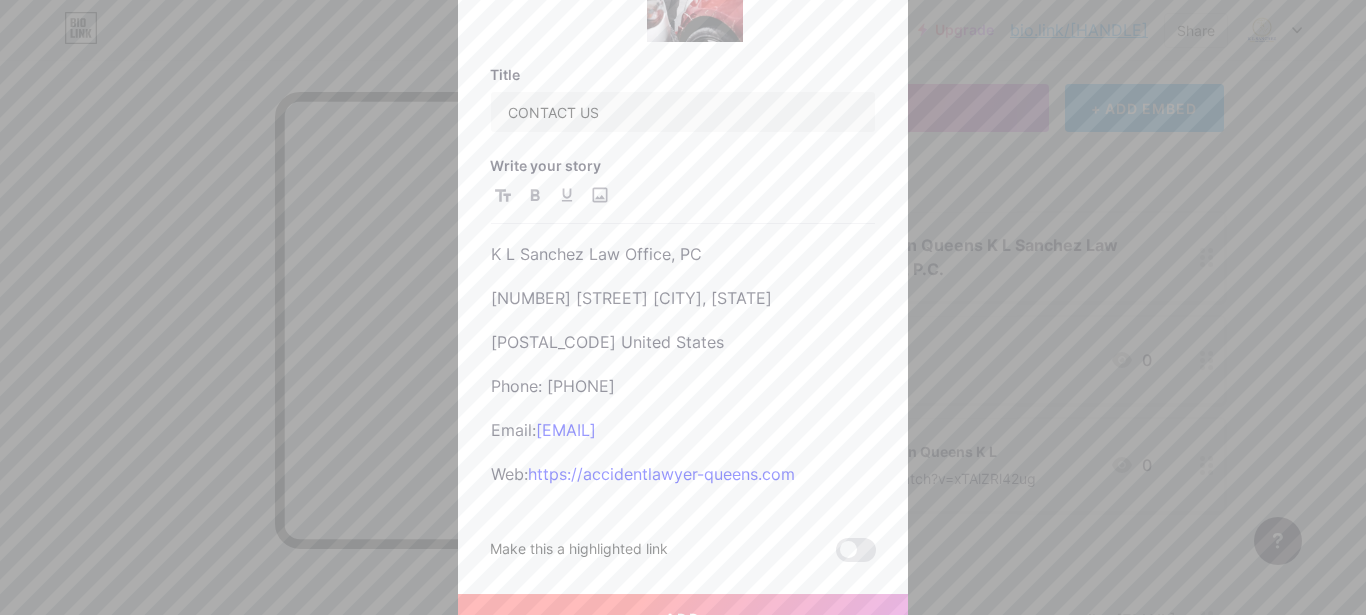 scroll, scrollTop: 89, scrollLeft: 0, axis: vertical 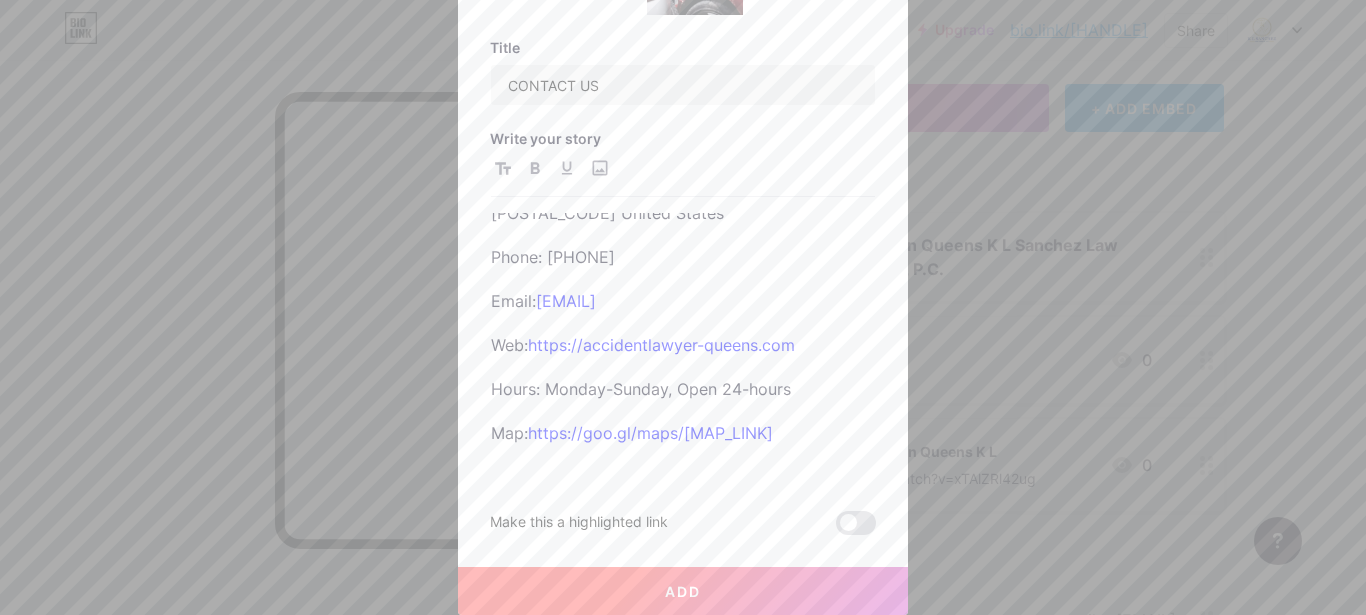 click on "Add" at bounding box center [683, 591] 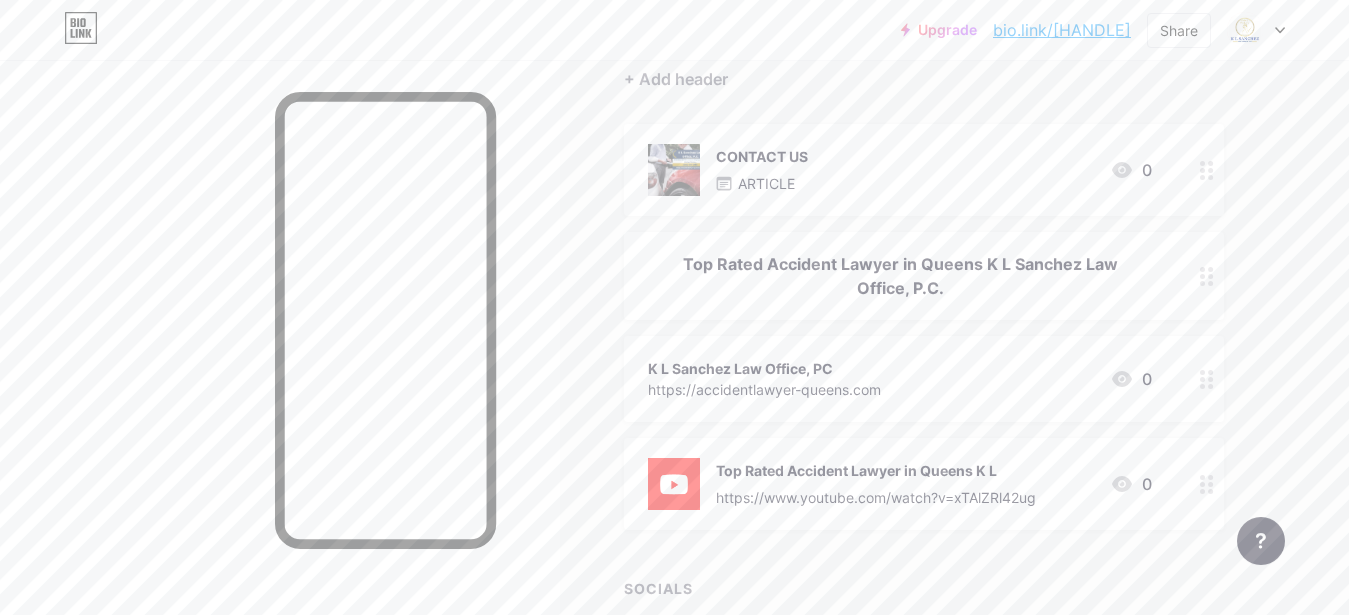 scroll, scrollTop: 80, scrollLeft: 0, axis: vertical 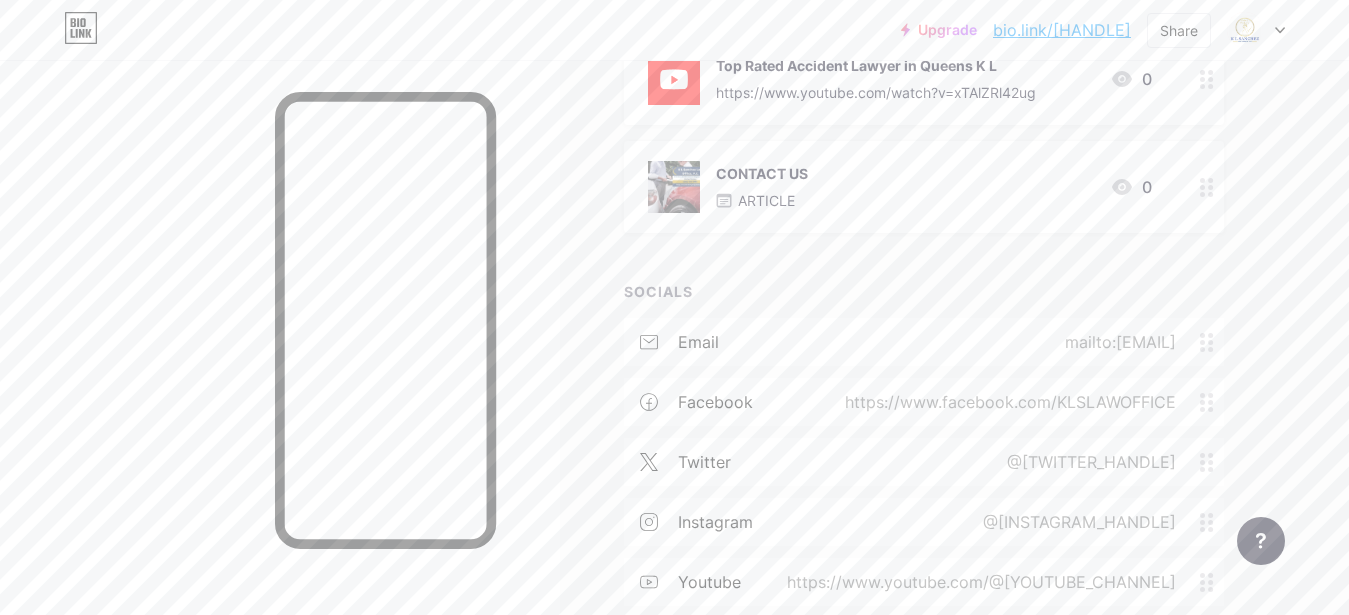 click on "Links
Posts
Design
Subscribers
NEW
Stats
Settings       + ADD LINK     + ADD EMBED
+ Add header
Top Rated Accident Lawyer in Queens K L Sanchez Law Office, P.C.
K L Sanchez Law Office, PC
https://accidentlawyer-queens.com
0
Top Rated Accident Lawyer in Queens K L
https://www.youtube.com/watch?v=xTAlZRl42ug
0
CONTACT US
ARTICLE
0
SOCIALS
email
mailto:[EMAIL]
facebook
https://www.facebook.com/KLSLAWOFFICE                   twitter
@[TWITTER_HANDLE]
instagram
@[INSTAGRAM_HANDLE]" at bounding box center (654, 349) 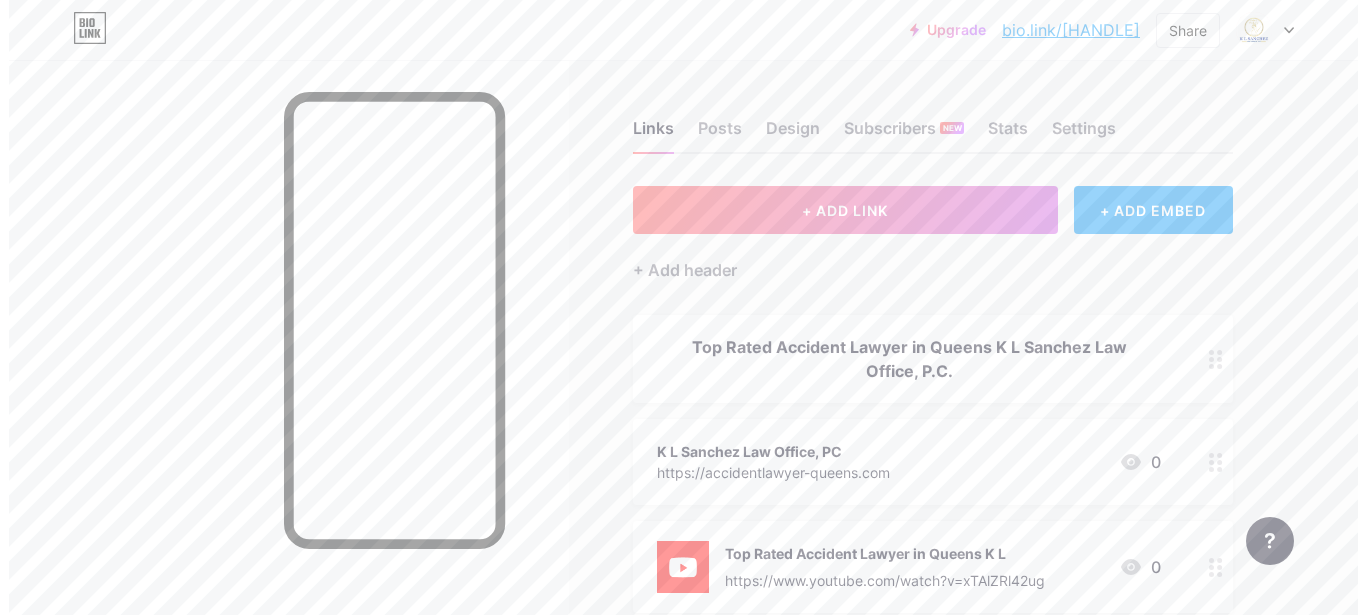 scroll, scrollTop: 102, scrollLeft: 0, axis: vertical 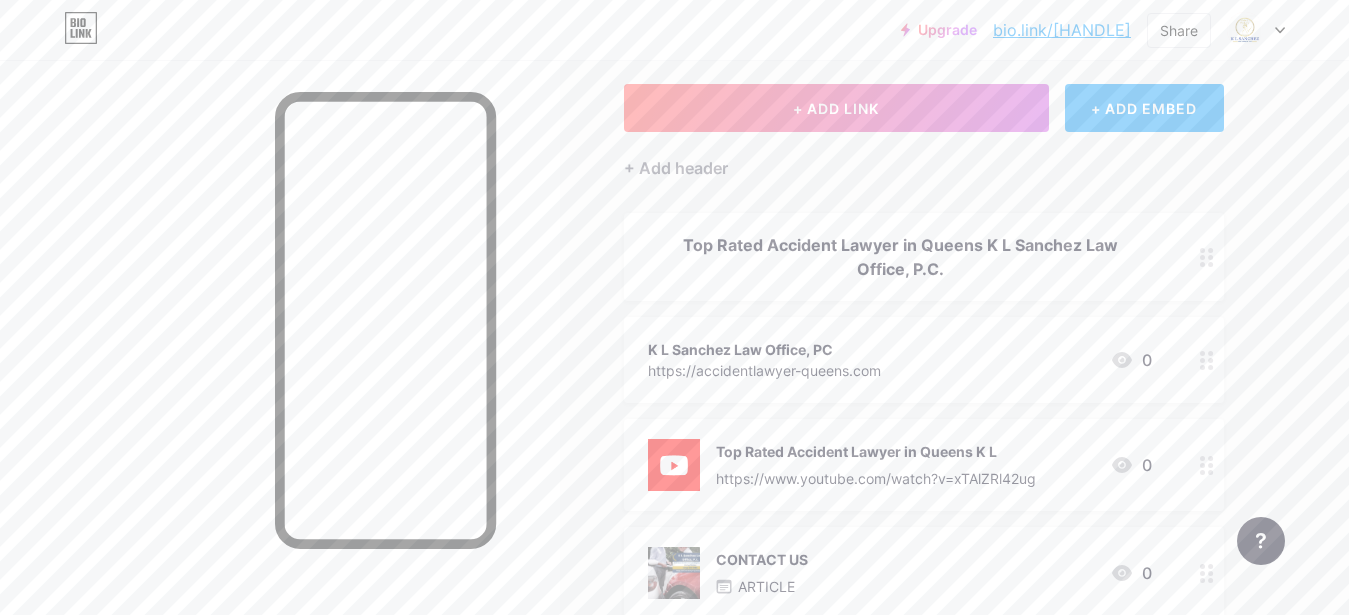 click on "+ ADD EMBED" at bounding box center [1144, 108] 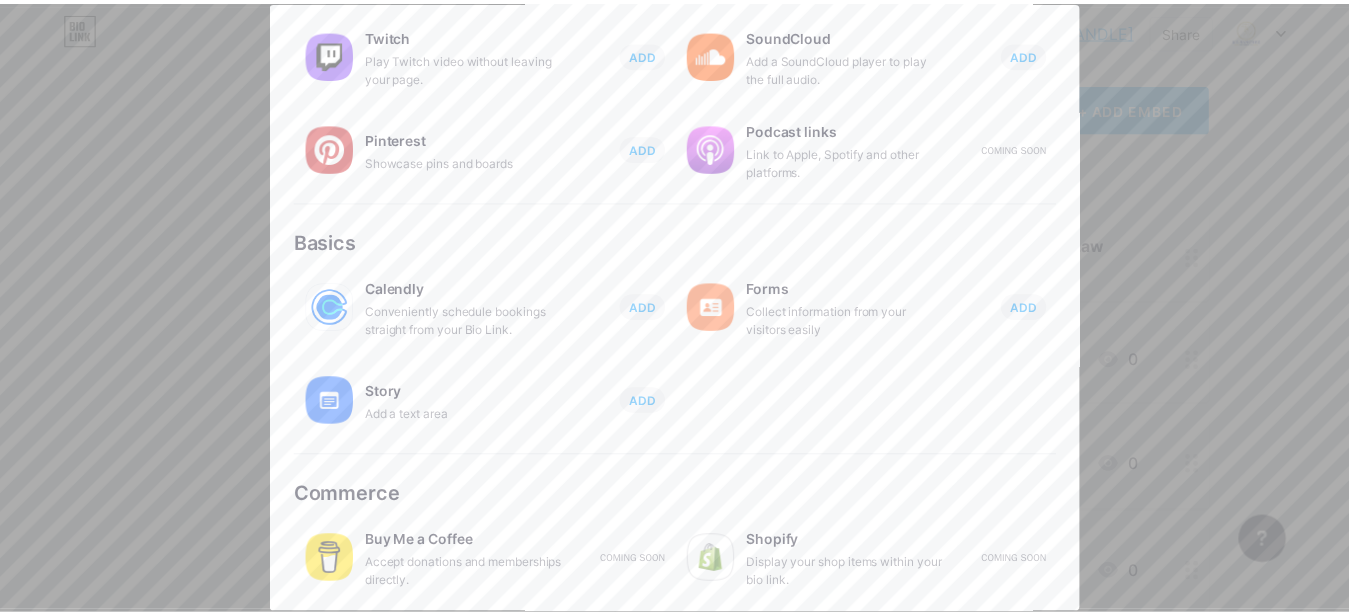 scroll, scrollTop: 0, scrollLeft: 0, axis: both 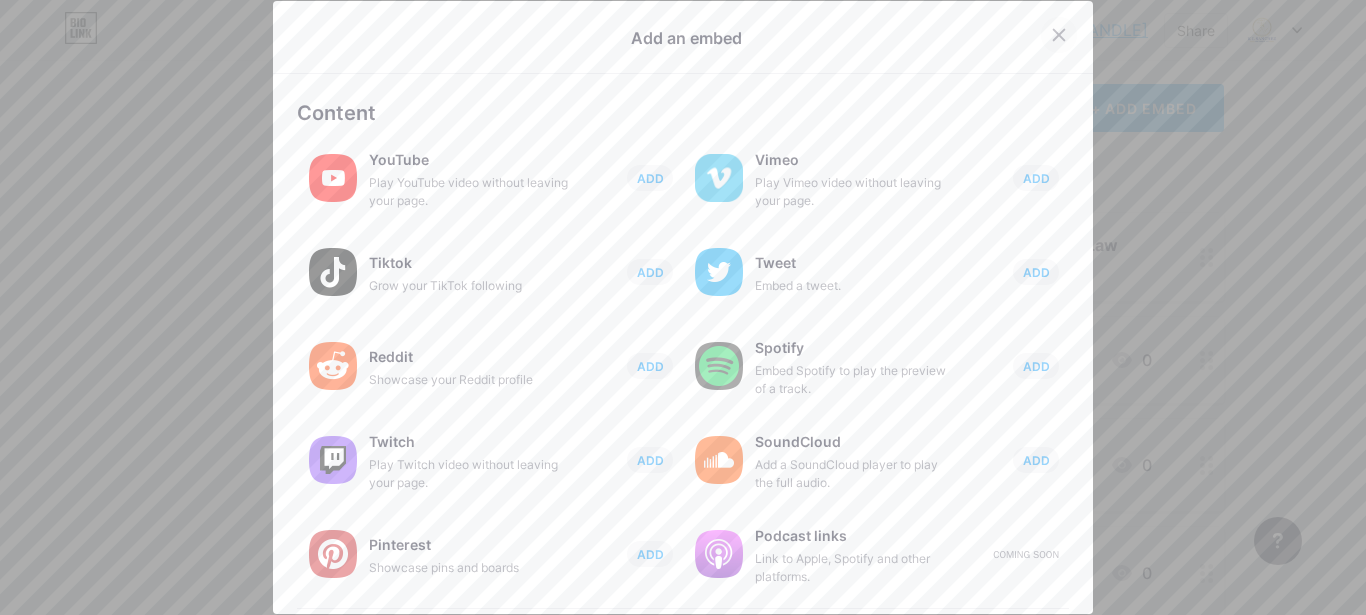 click 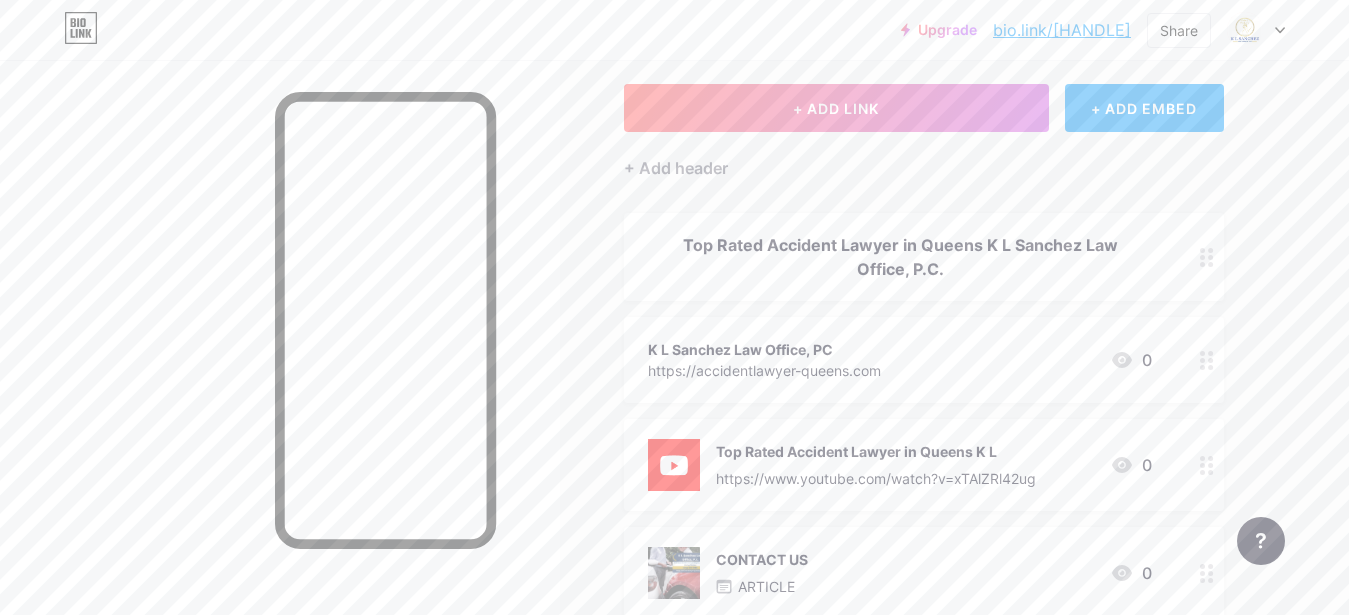 click on "bio.link/[HANDLE]" at bounding box center [1062, 30] 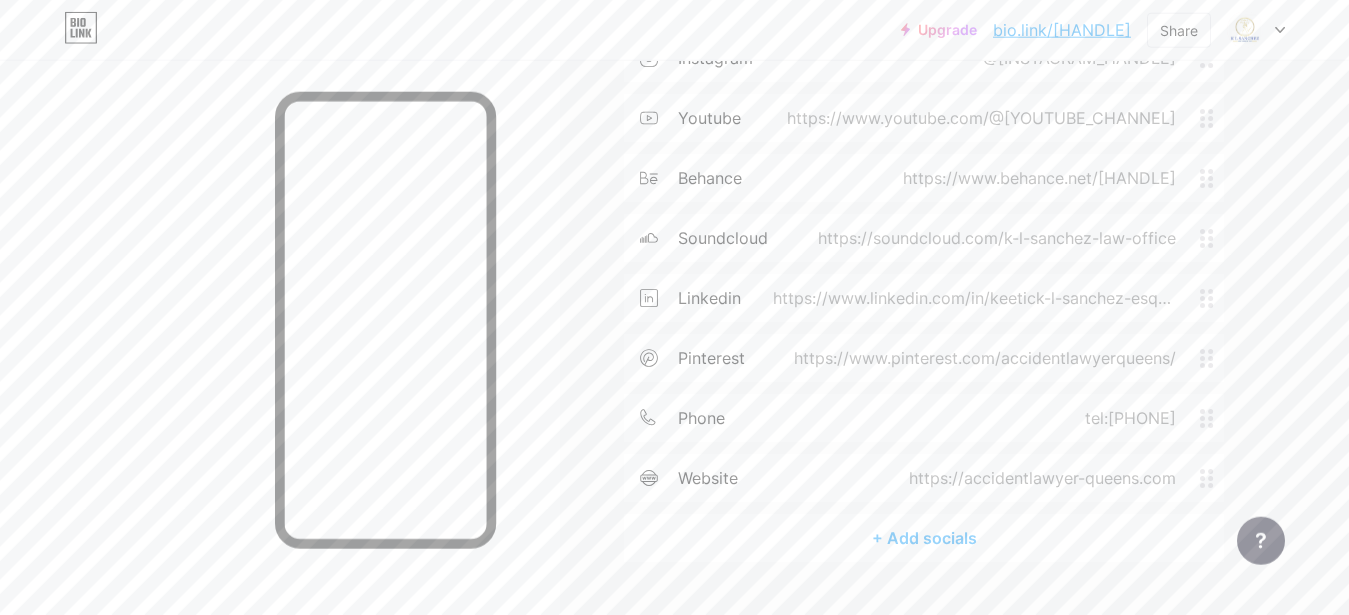 scroll, scrollTop: 998, scrollLeft: 0, axis: vertical 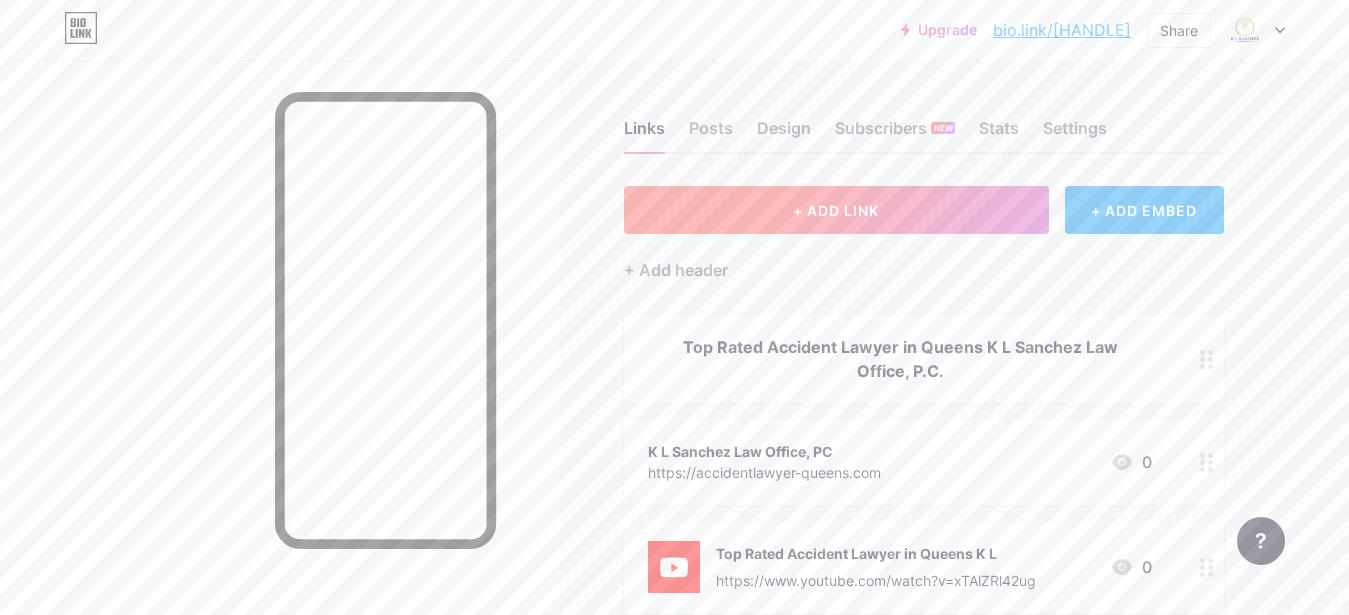 click on "+ ADD LINK" at bounding box center (836, 210) 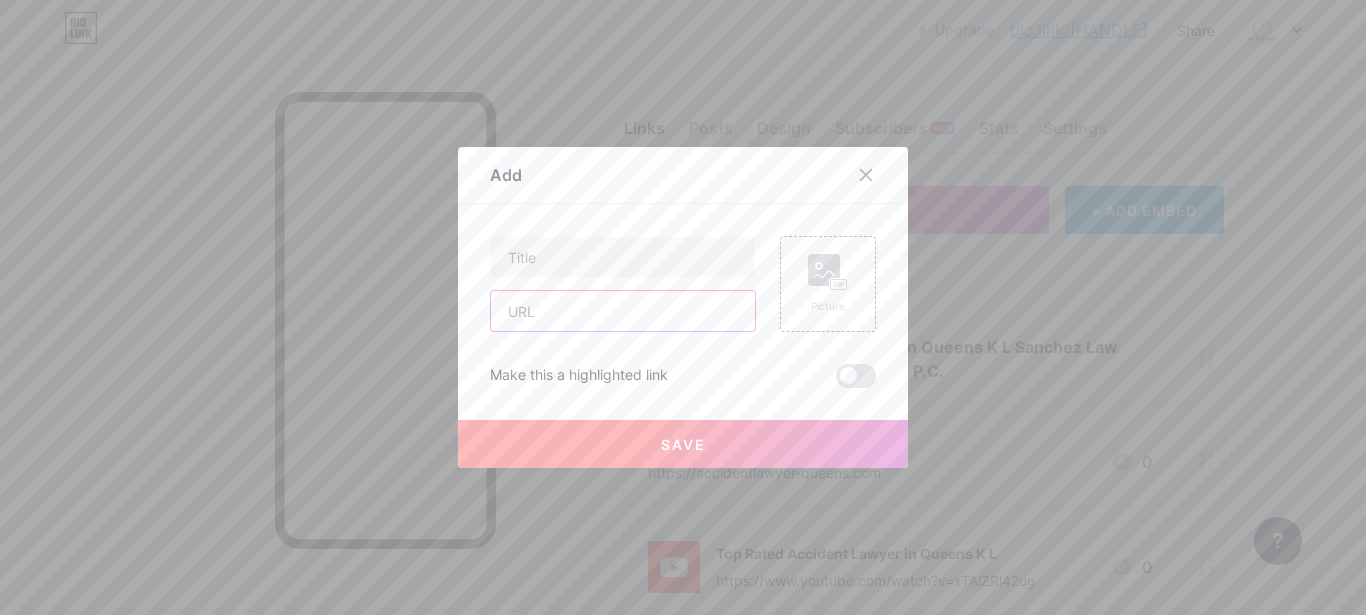 click at bounding box center [623, 311] 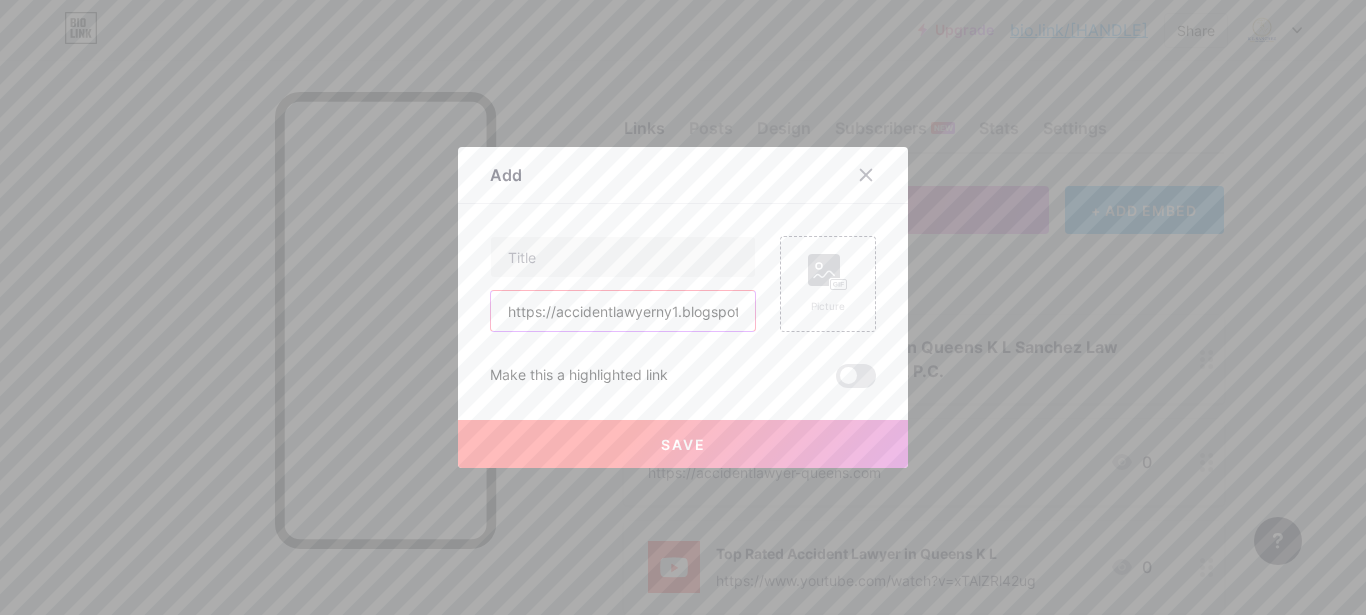 scroll, scrollTop: 0, scrollLeft: 39, axis: horizontal 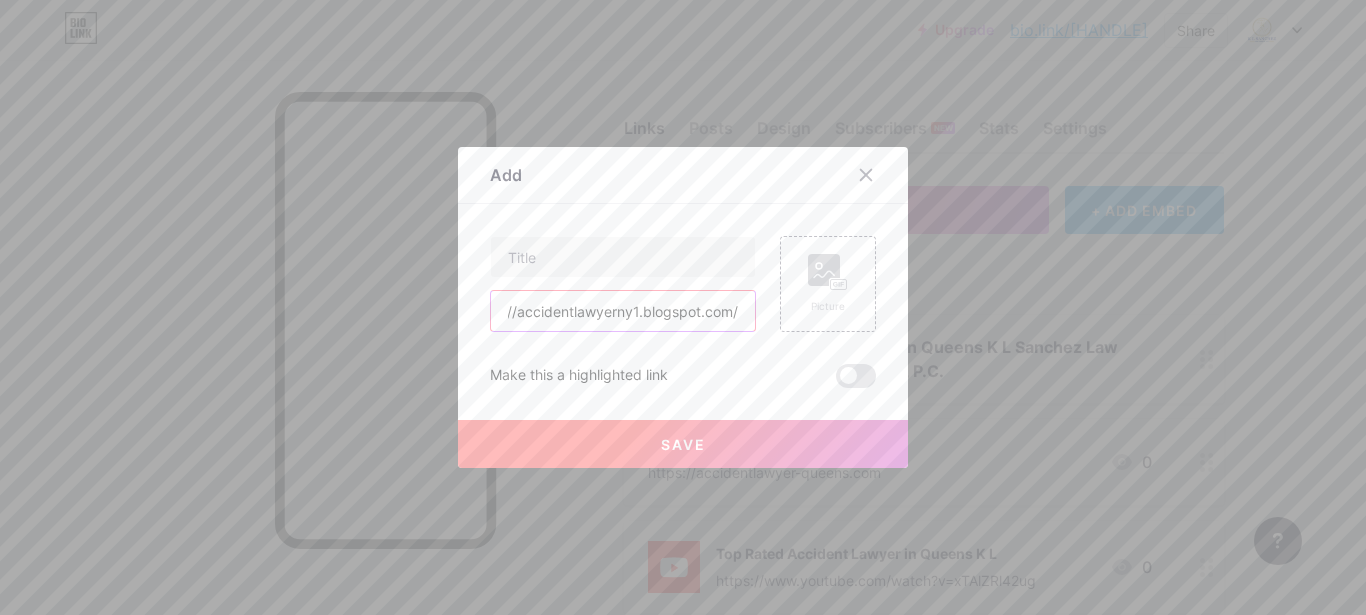type on "https://accidentlawyerny1.blogspot.com/" 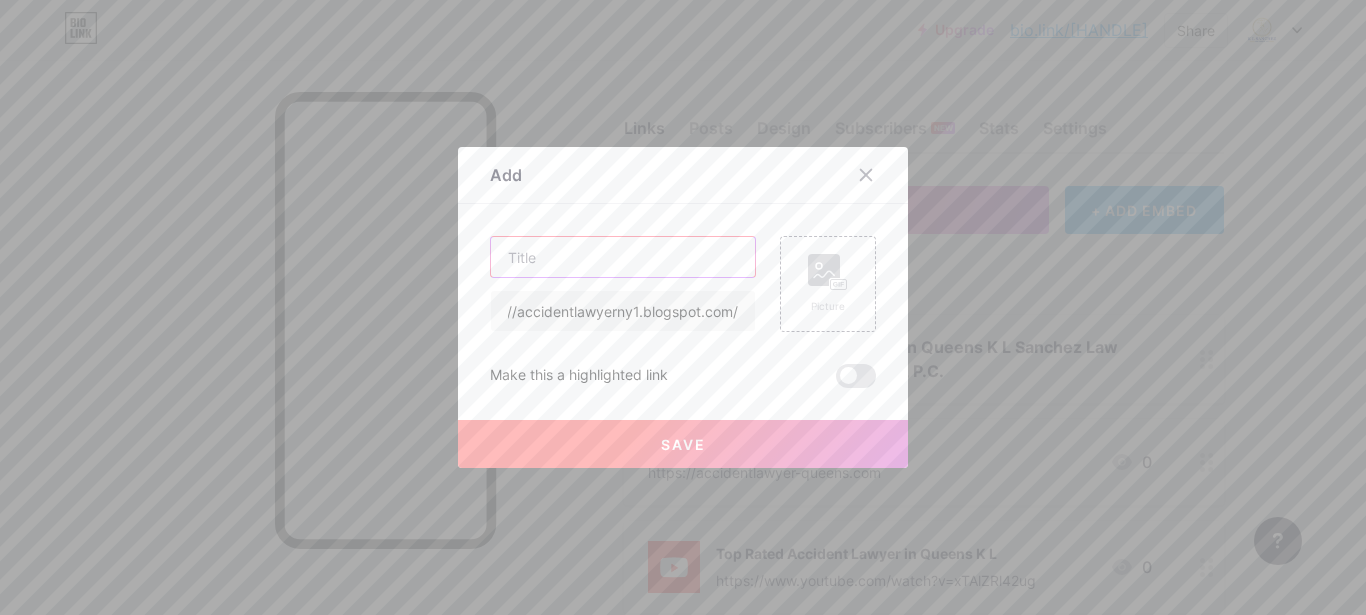 click at bounding box center (623, 257) 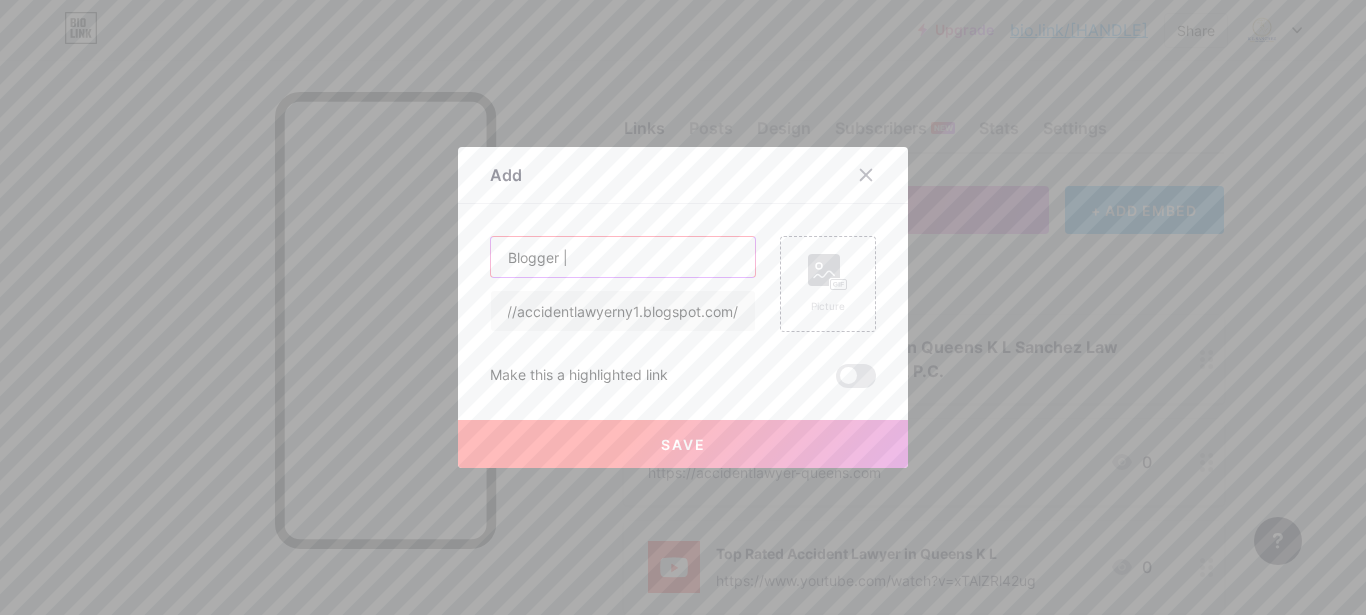 paste on "K L Sanchez Law Office, PC" 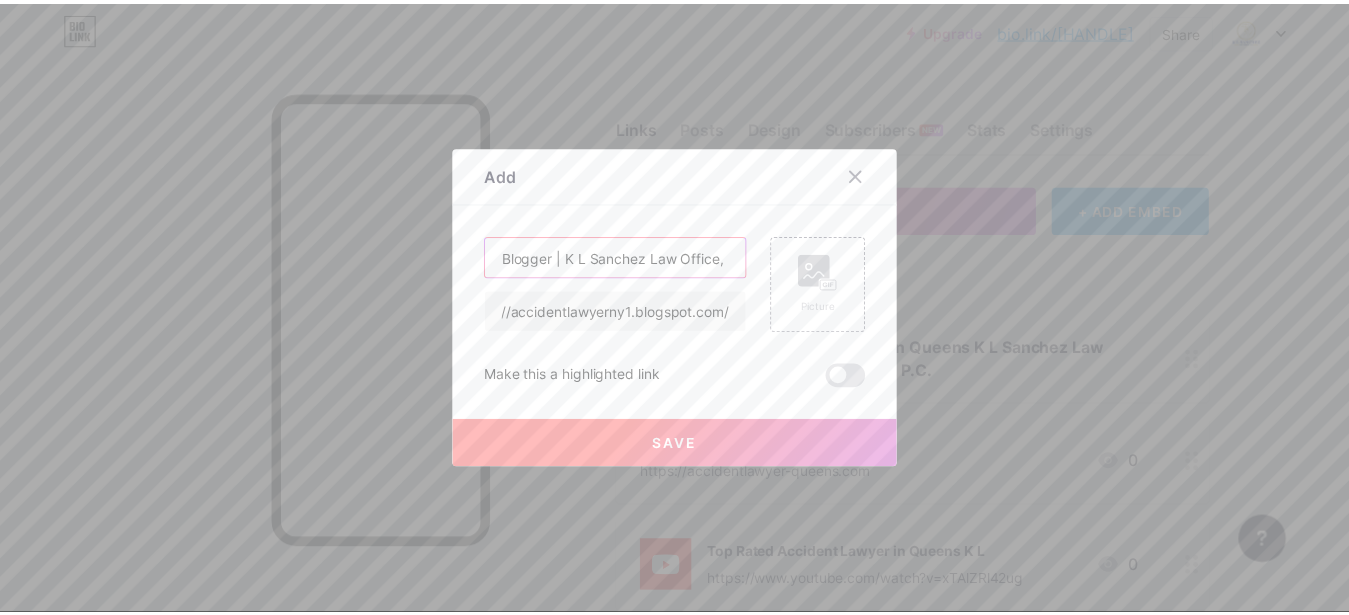 scroll, scrollTop: 0, scrollLeft: 17, axis: horizontal 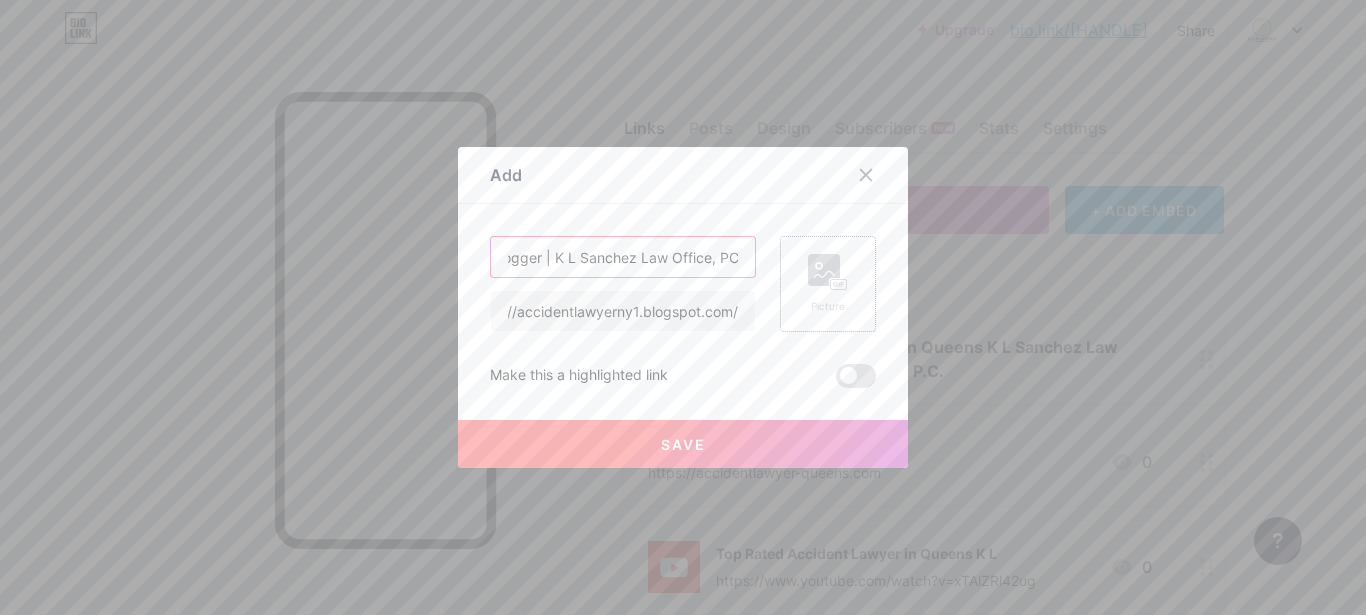 type on "Blogger | K L Sanchez Law Office, PC" 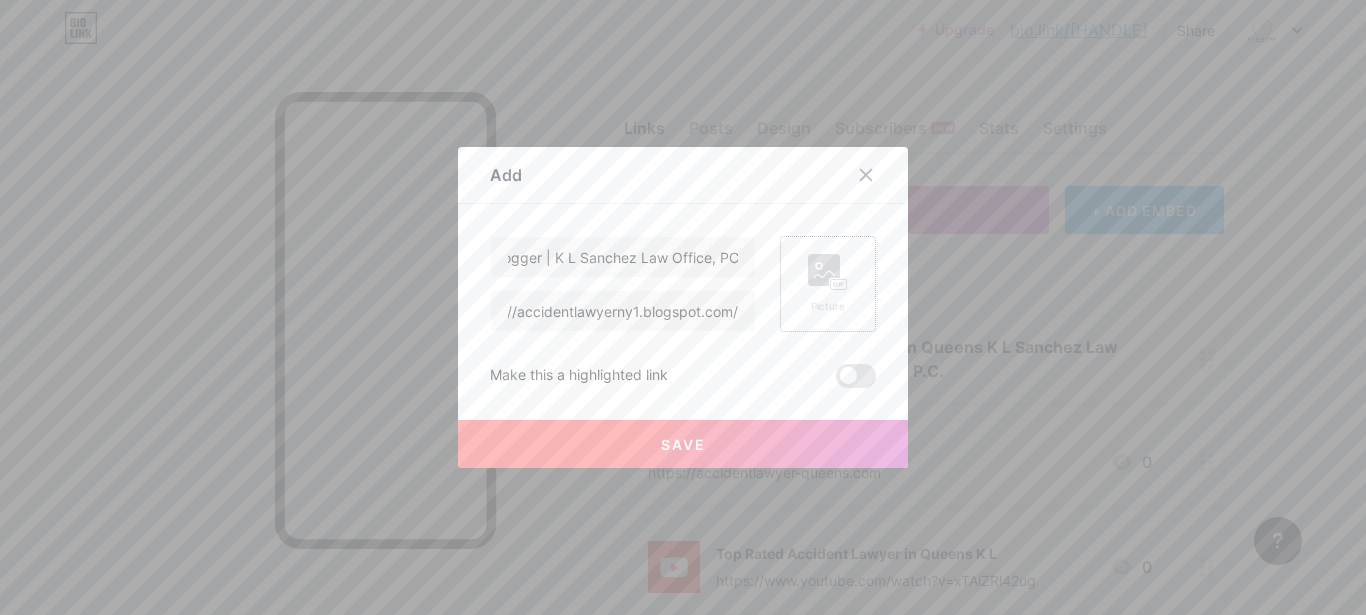 click 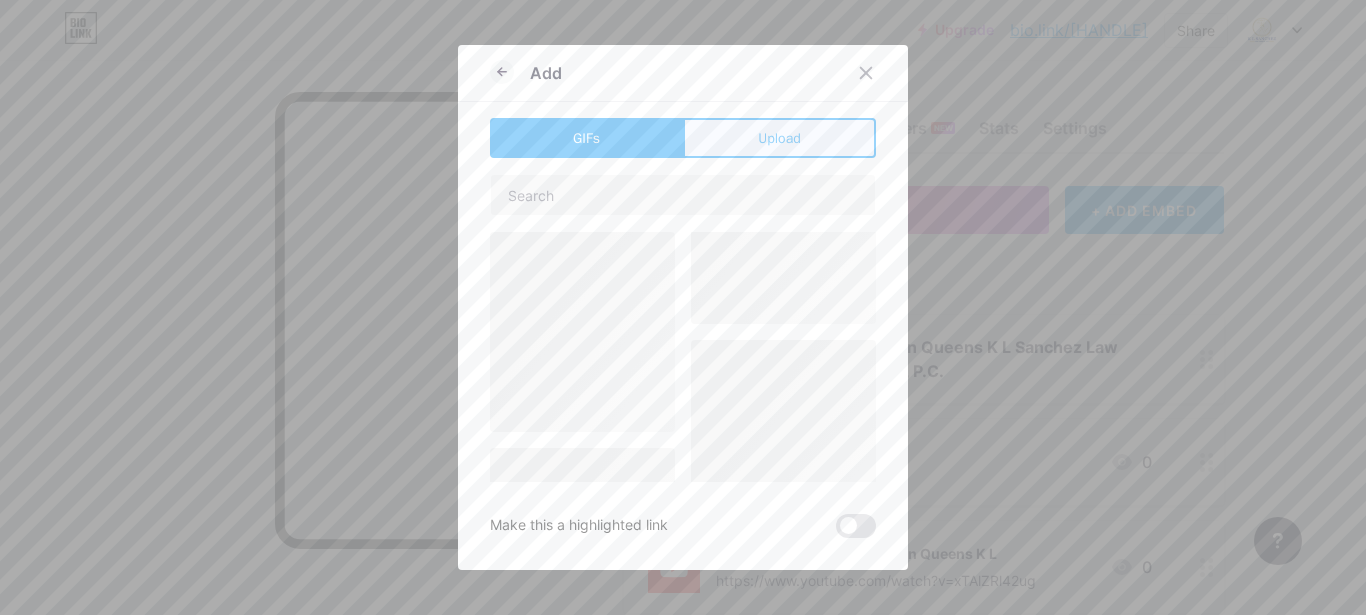 click on "Upload" at bounding box center [779, 138] 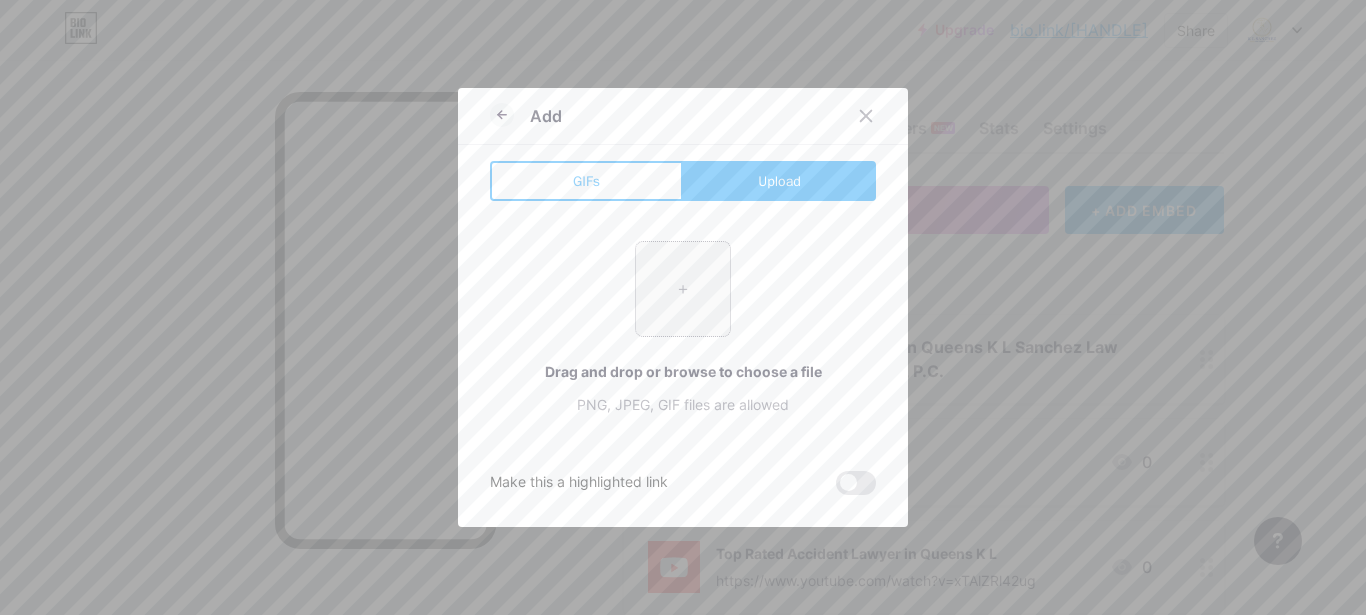click at bounding box center [683, 289] 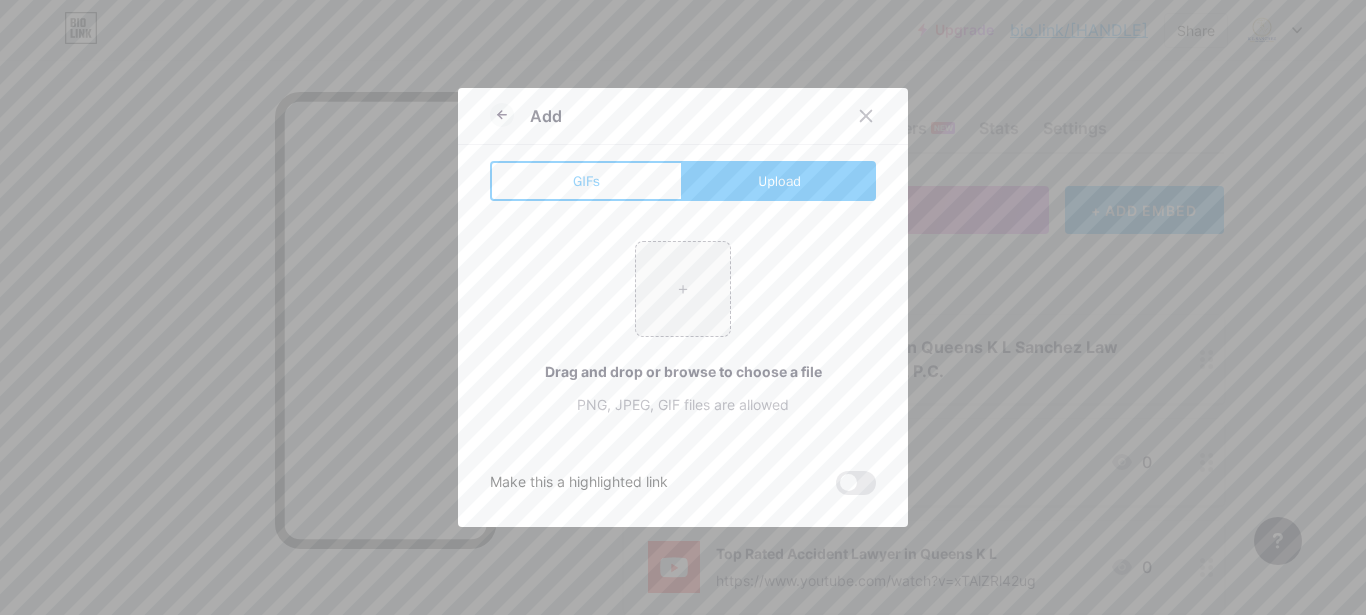type on "C:\fakepath\[INITIAL] [INITIAL] [LAST] Law Office, P.C. - Accident Law Firm.jpg" 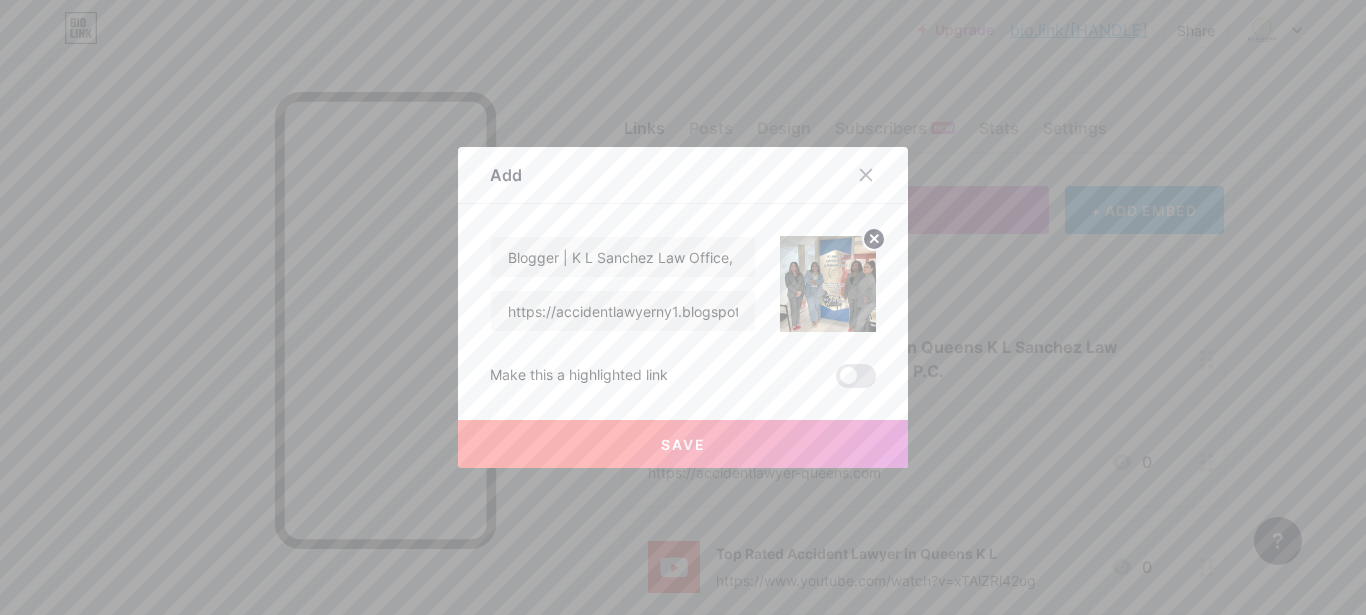 click on "Save" at bounding box center (683, 444) 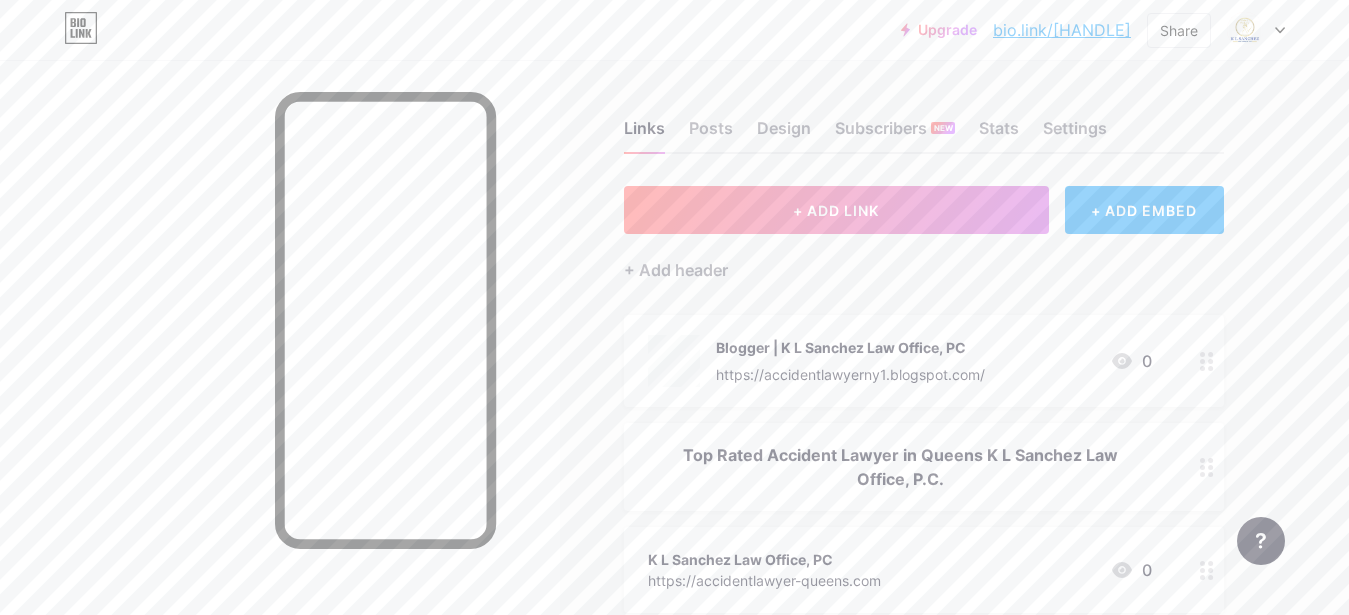 scroll, scrollTop: 204, scrollLeft: 0, axis: vertical 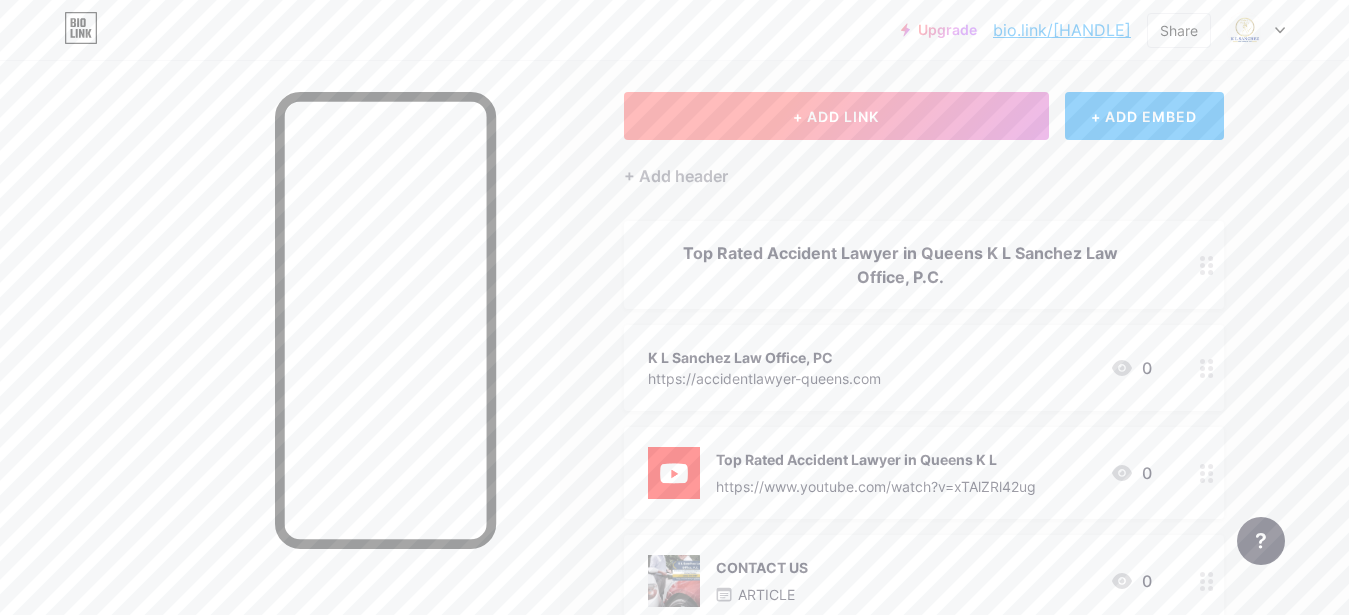 click on "+ ADD LINK" at bounding box center (836, 116) 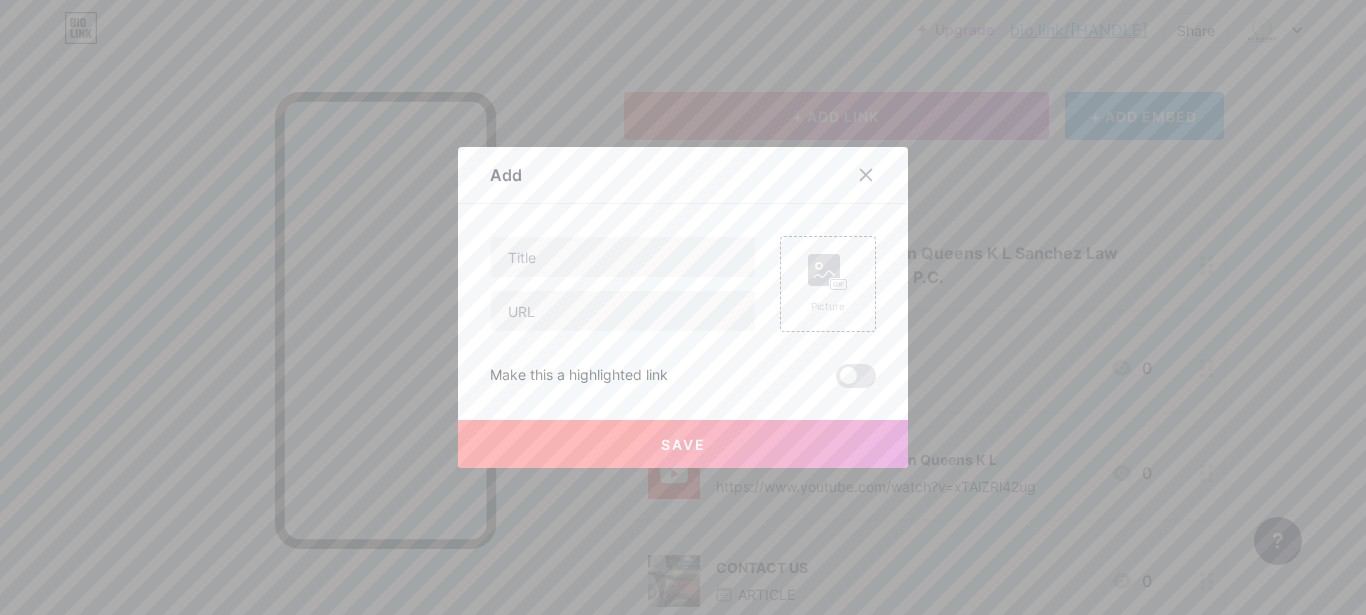 click at bounding box center [623, 311] 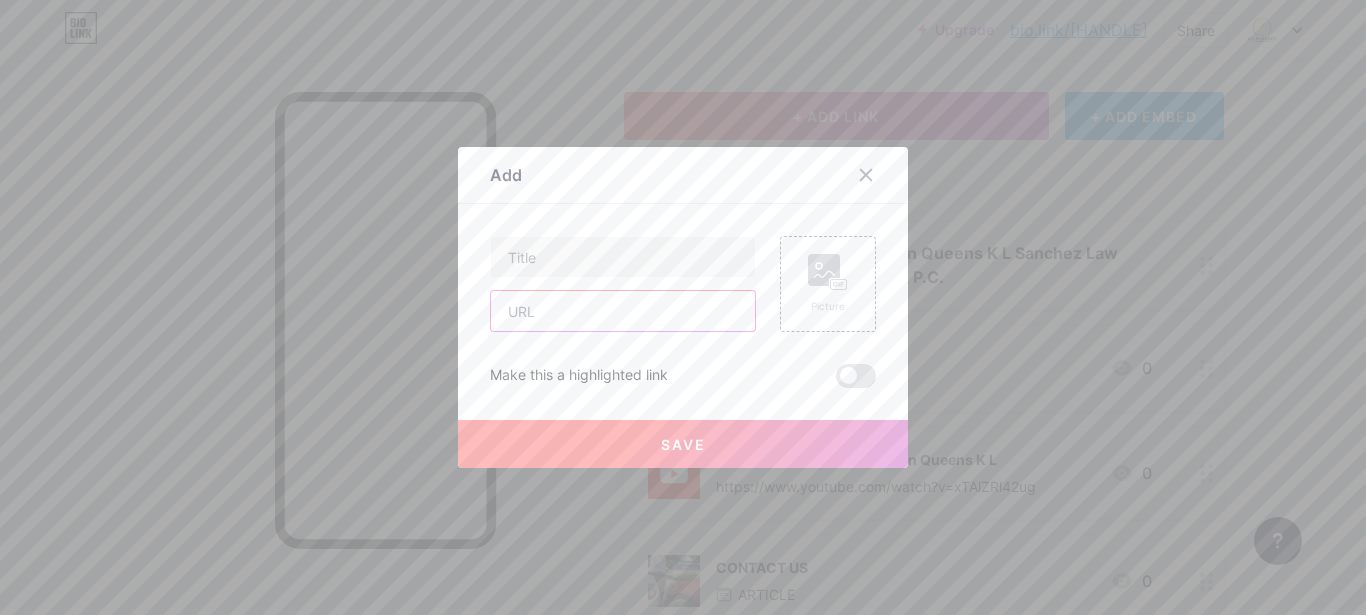 click at bounding box center [623, 311] 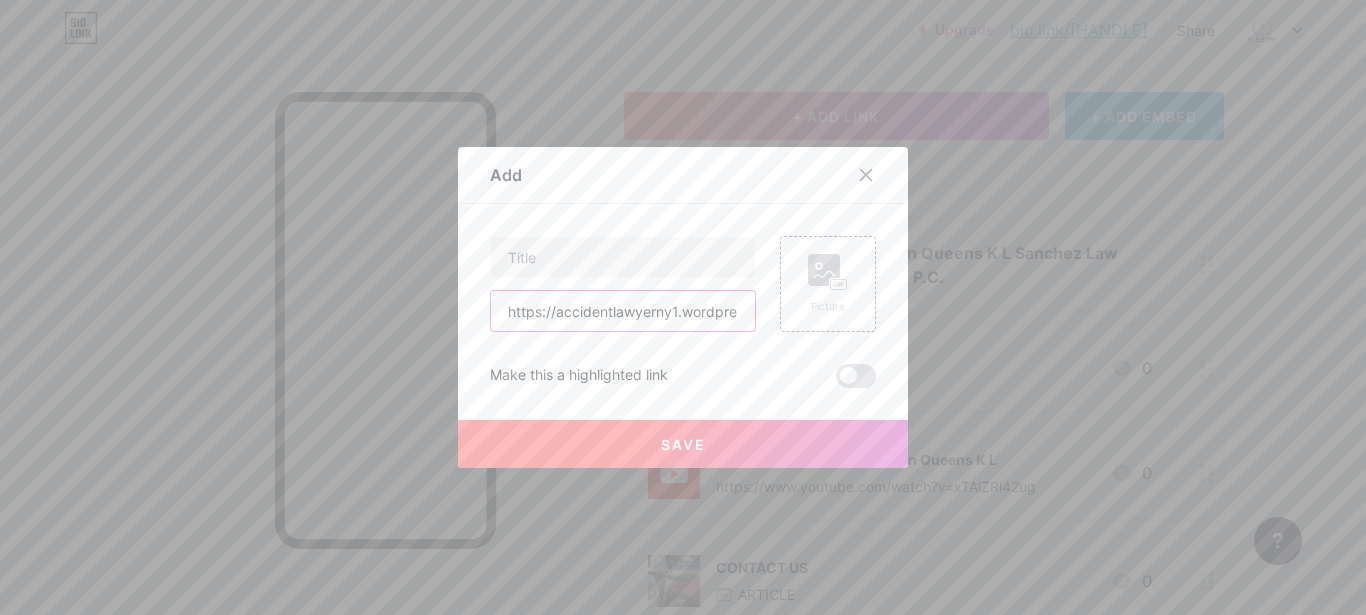 scroll, scrollTop: 0, scrollLeft: 50, axis: horizontal 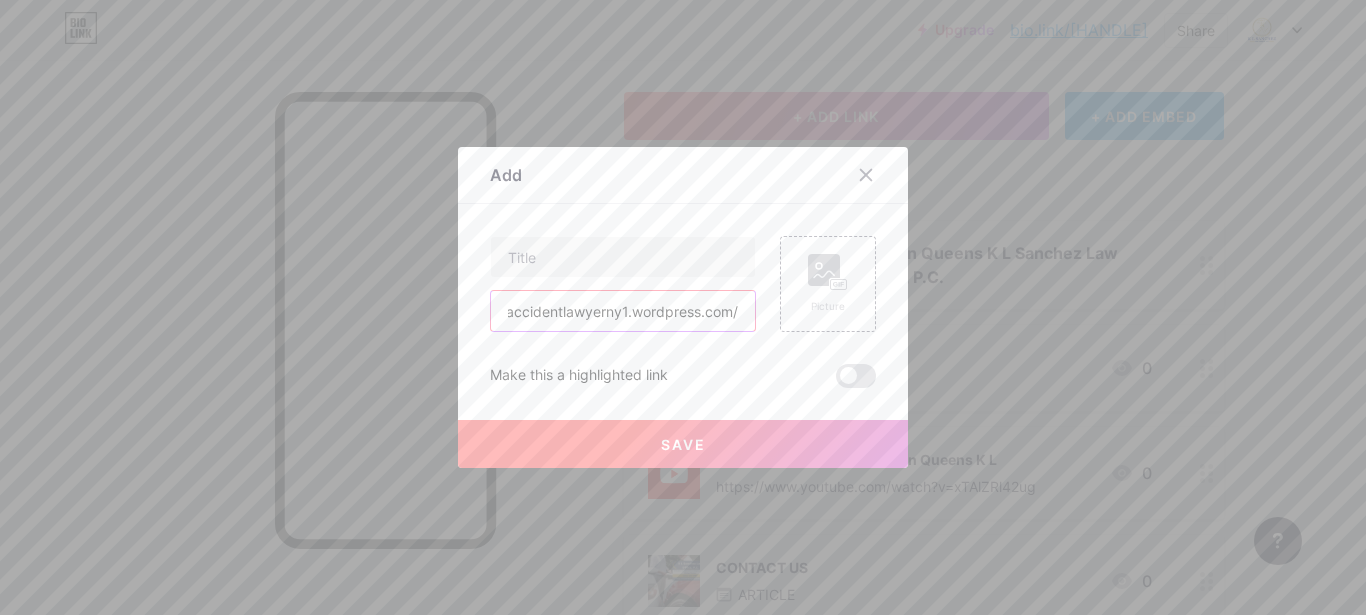drag, startPoint x: 637, startPoint y: 313, endPoint x: 689, endPoint y: 314, distance: 52.009613 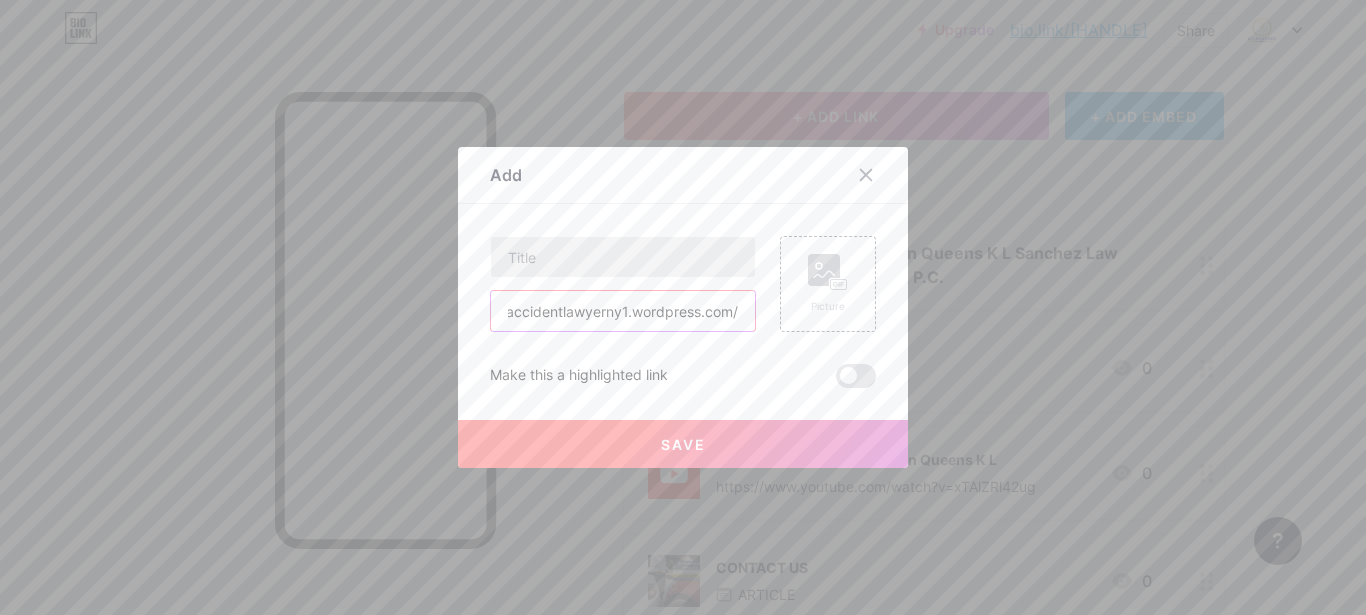 type on "https://accidentlawyerny1.wordpress.com/" 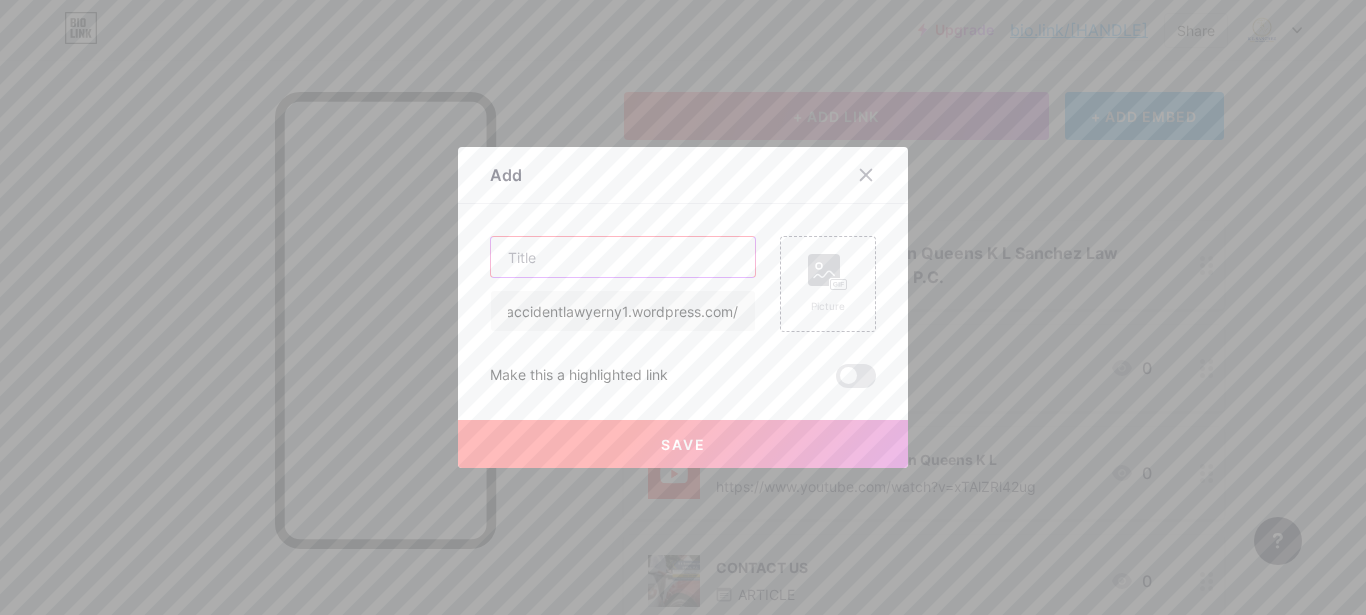 click at bounding box center [623, 257] 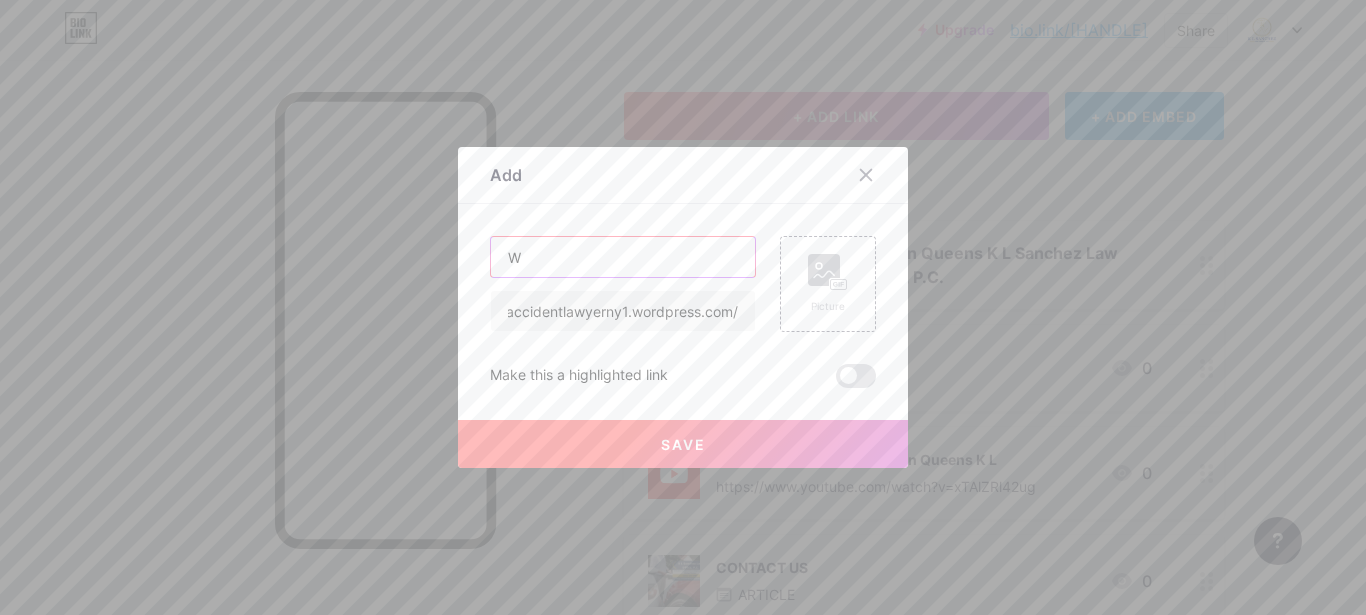 paste on "ordpress" 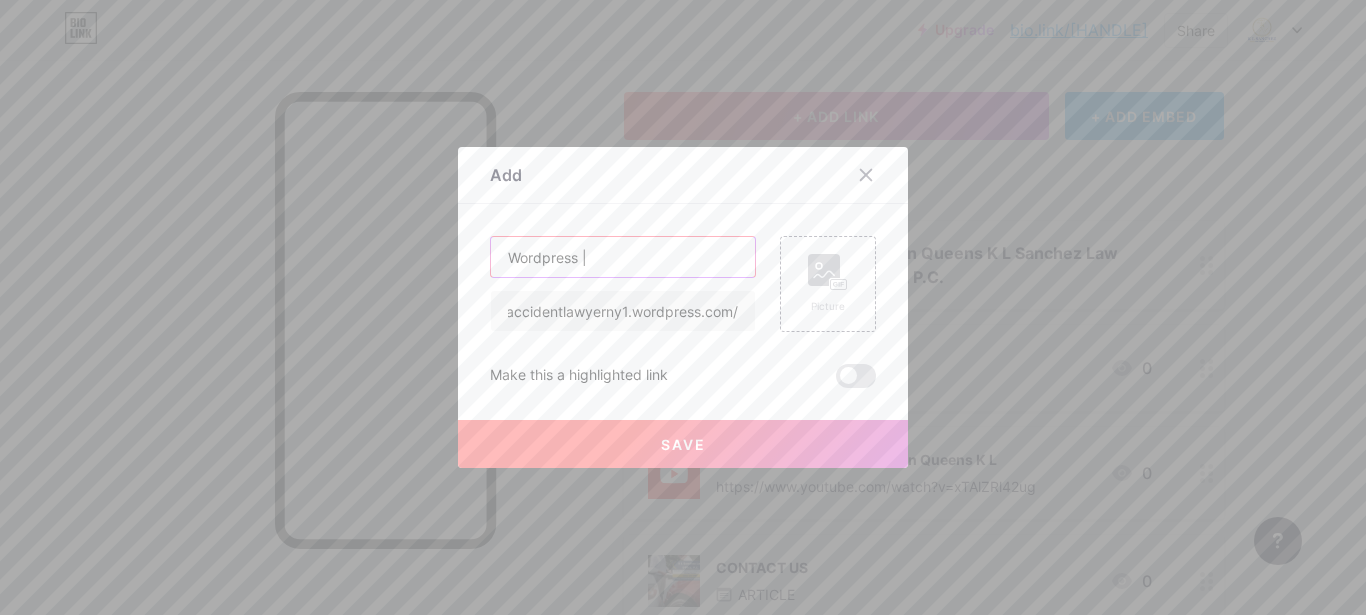 click on "Wordpress |" at bounding box center (623, 257) 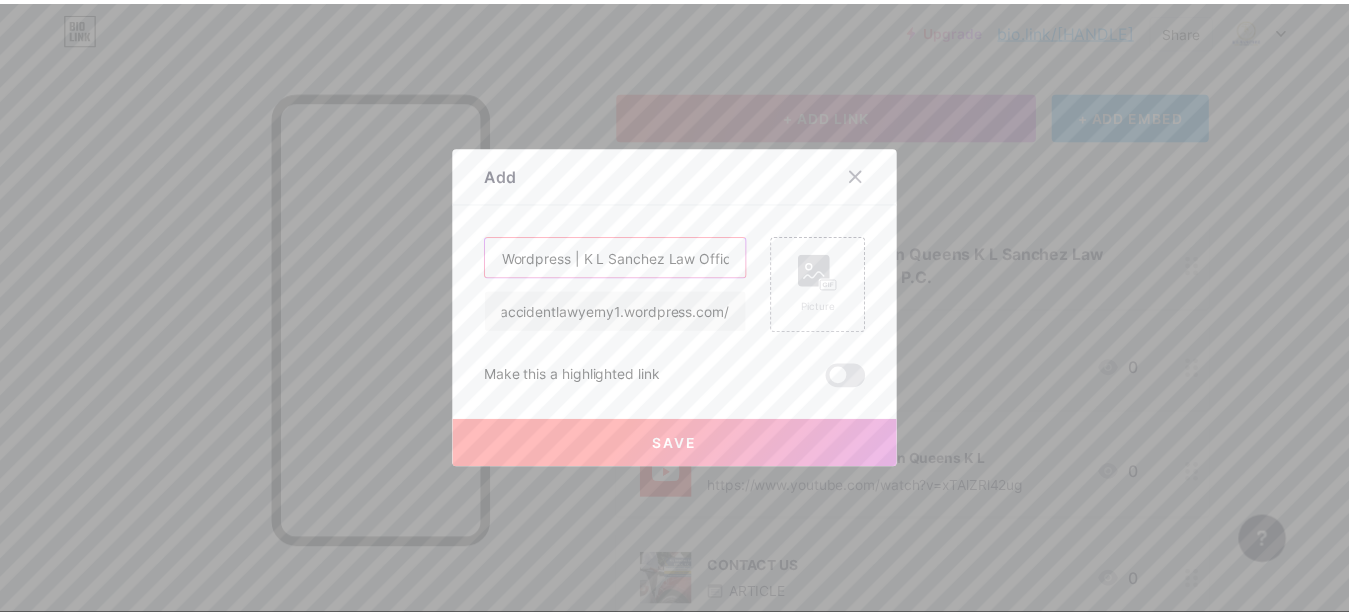 scroll, scrollTop: 0, scrollLeft: 37, axis: horizontal 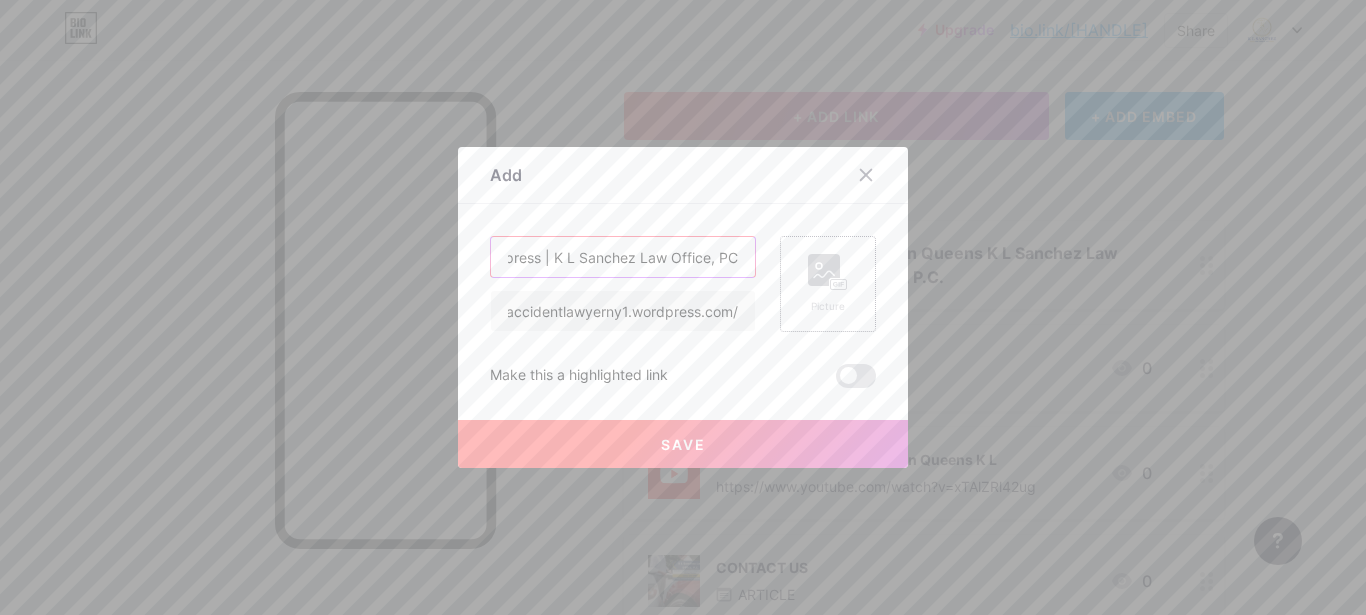 type on "Wordpress | K L Sanchez Law Office, PC" 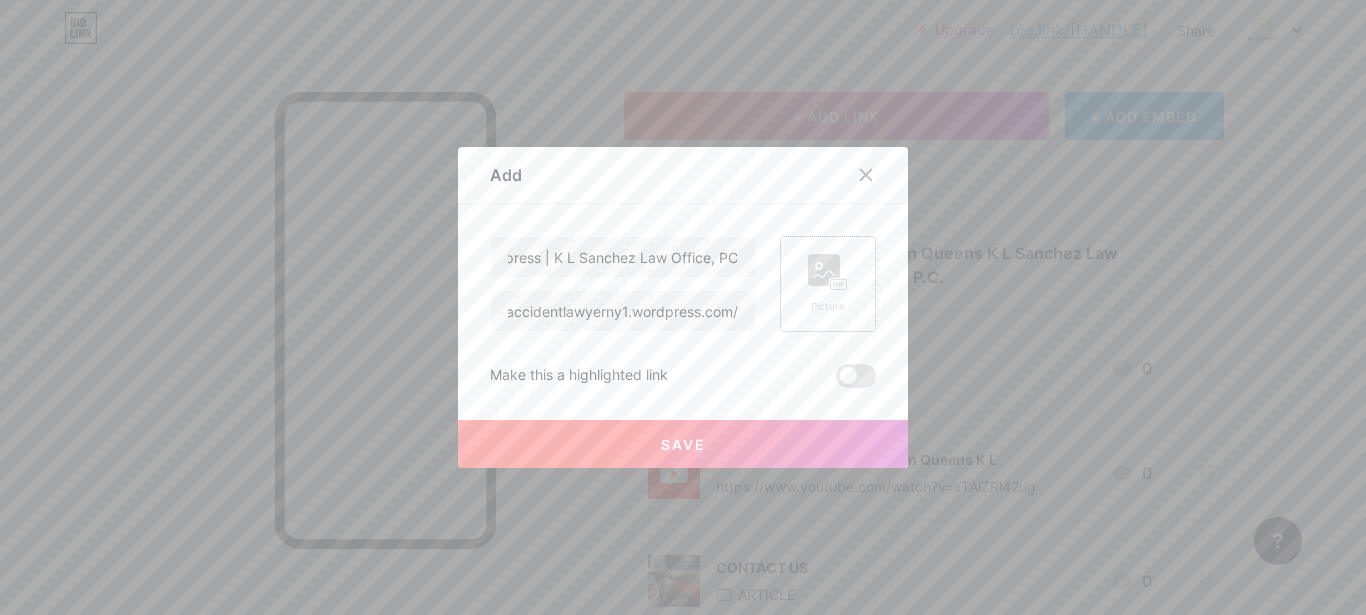 click 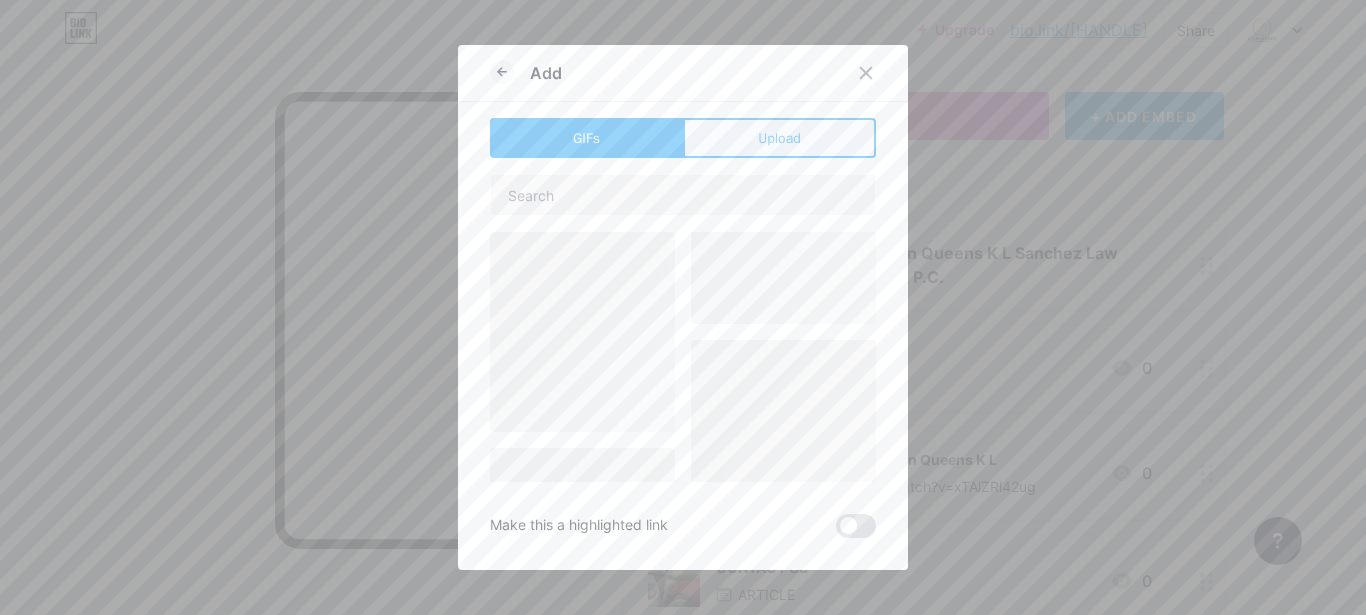 click on "Upload" at bounding box center [779, 138] 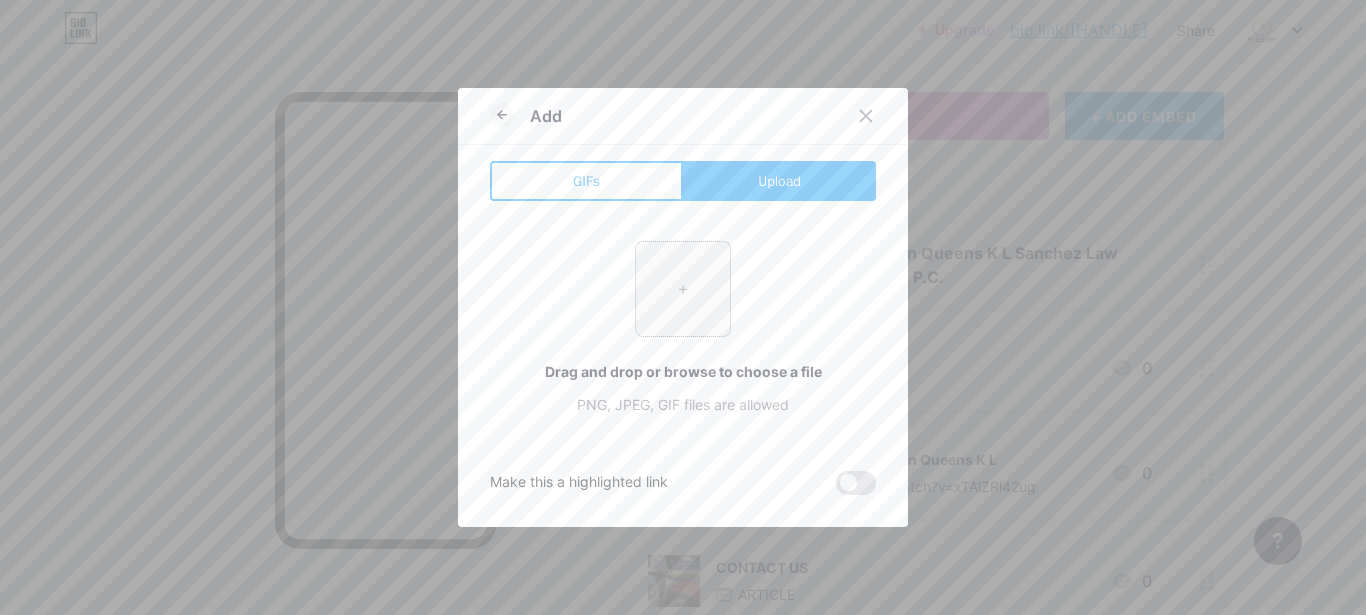 click at bounding box center [683, 289] 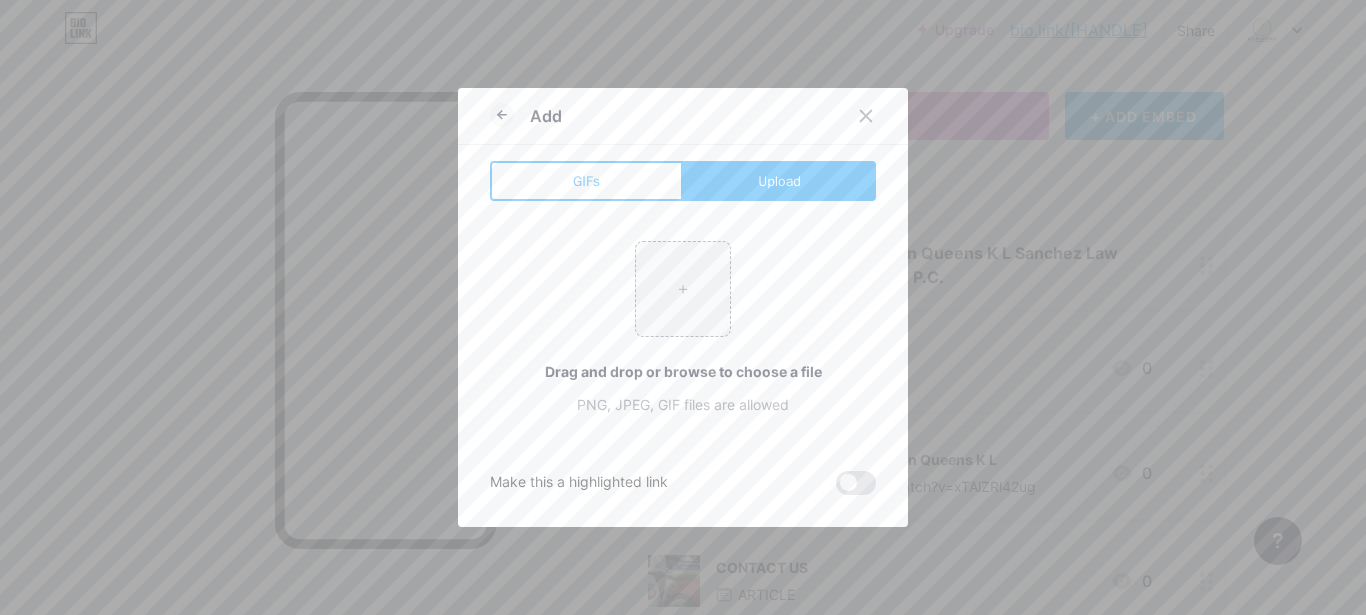 type on "C:\fakepath\[INITIAL] [INITIAL] [LAST] Law Office, P.C. - Accident Lawyer.jpg" 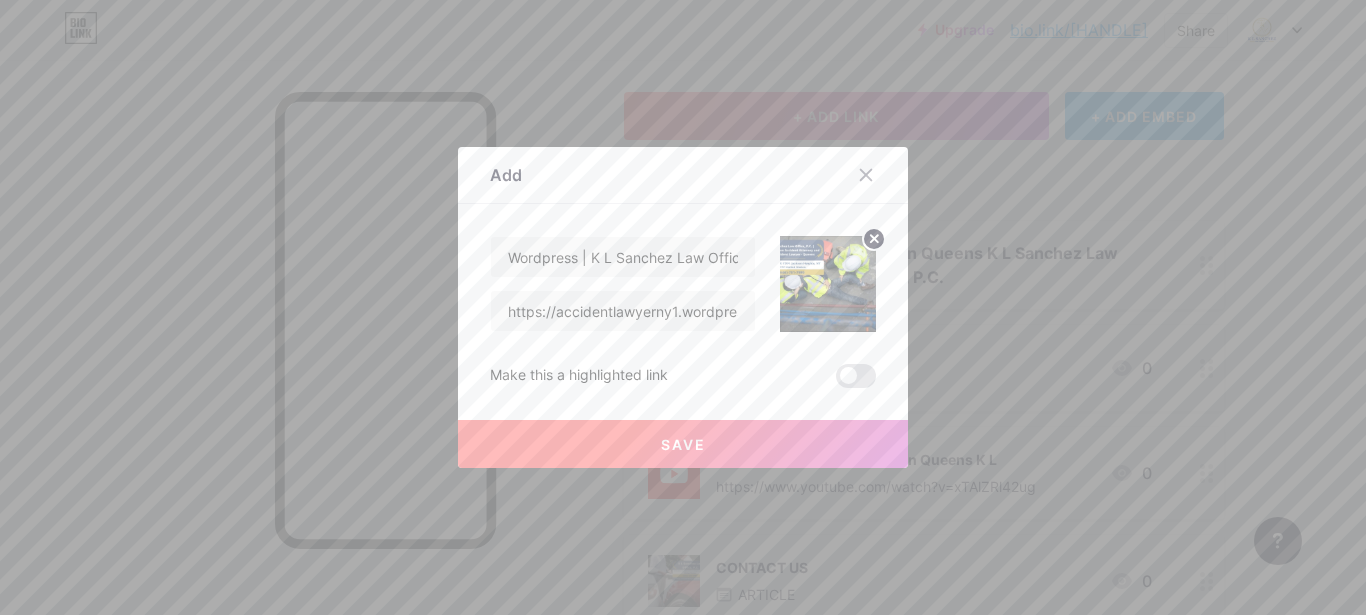 click on "Save" at bounding box center (683, 444) 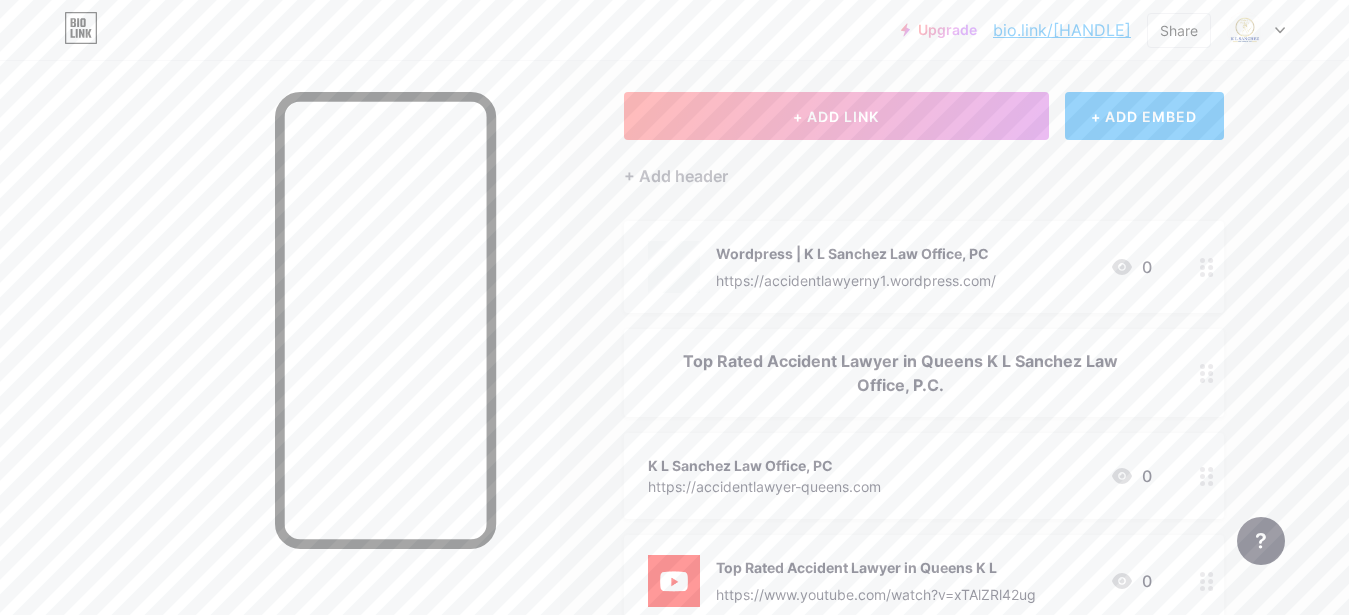 scroll, scrollTop: 196, scrollLeft: 0, axis: vertical 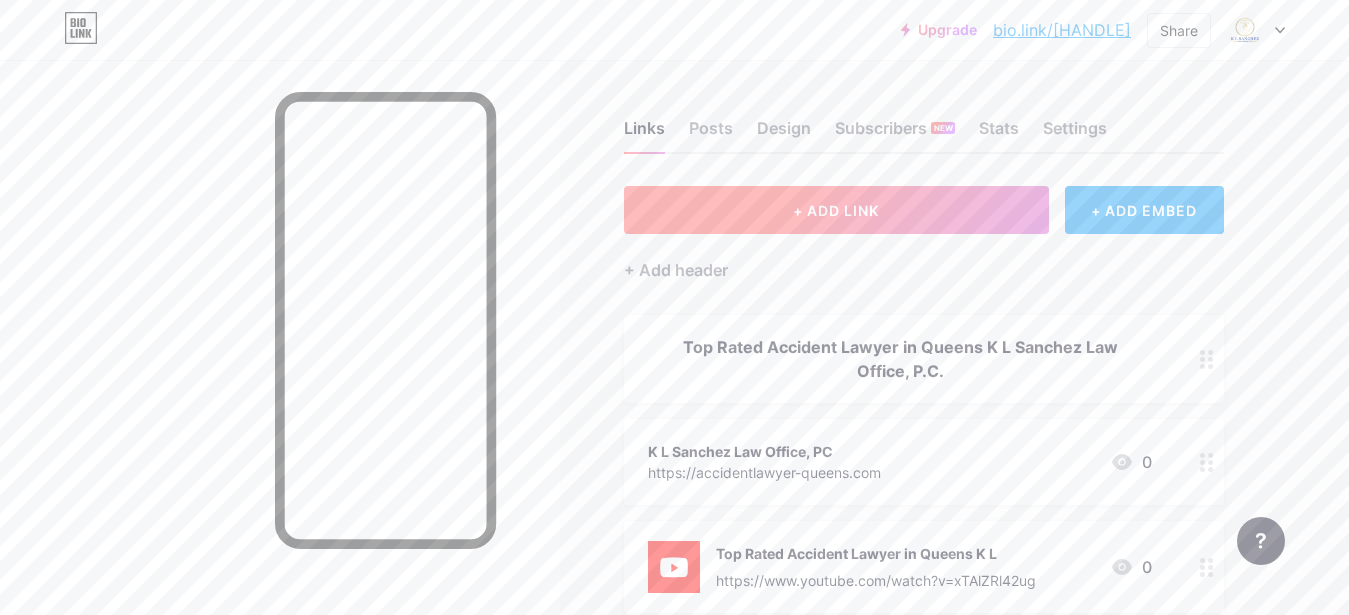 click on "+ ADD LINK" at bounding box center (836, 210) 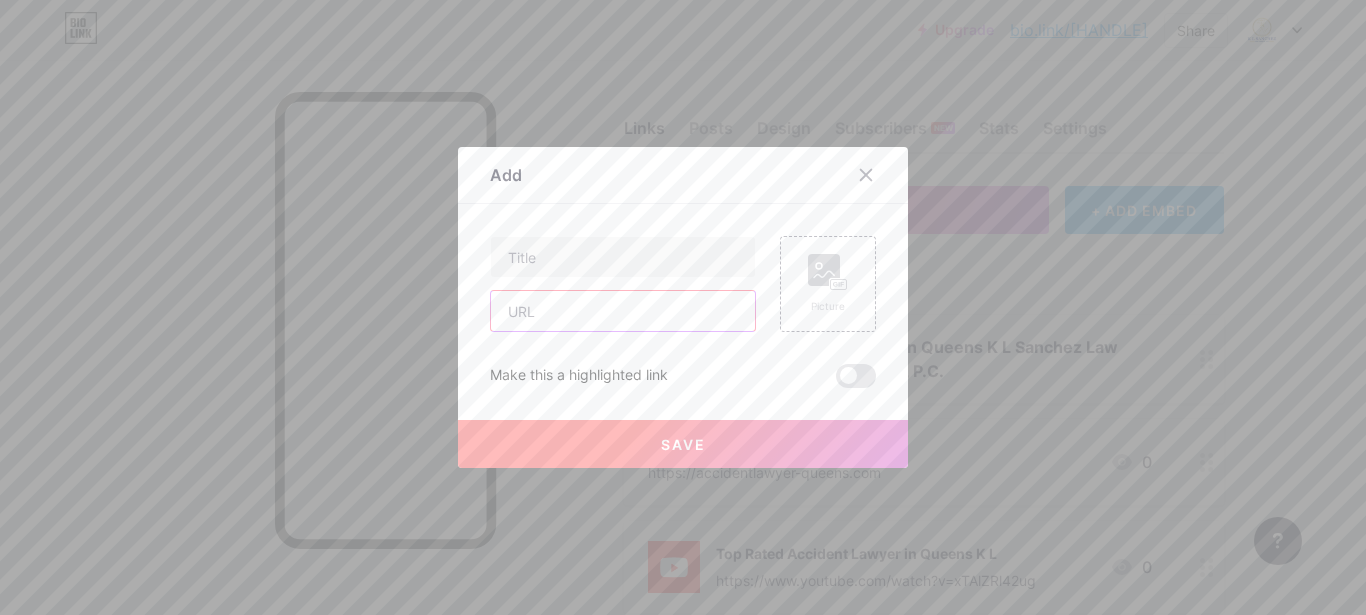 click at bounding box center (623, 311) 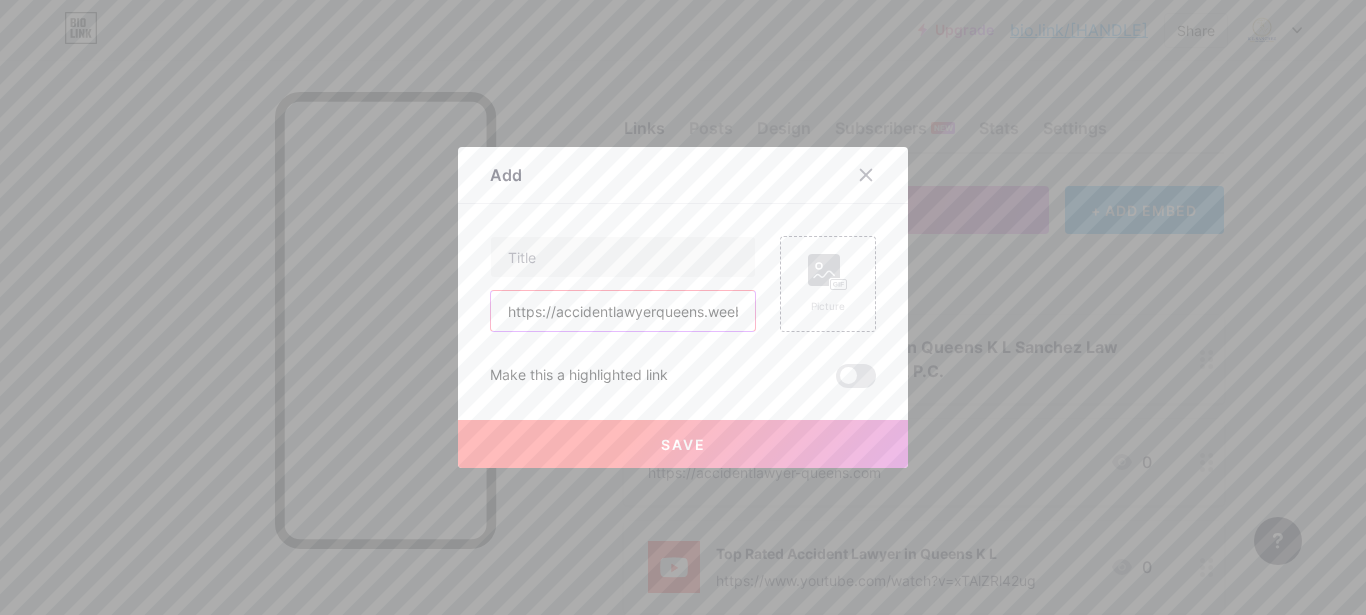 scroll, scrollTop: 0, scrollLeft: 54, axis: horizontal 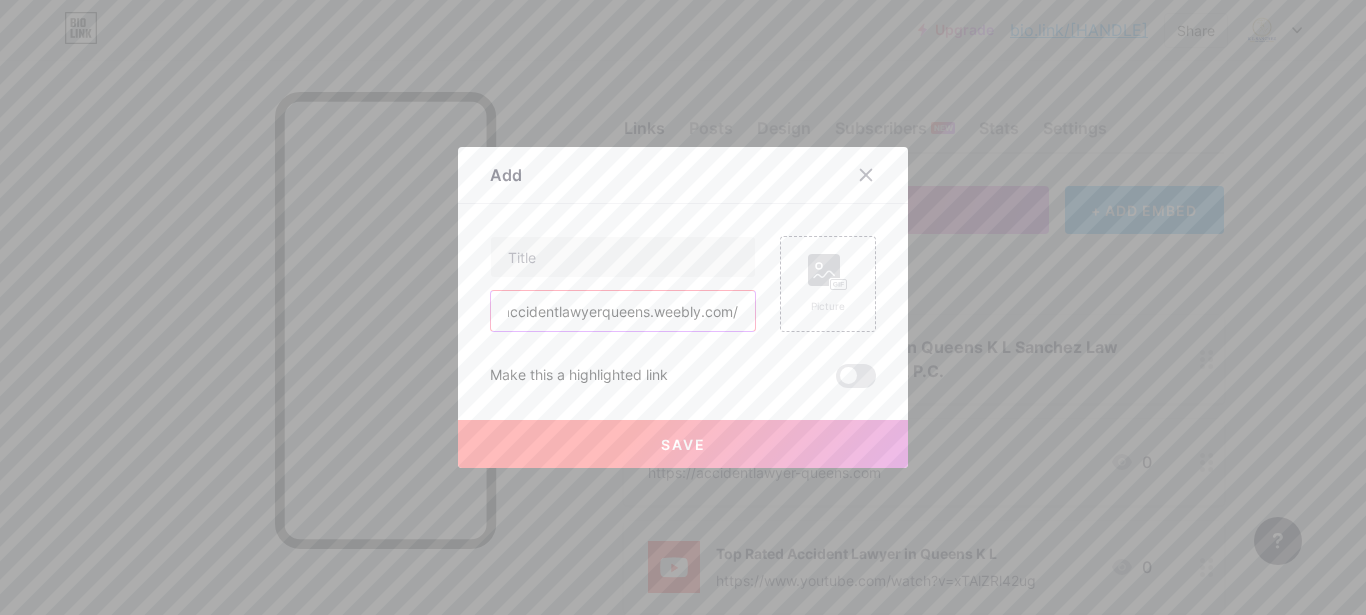 click on "https://accidentlawyerqueens.weebly.com/" at bounding box center (623, 311) 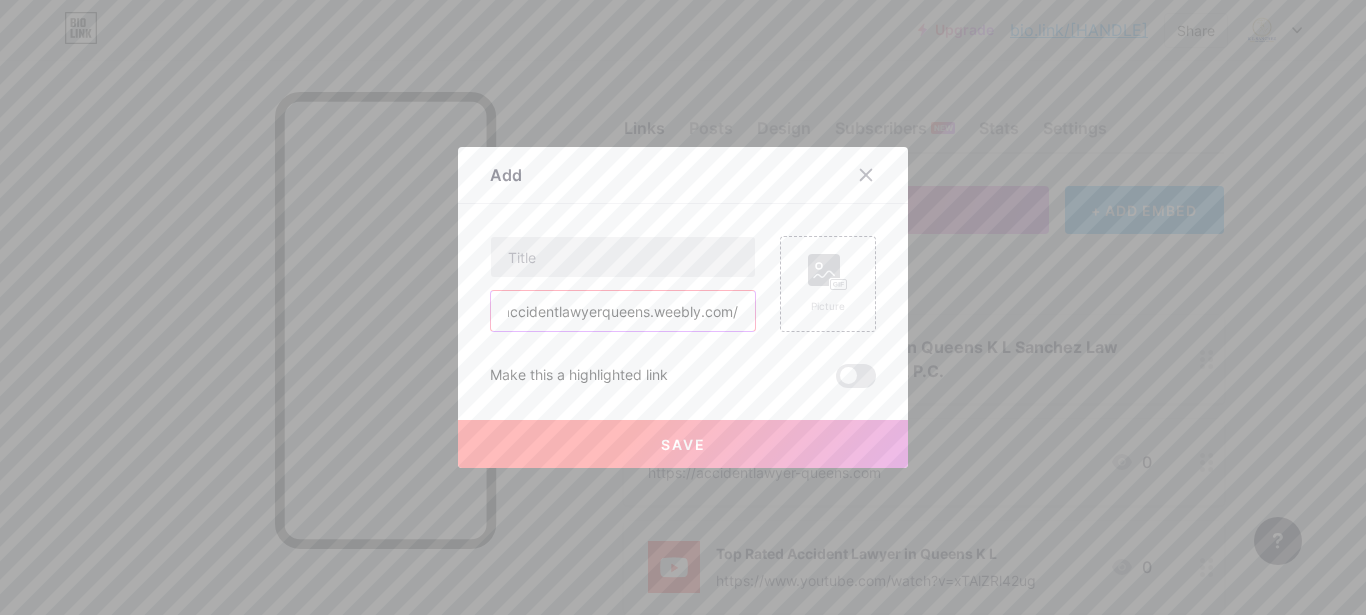 type on "https://accidentlawyerqueens.weebly.com/" 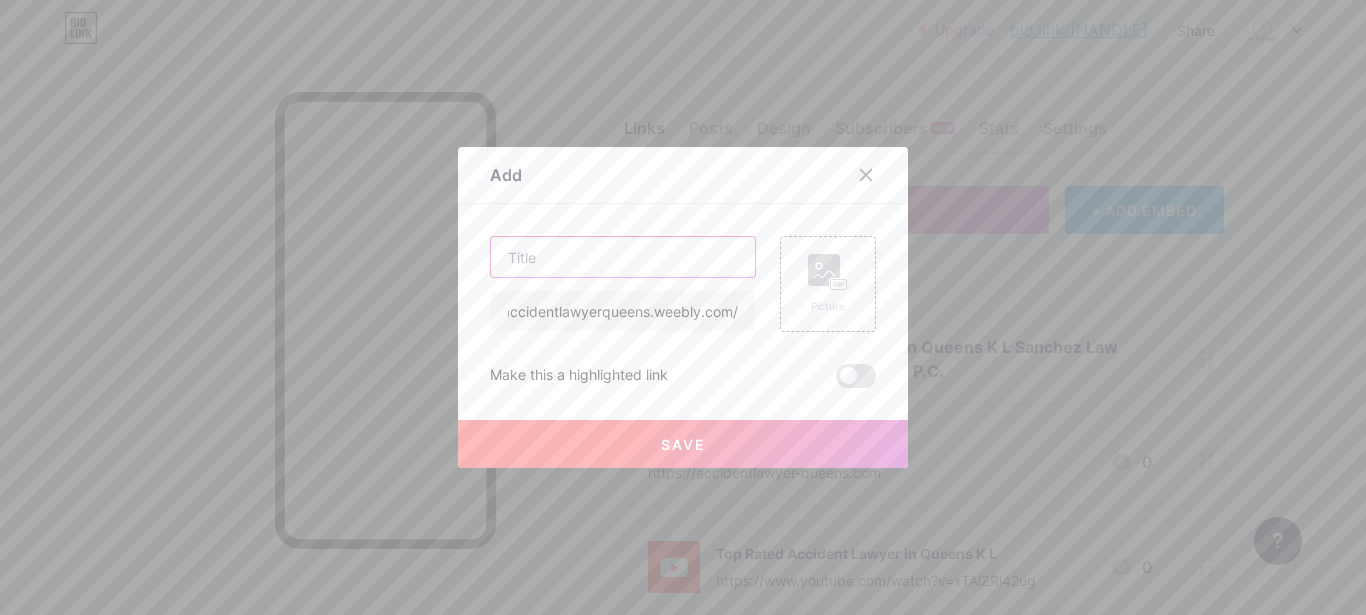 click at bounding box center (623, 257) 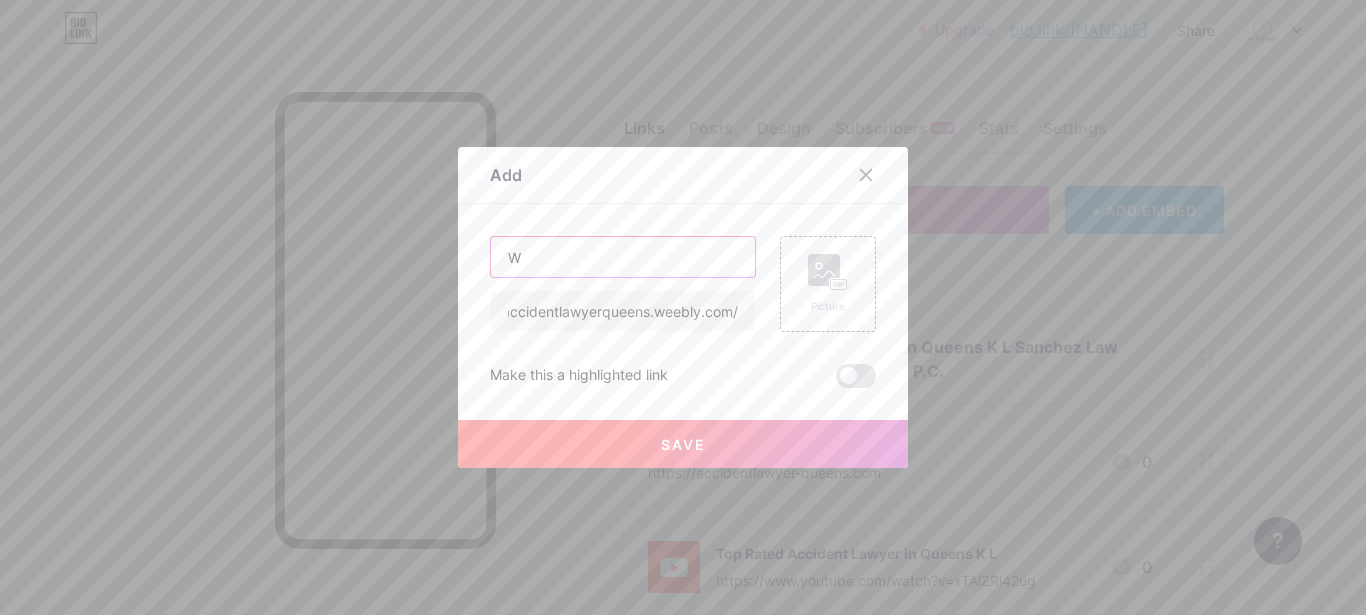 paste on "eebly" 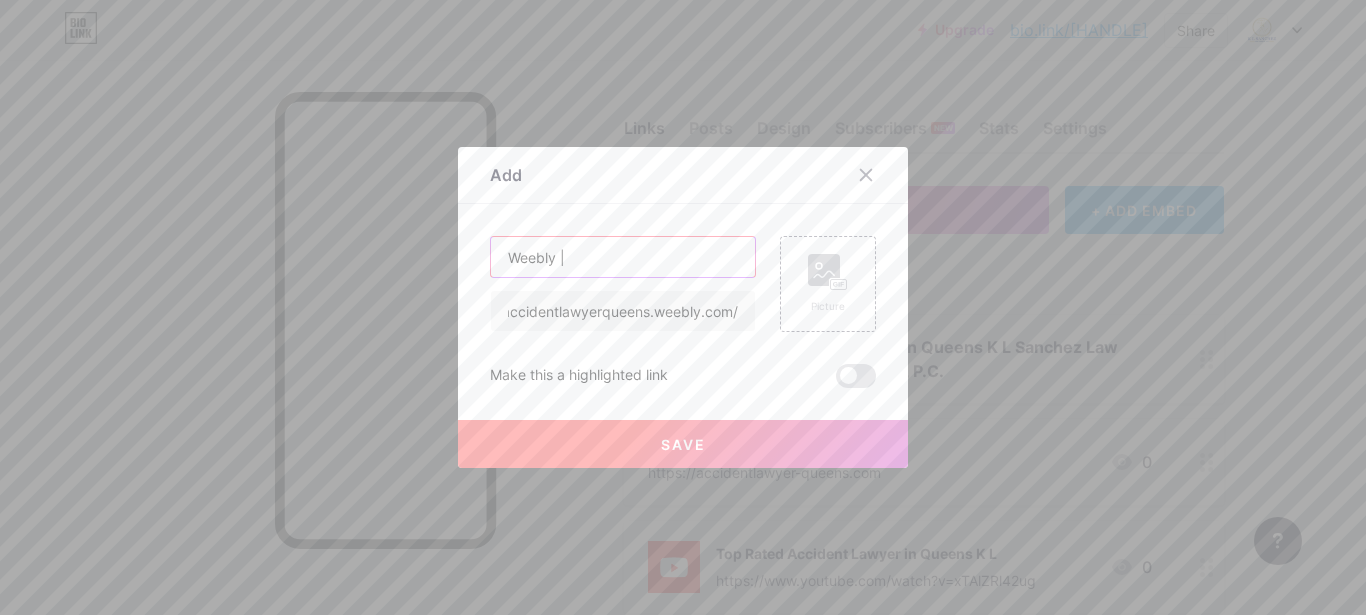 click on "Weebly |" at bounding box center (623, 257) 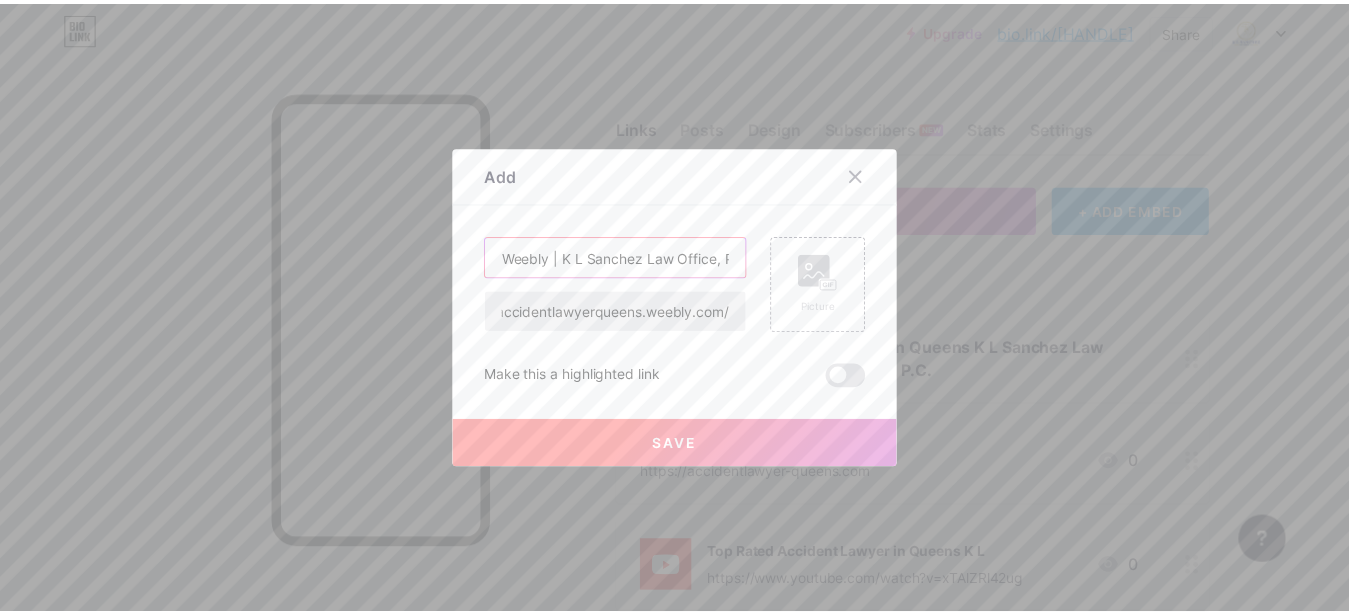 scroll, scrollTop: 0, scrollLeft: 14, axis: horizontal 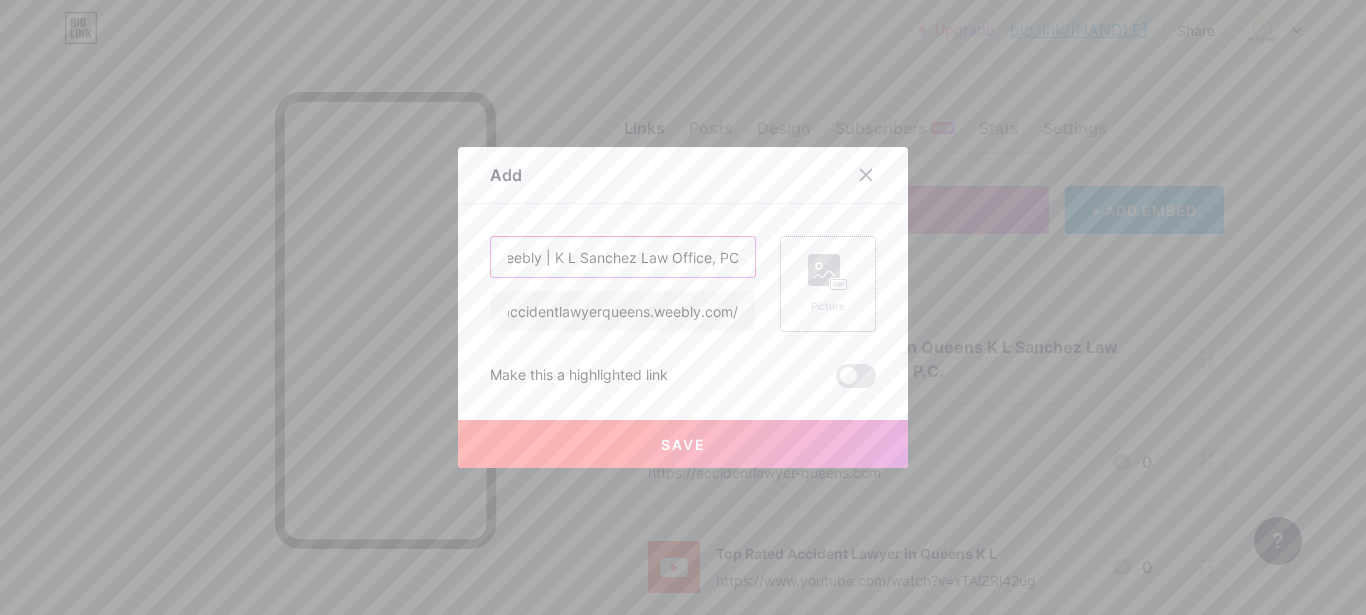 type on "Weebly | K L Sanchez Law Office, PC" 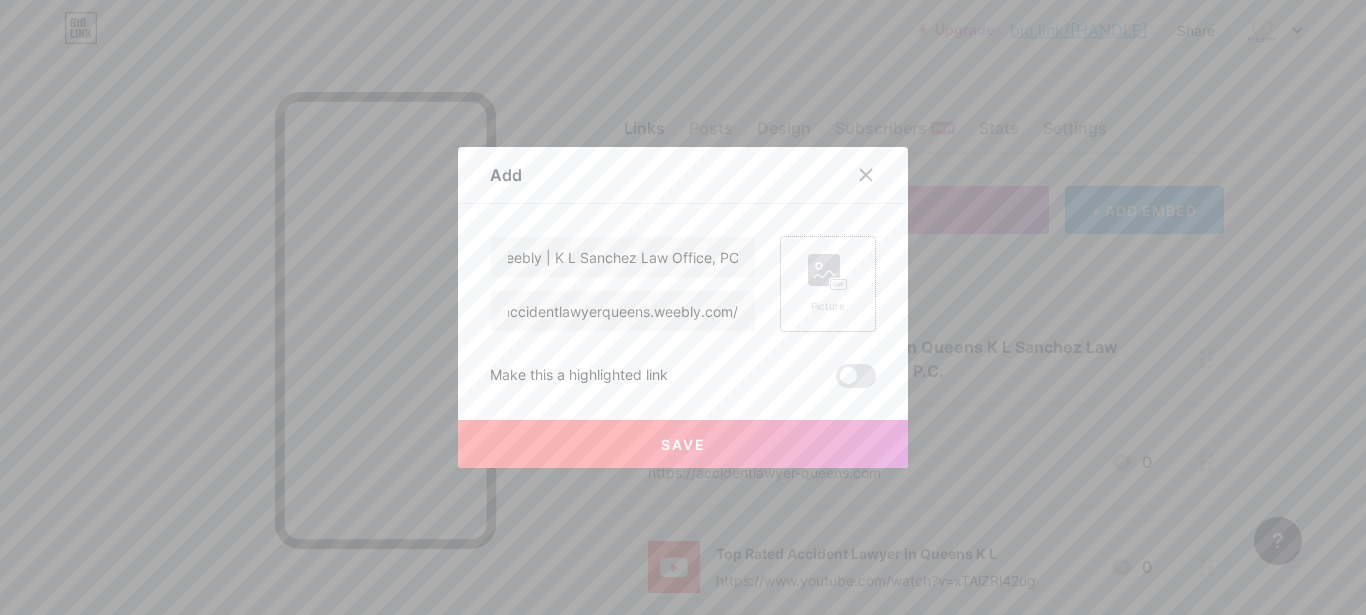 click 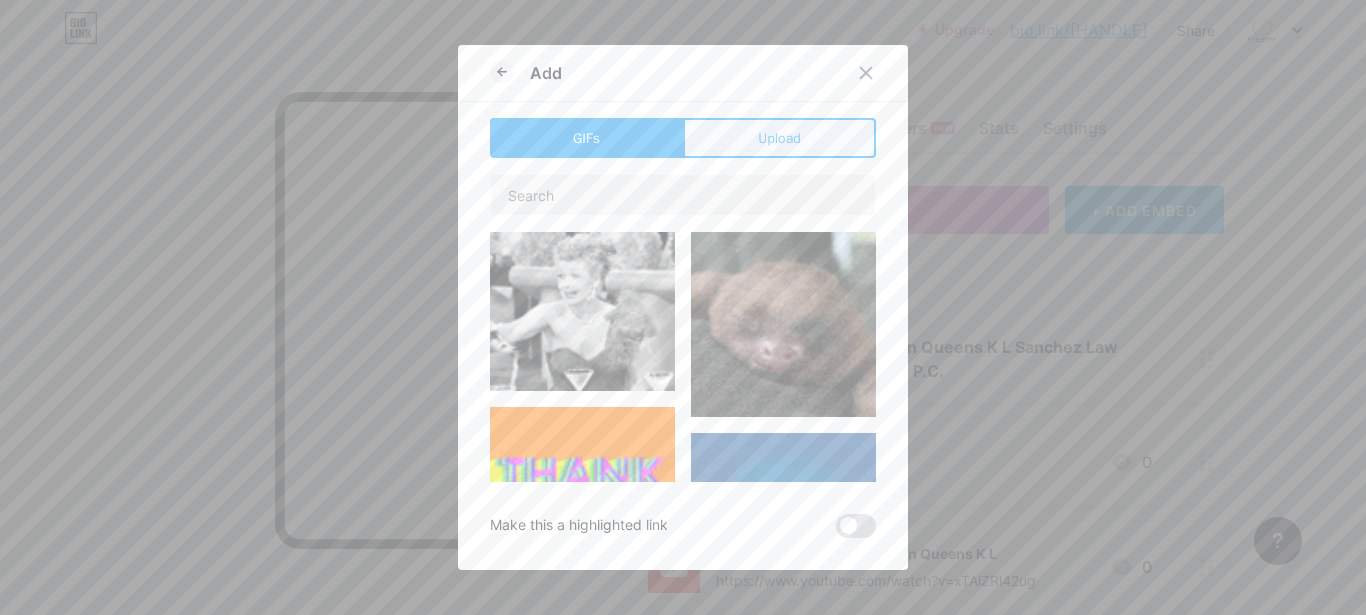 click on "Upload" at bounding box center (779, 138) 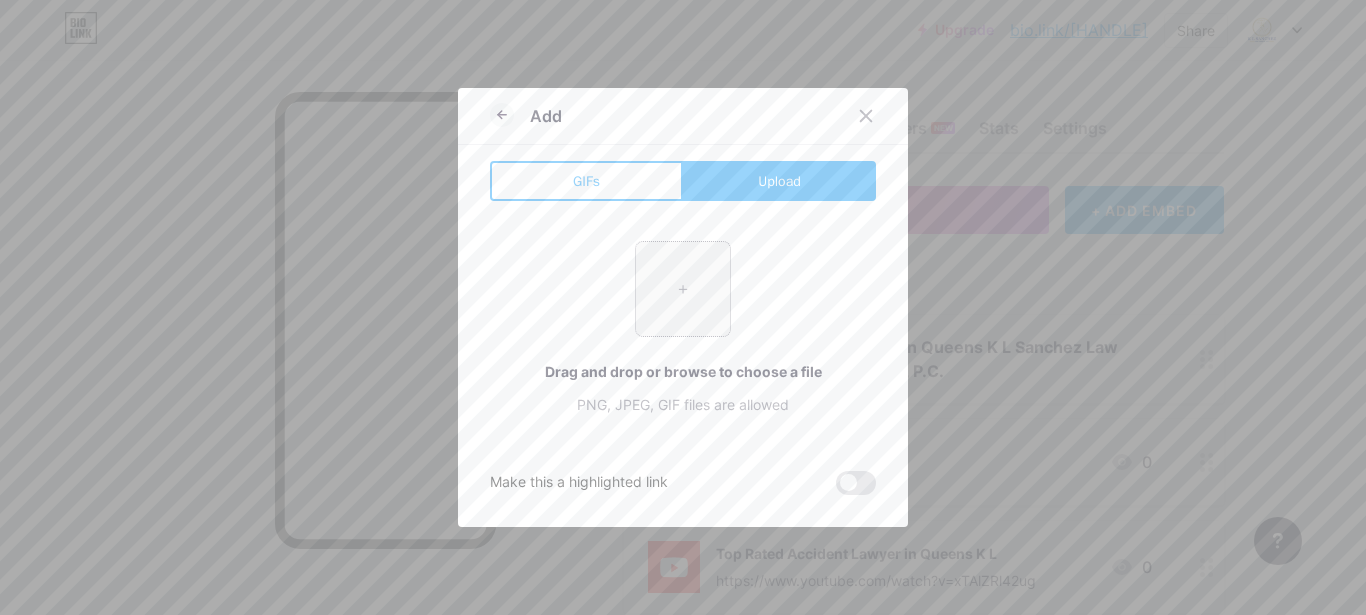 click at bounding box center (683, 289) 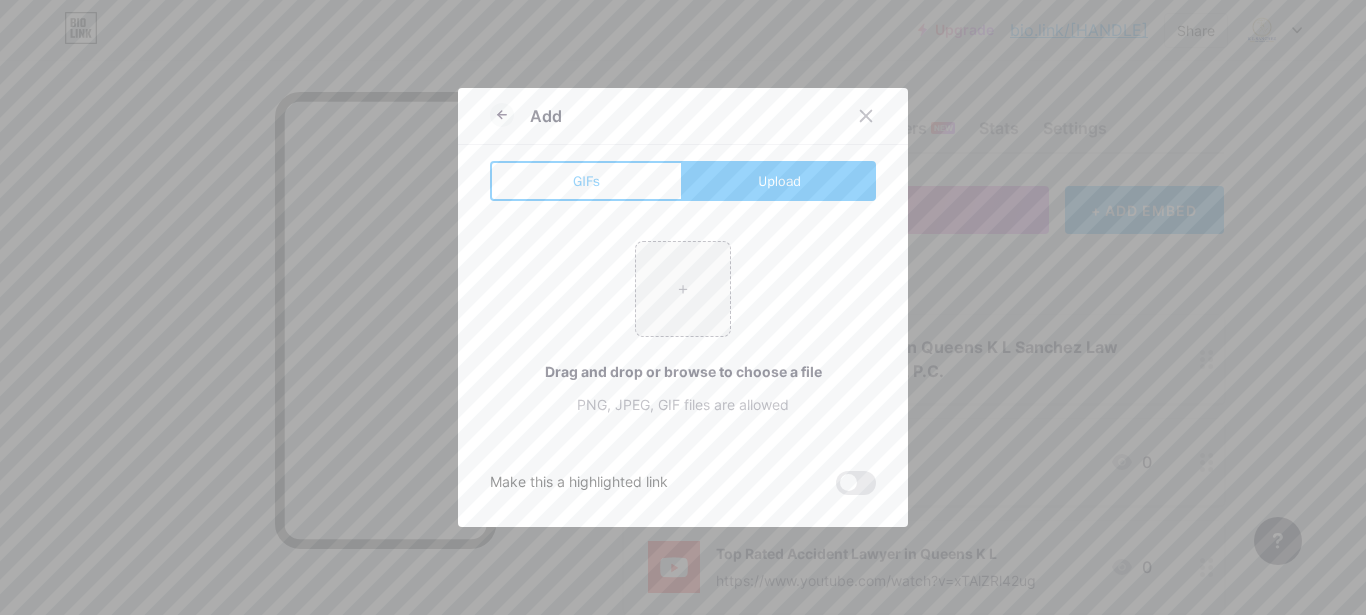 type on "C:\fakepath\[INITIAL] [INITIAL] [LAST] Law Office, P.C. - Back Injury Lawyer.jpg" 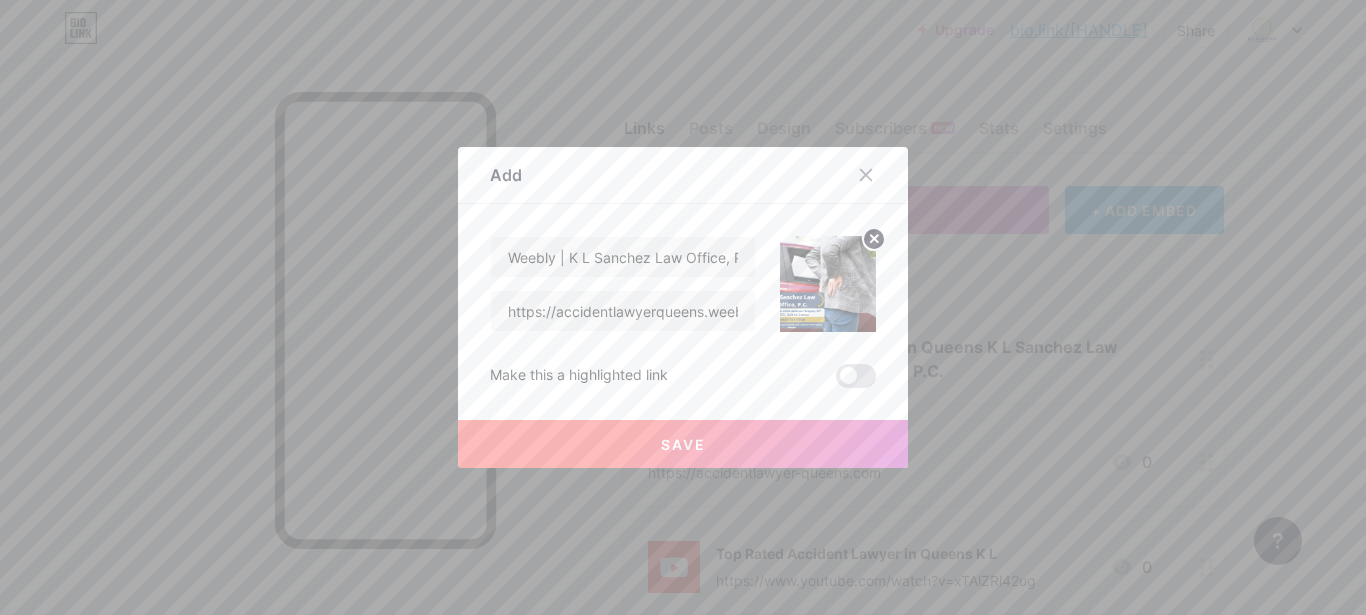 click on "Save" at bounding box center [683, 444] 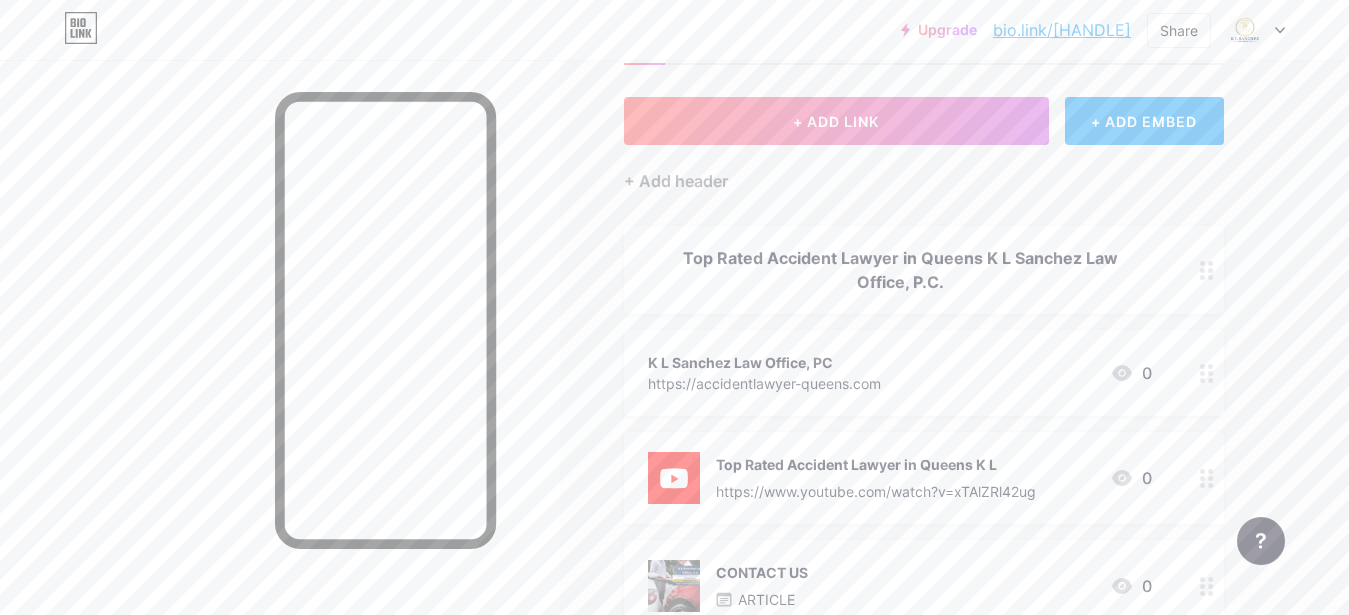 scroll, scrollTop: 0, scrollLeft: 0, axis: both 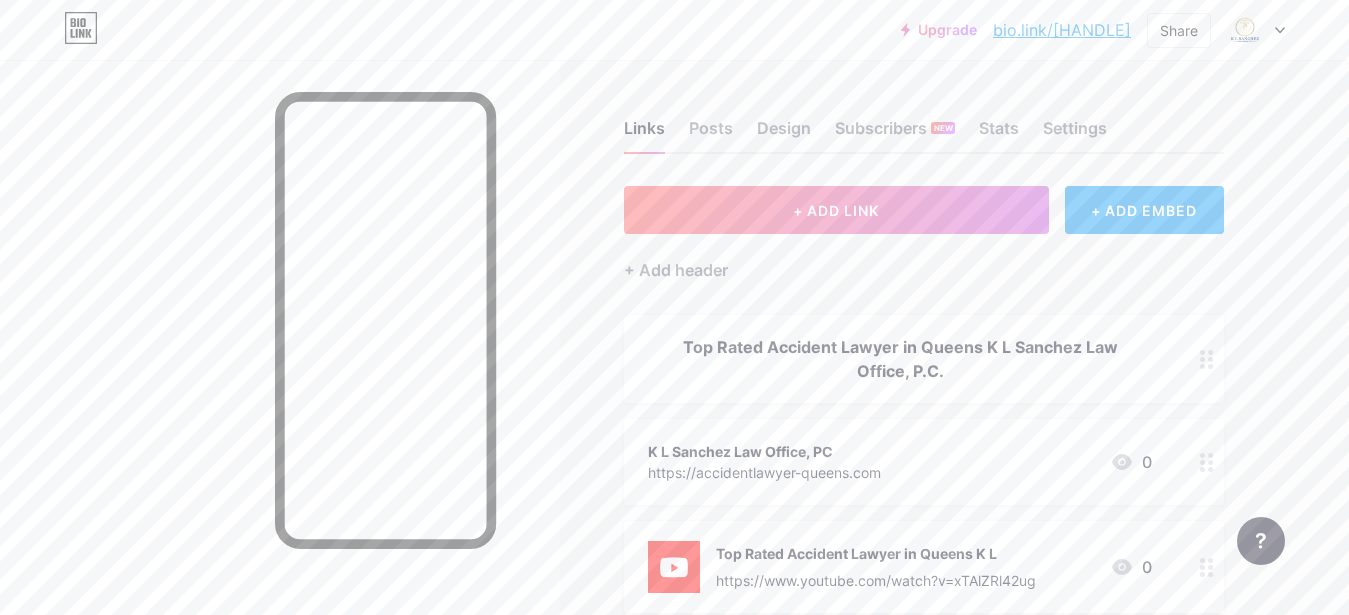 click on "bio.link/[HANDLE]" at bounding box center (1062, 30) 